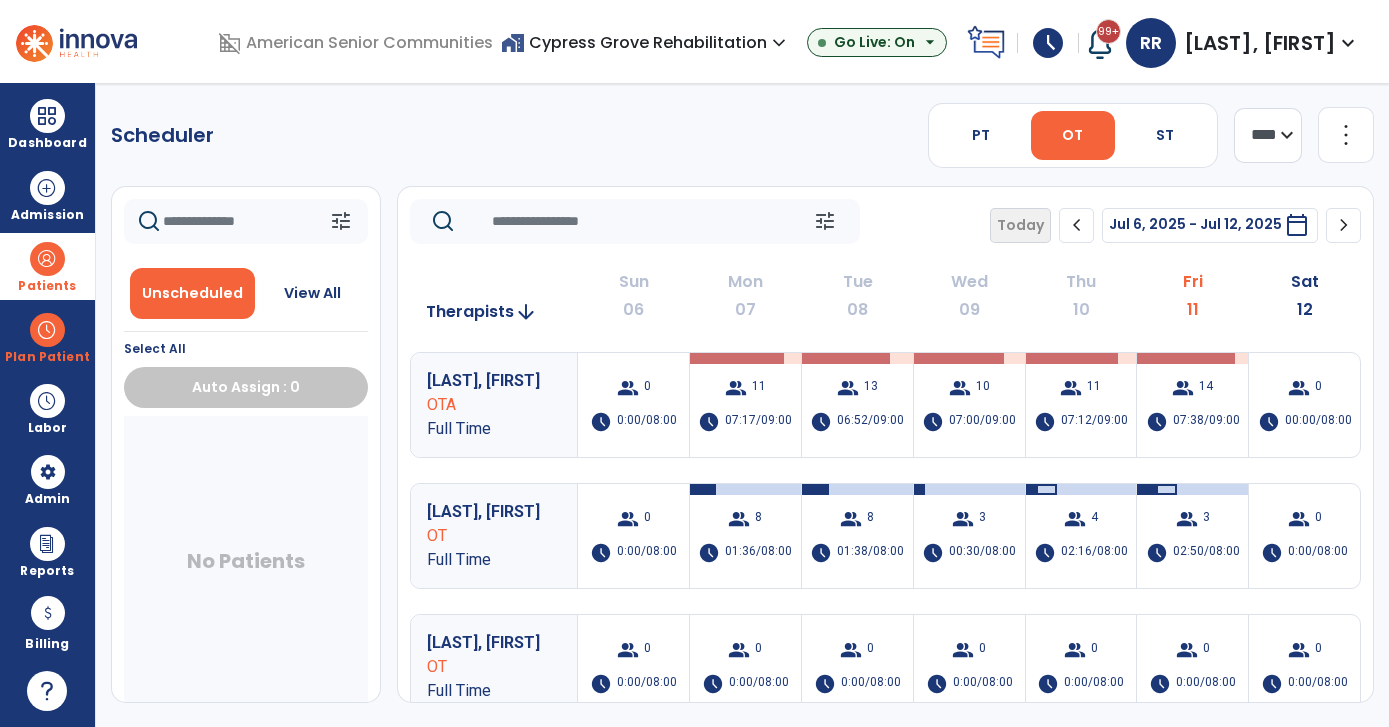 scroll, scrollTop: 0, scrollLeft: 0, axis: both 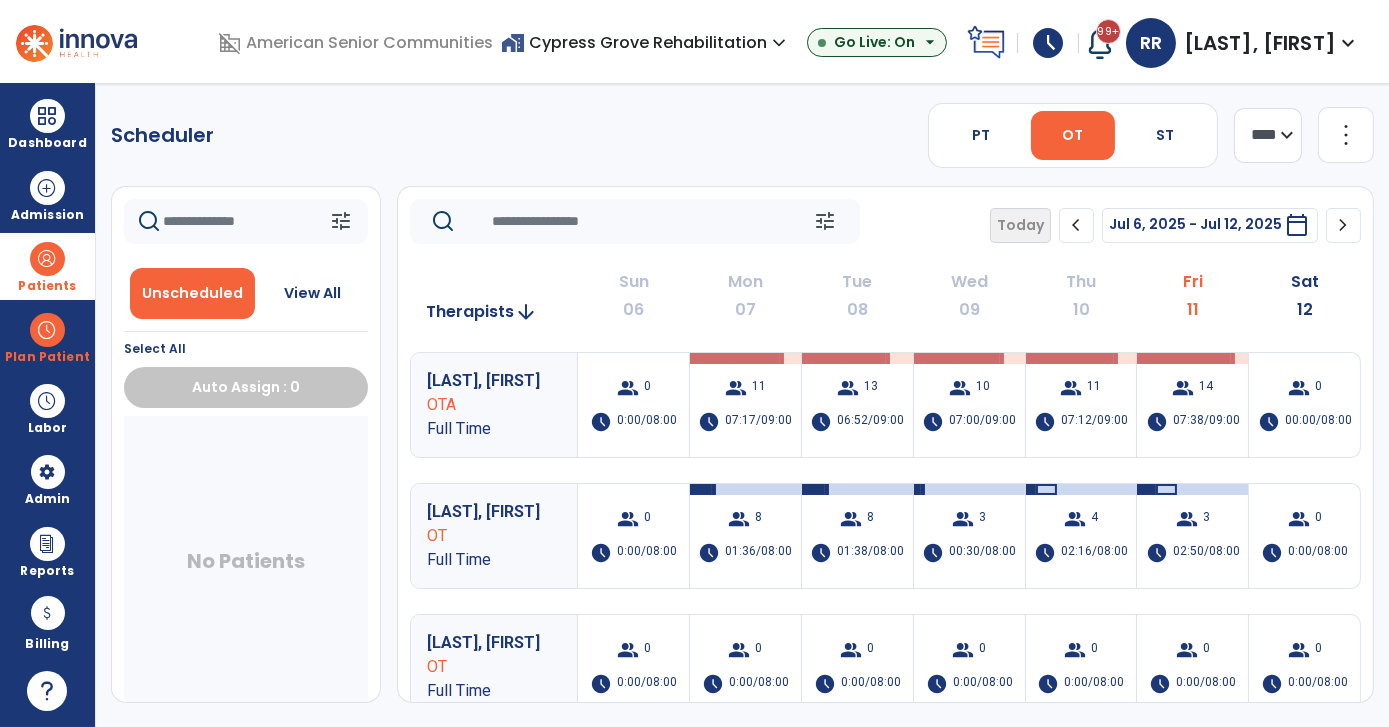 click at bounding box center (47, 259) 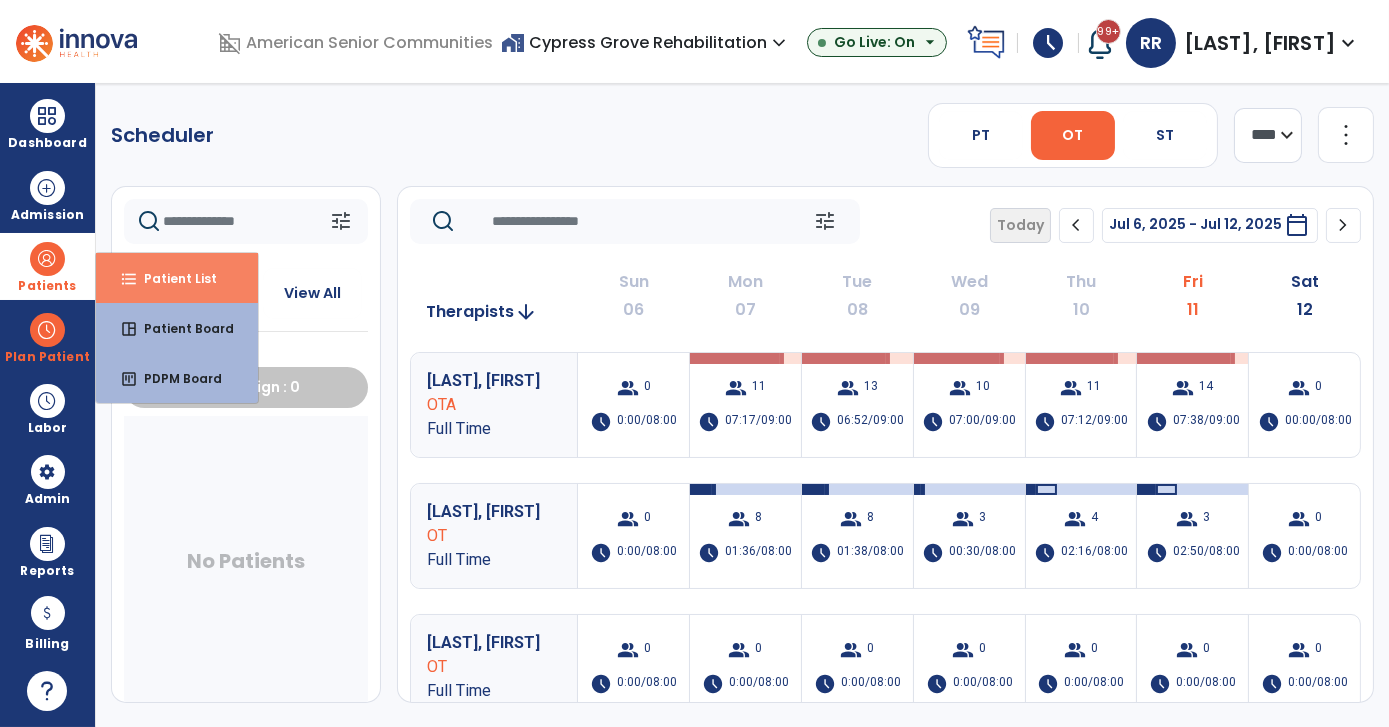 click on "format_list_bulleted  Patient List" at bounding box center (177, 278) 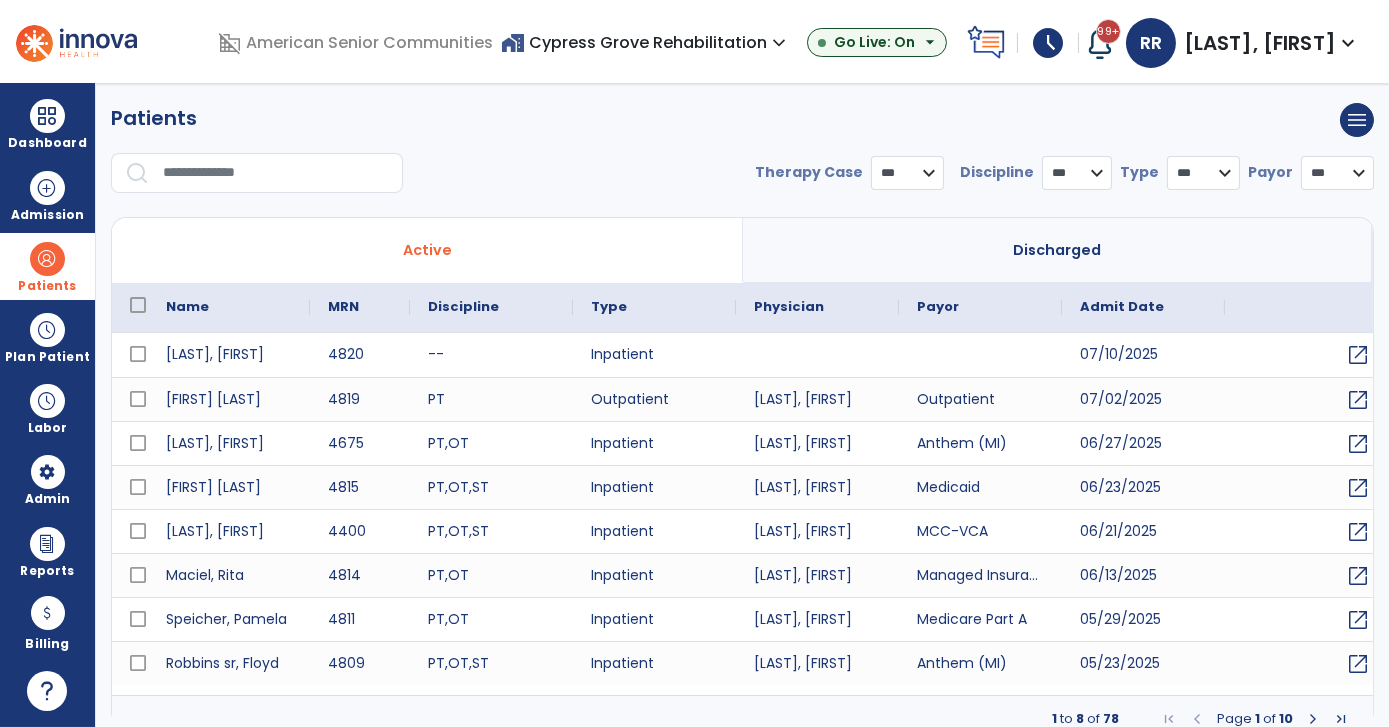 select on "***" 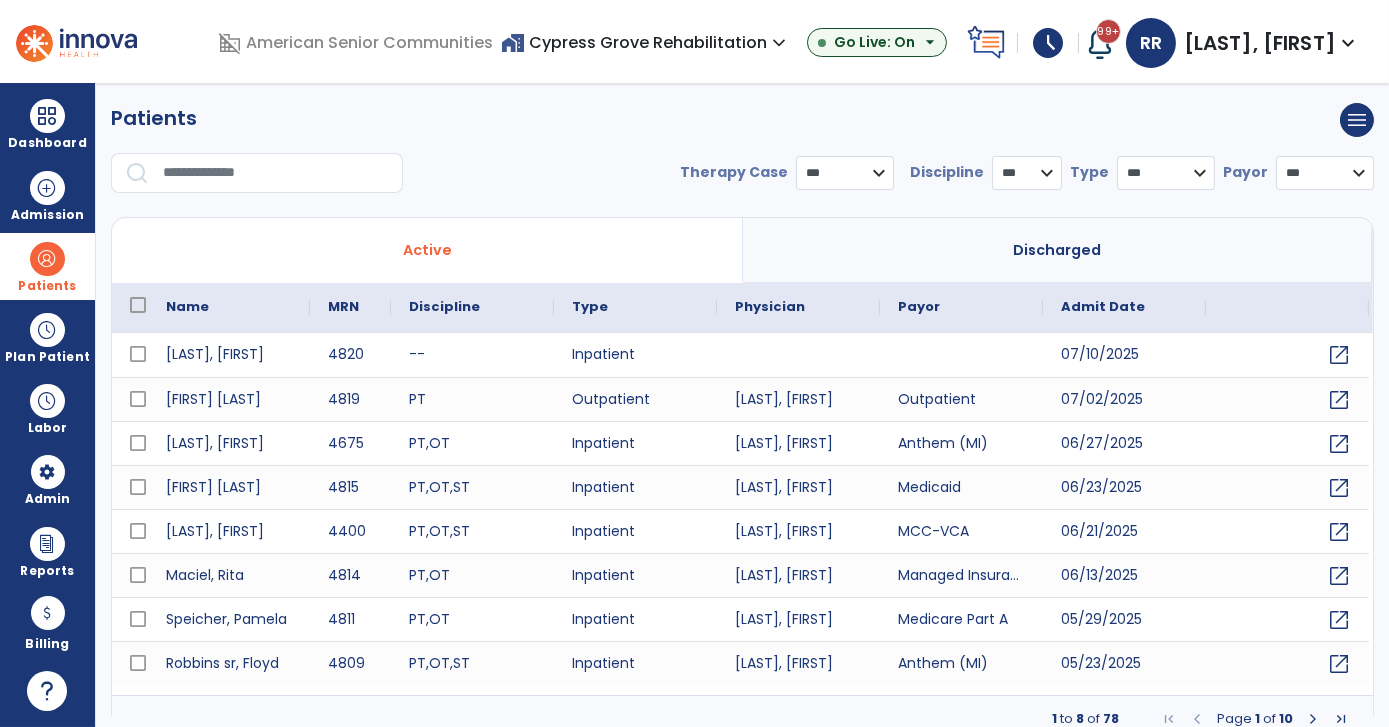 click on "**********" at bounding box center [742, 156] 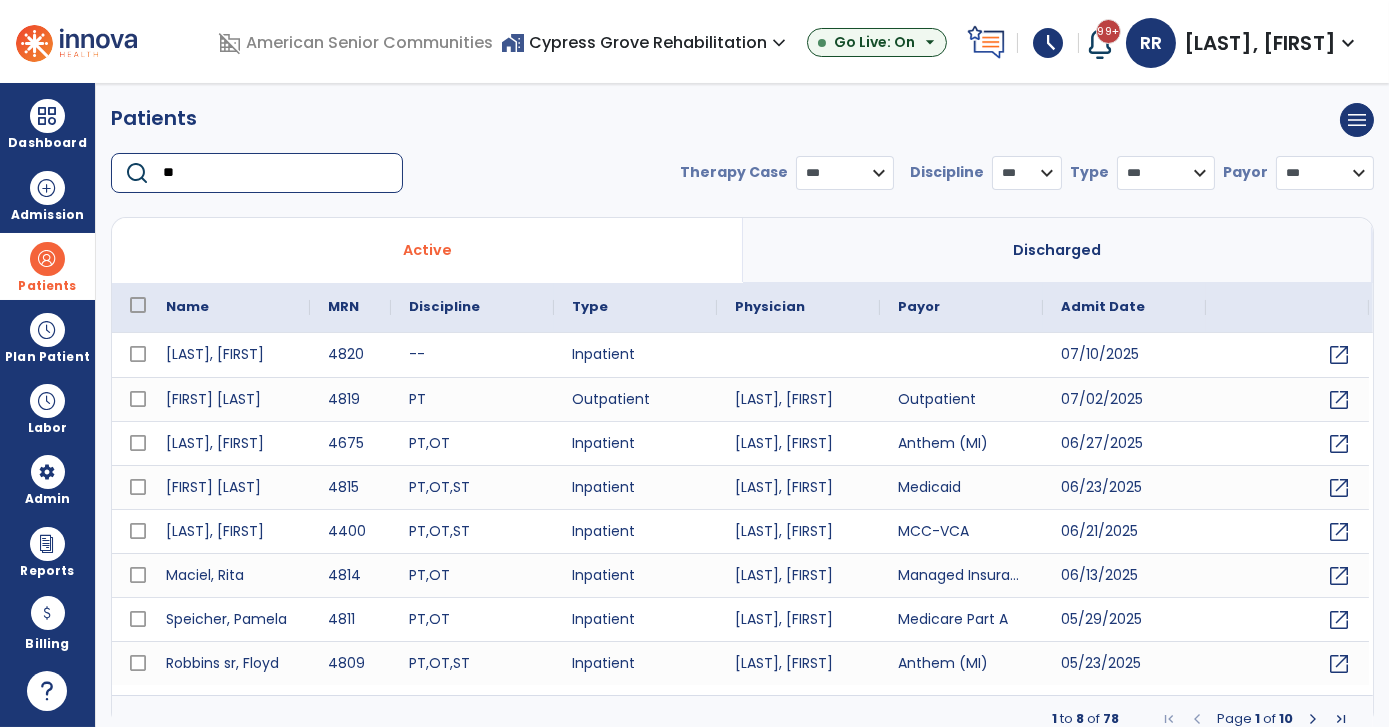 type on "*" 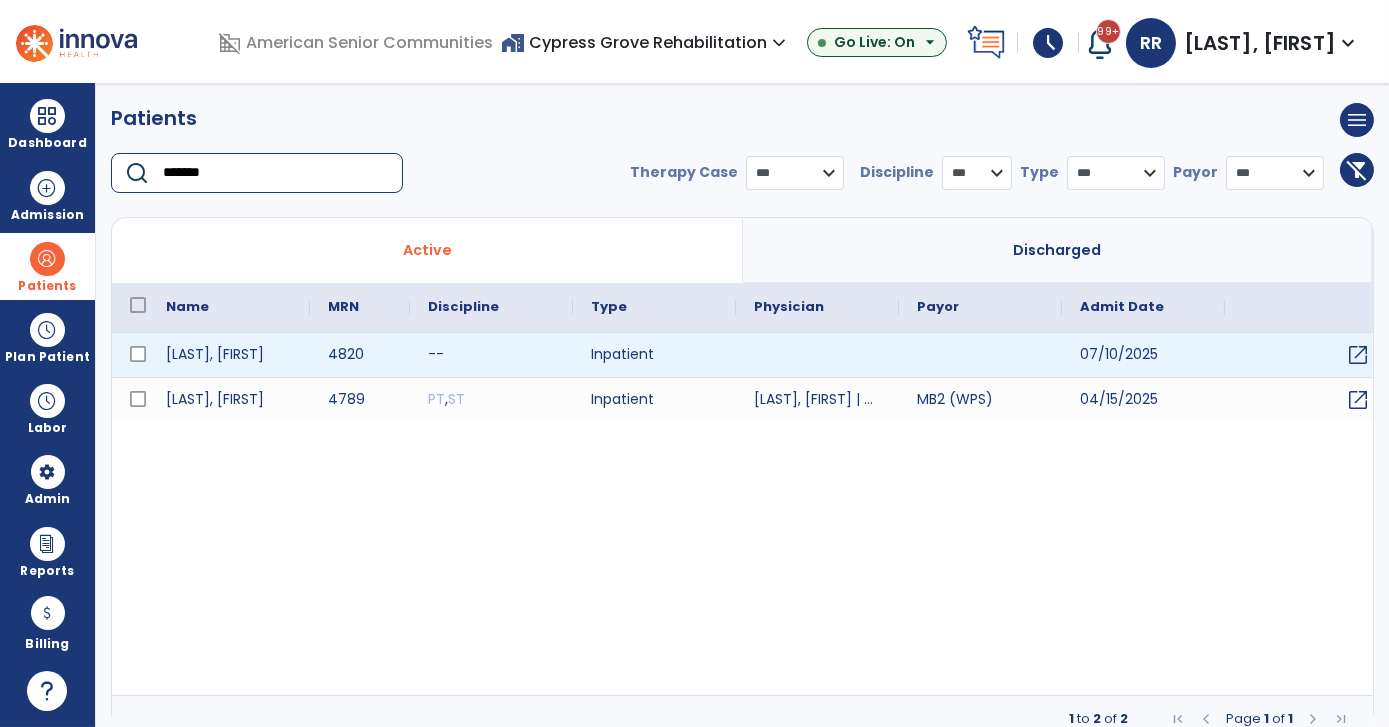 type on "*******" 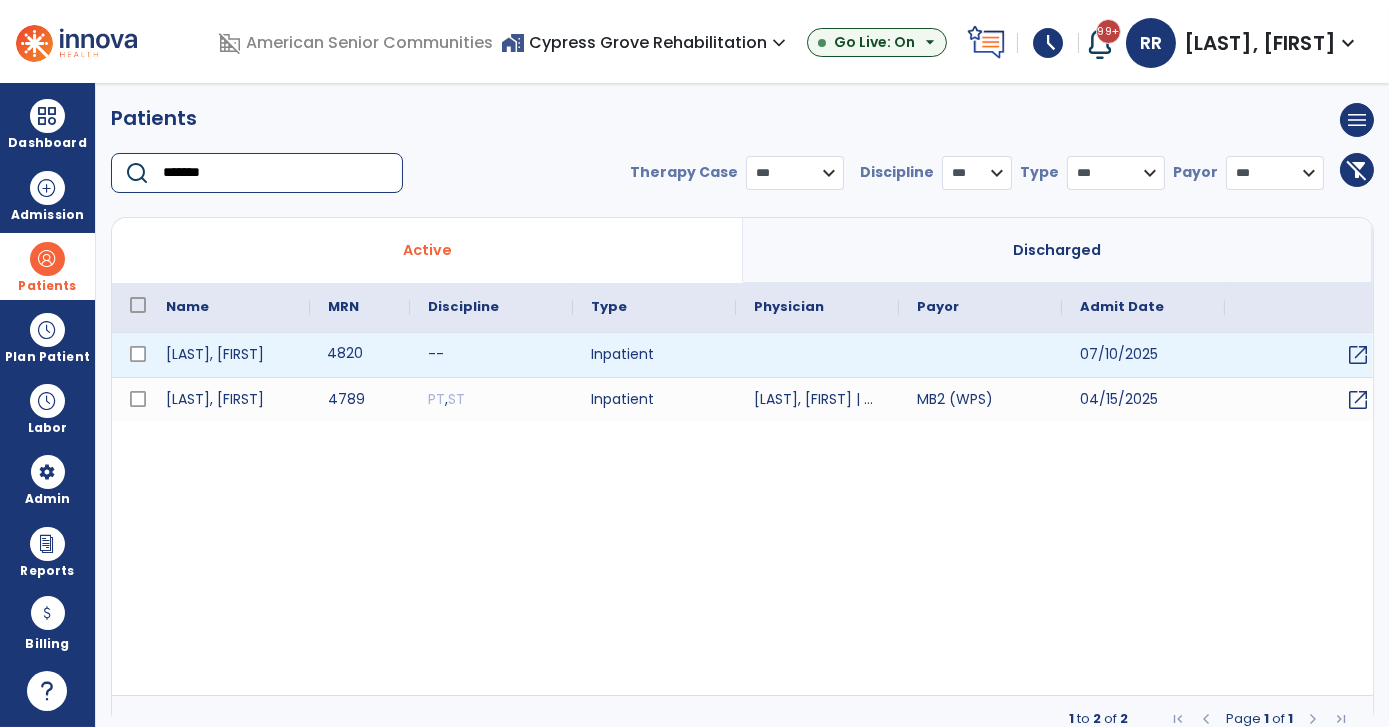 click on "4820" at bounding box center (360, 355) 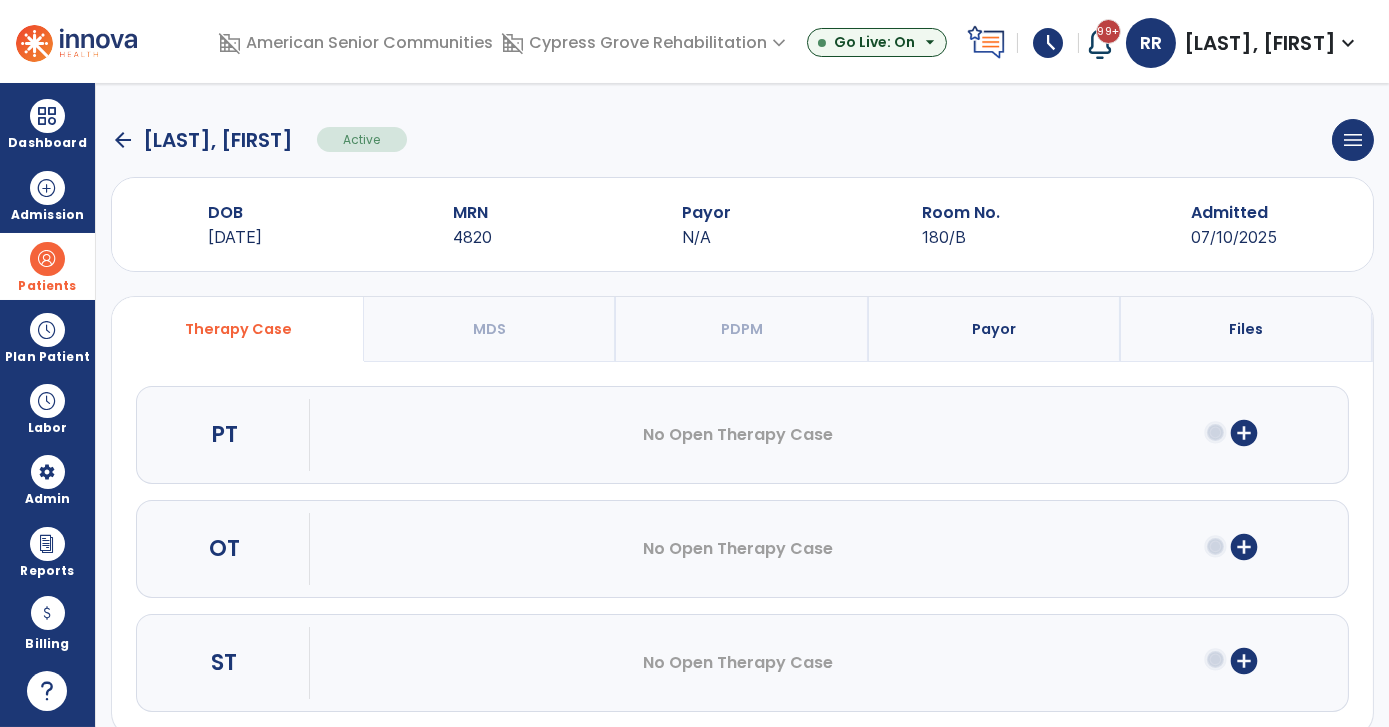 click on "add_circle" at bounding box center [1244, 547] 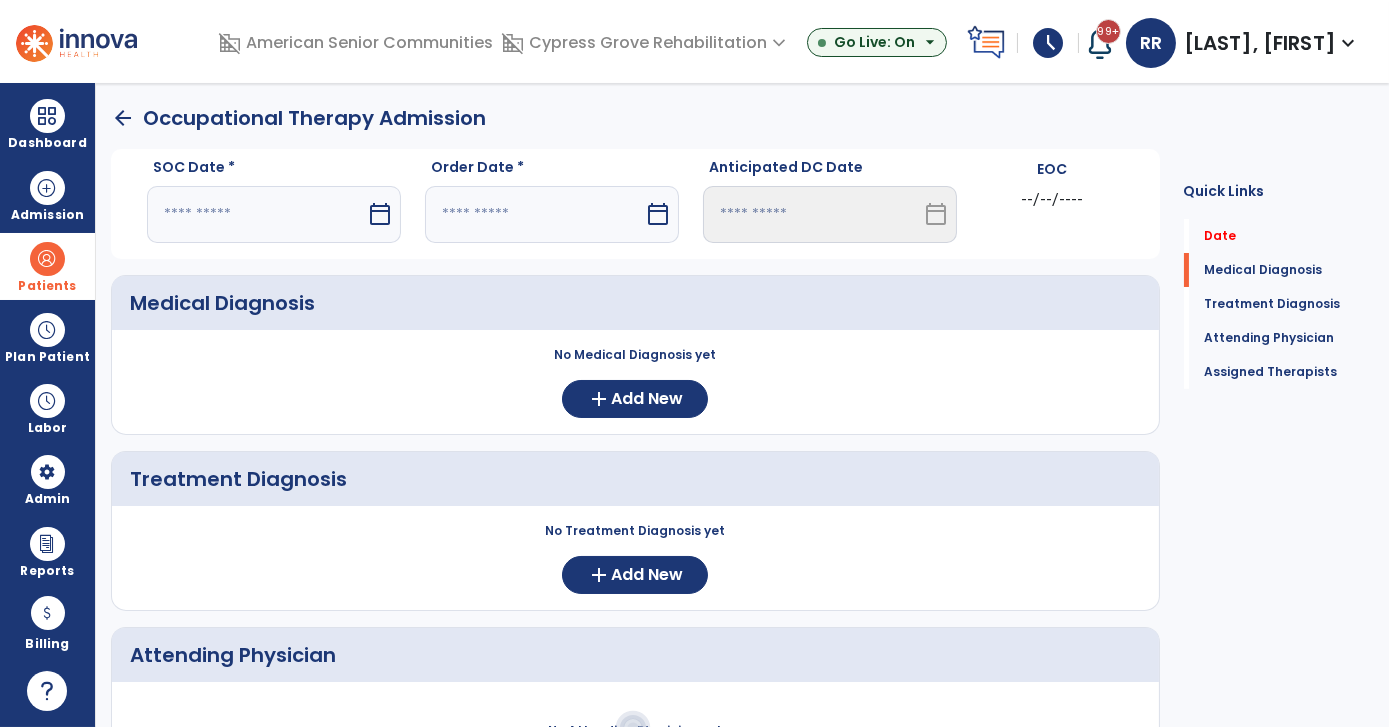 click on "calendar_today" at bounding box center [380, 214] 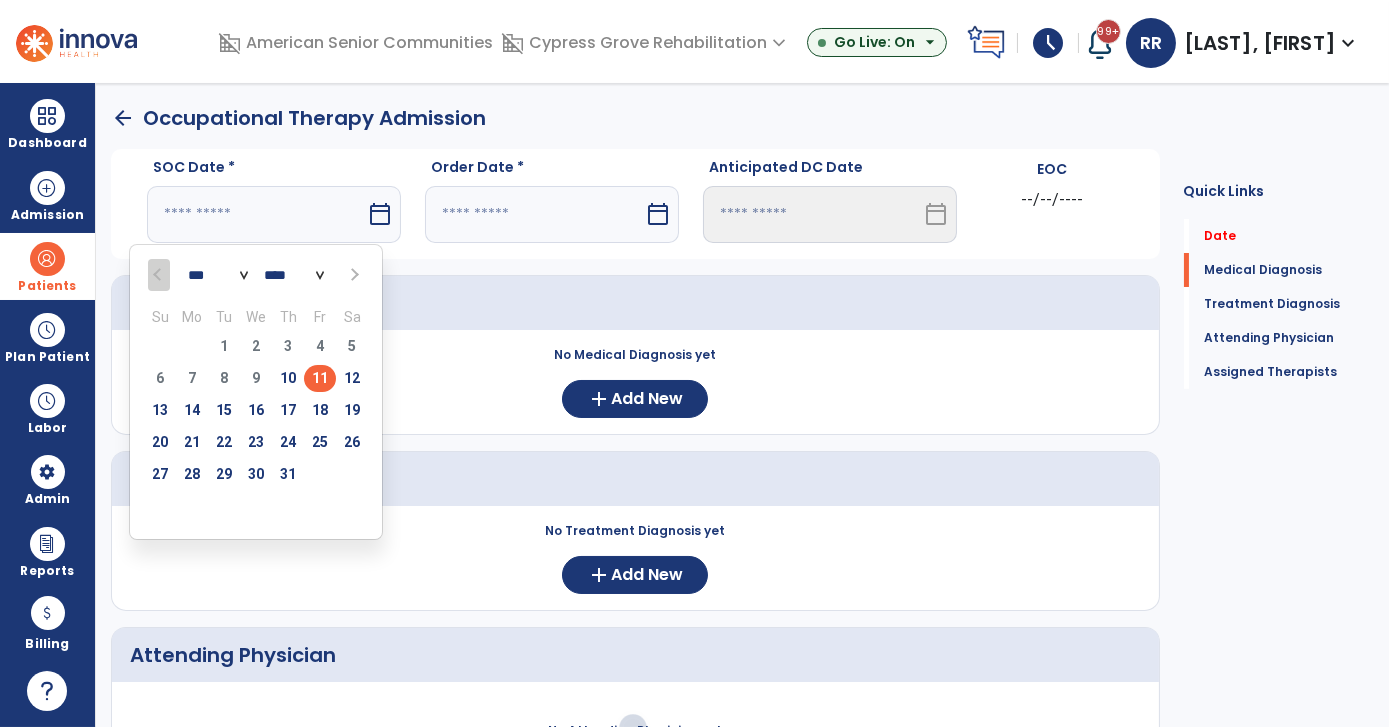 click on "11" at bounding box center [320, 378] 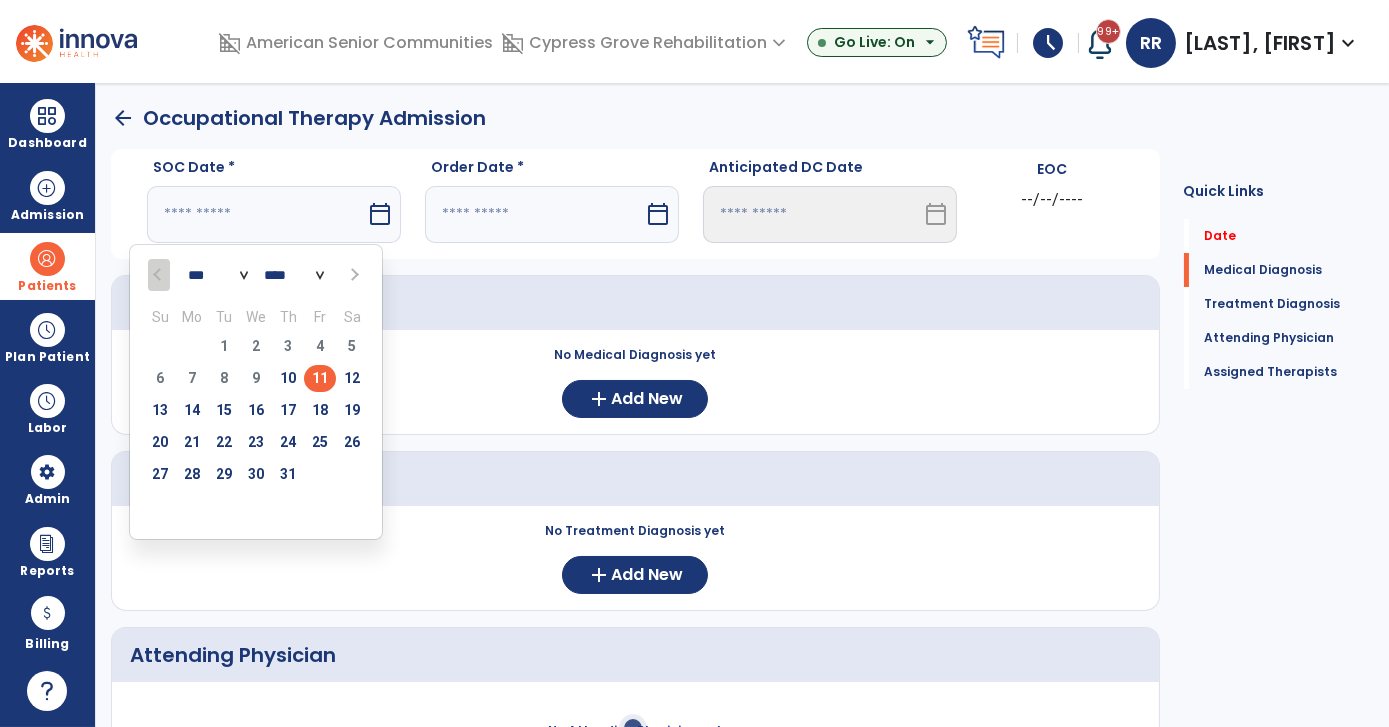 type on "*********" 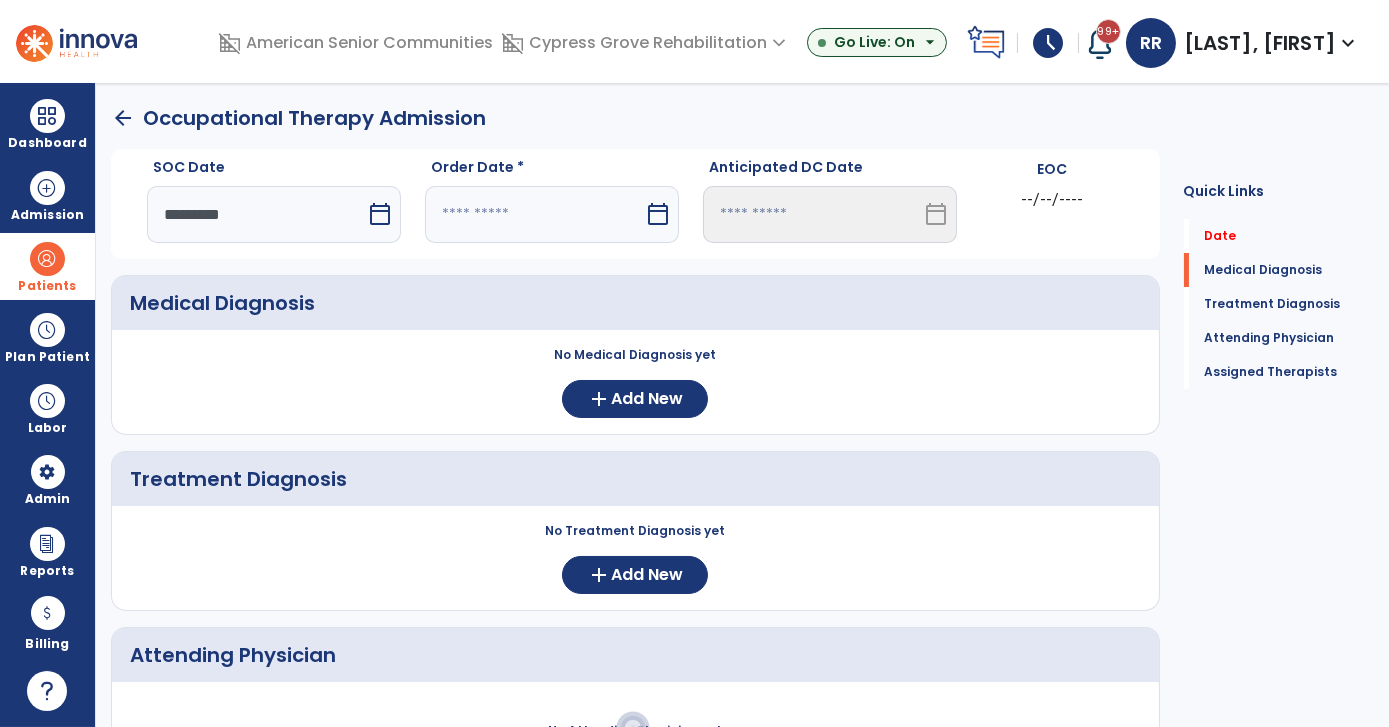click on "calendar_today" at bounding box center (658, 214) 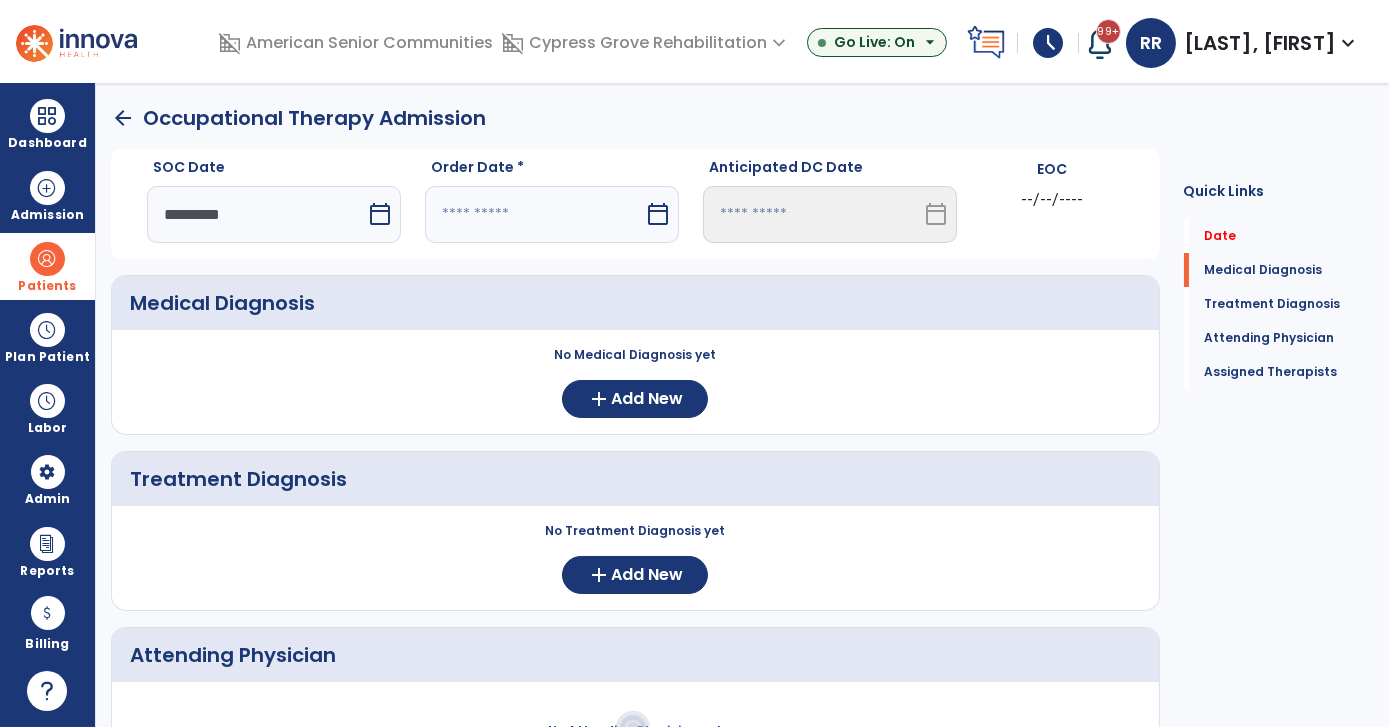 select on "*" 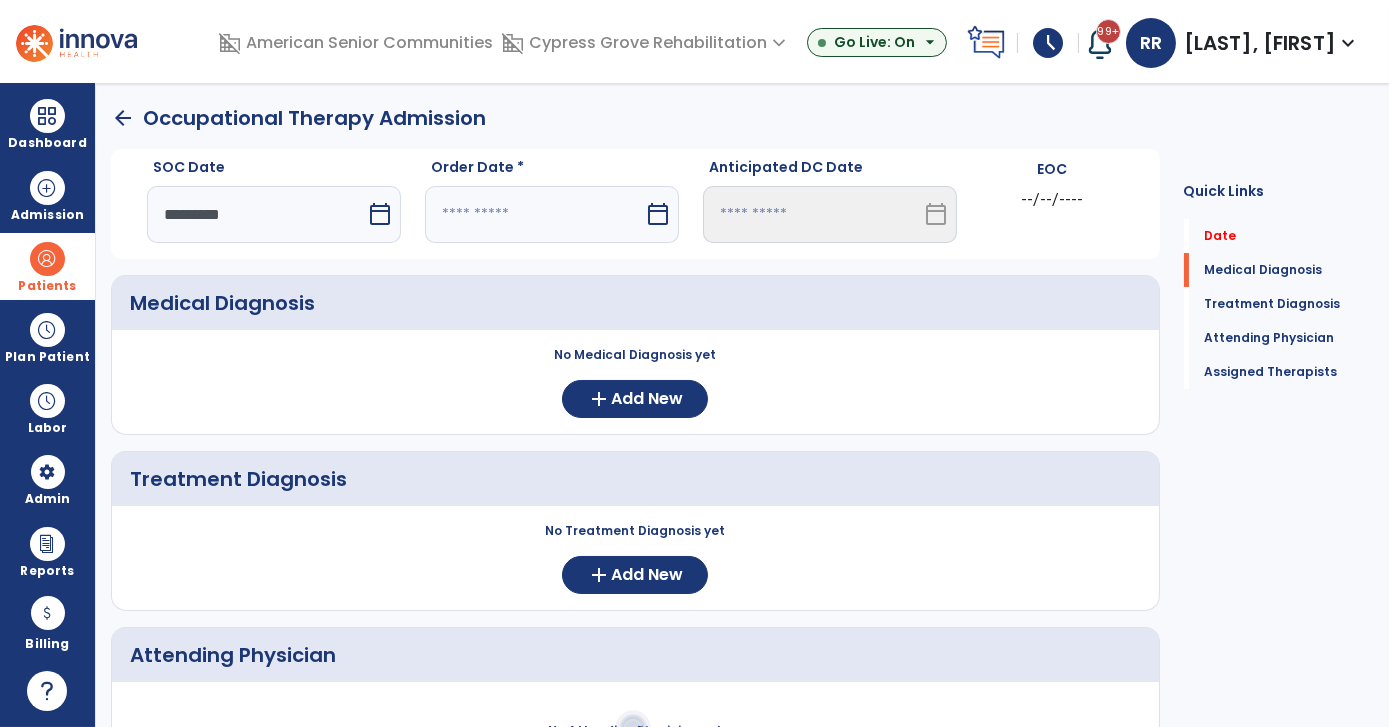 select on "****" 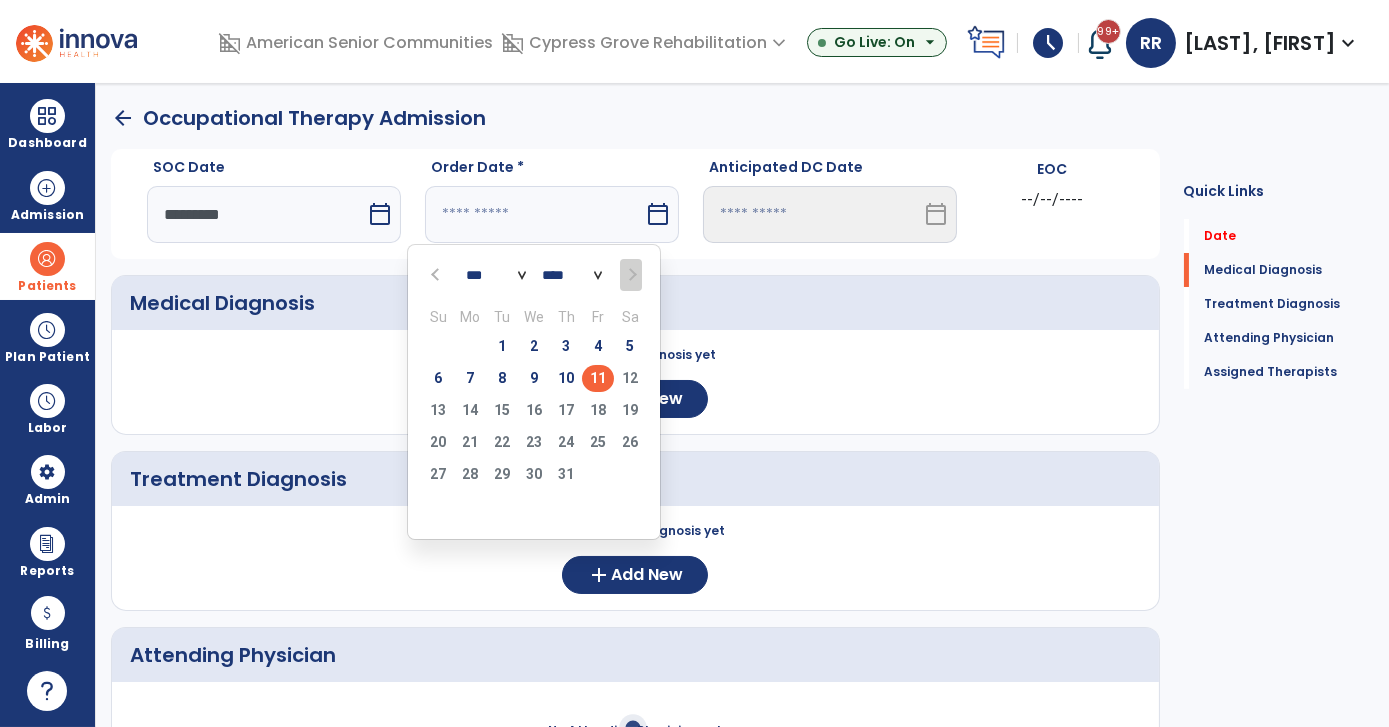 click on "11" at bounding box center [598, 378] 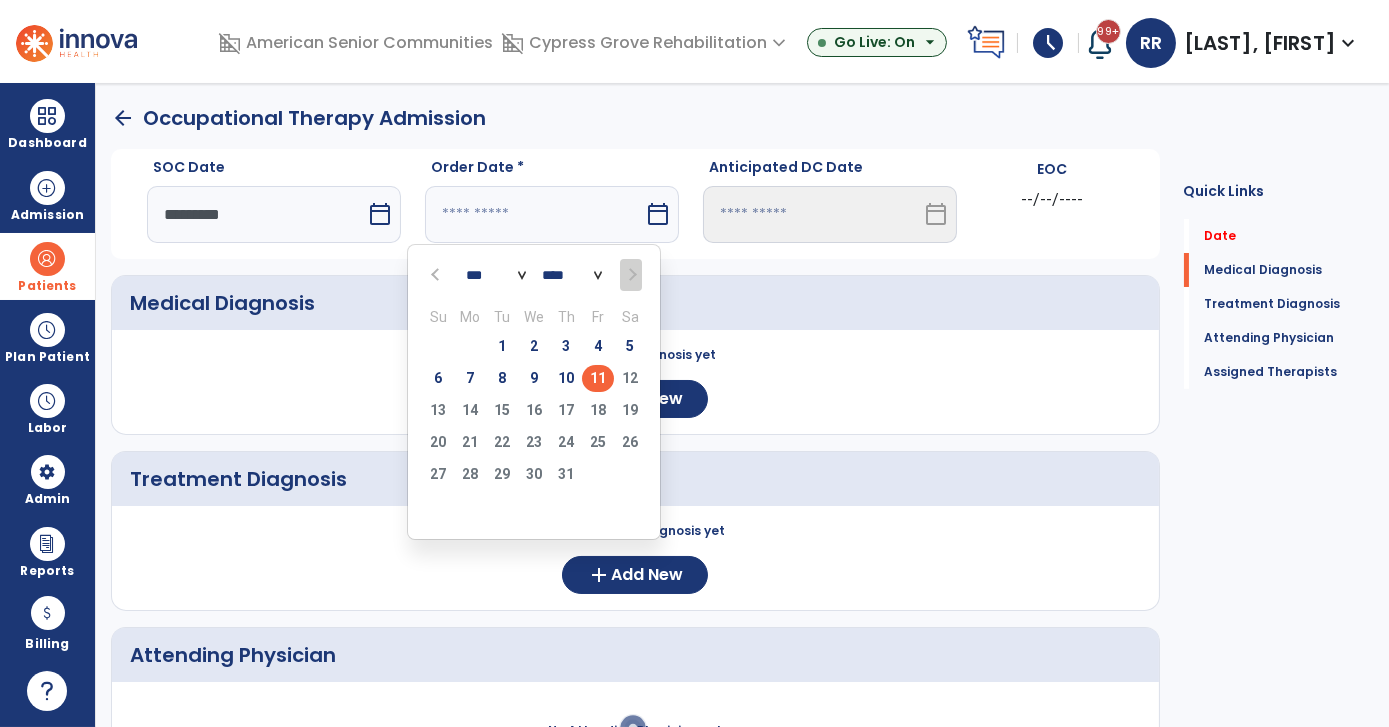 type on "*********" 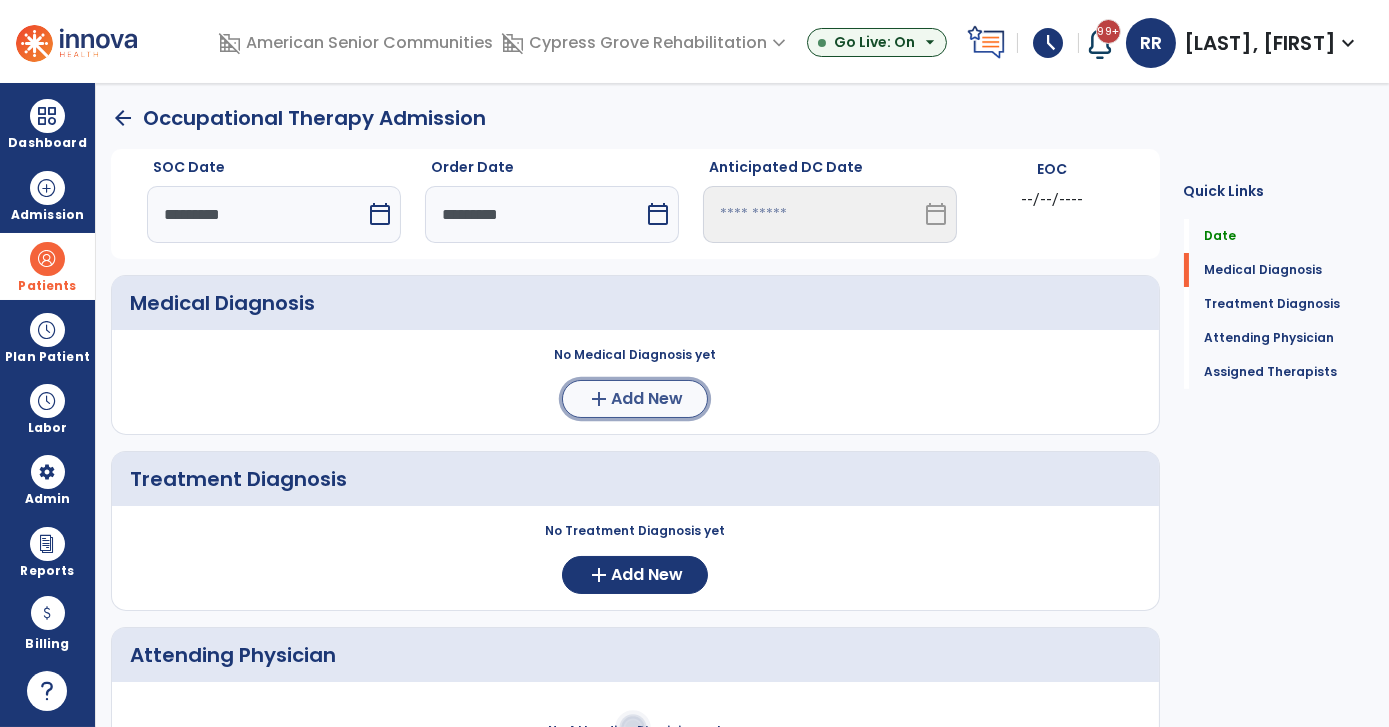 click on "Add New" 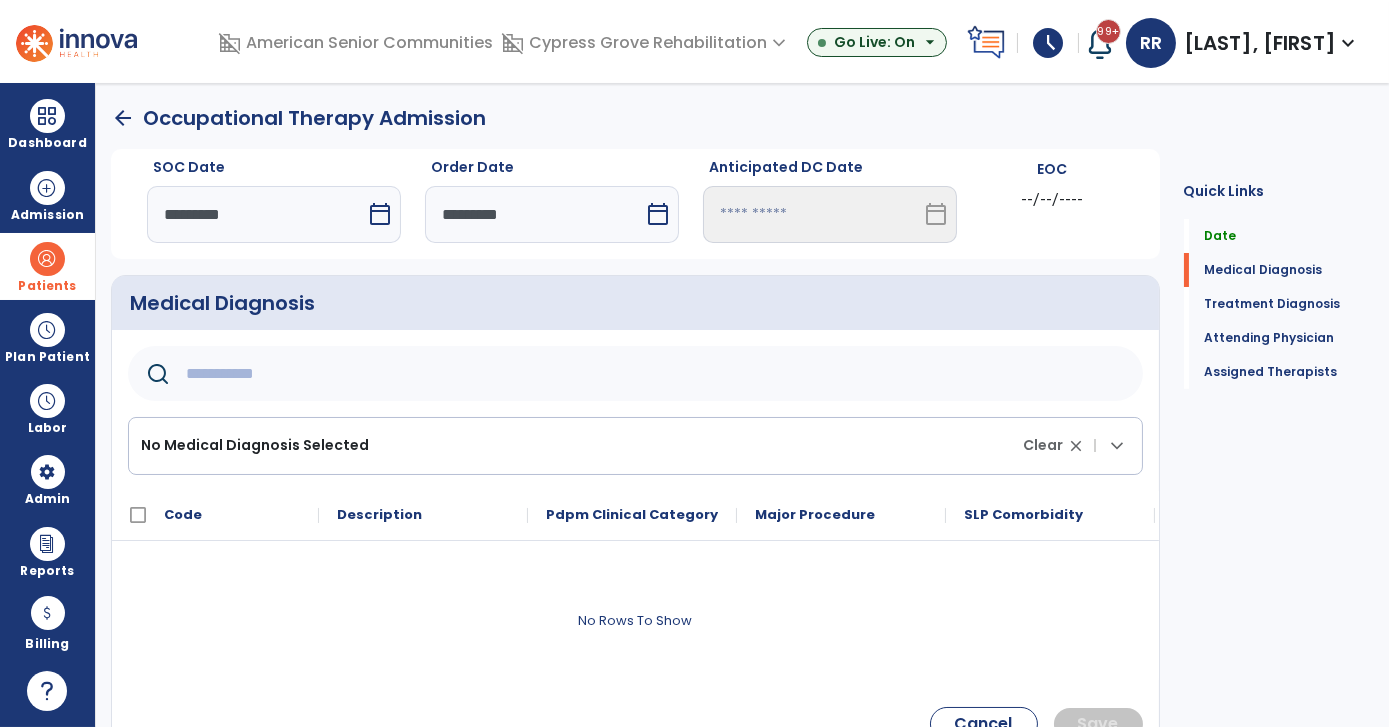 click 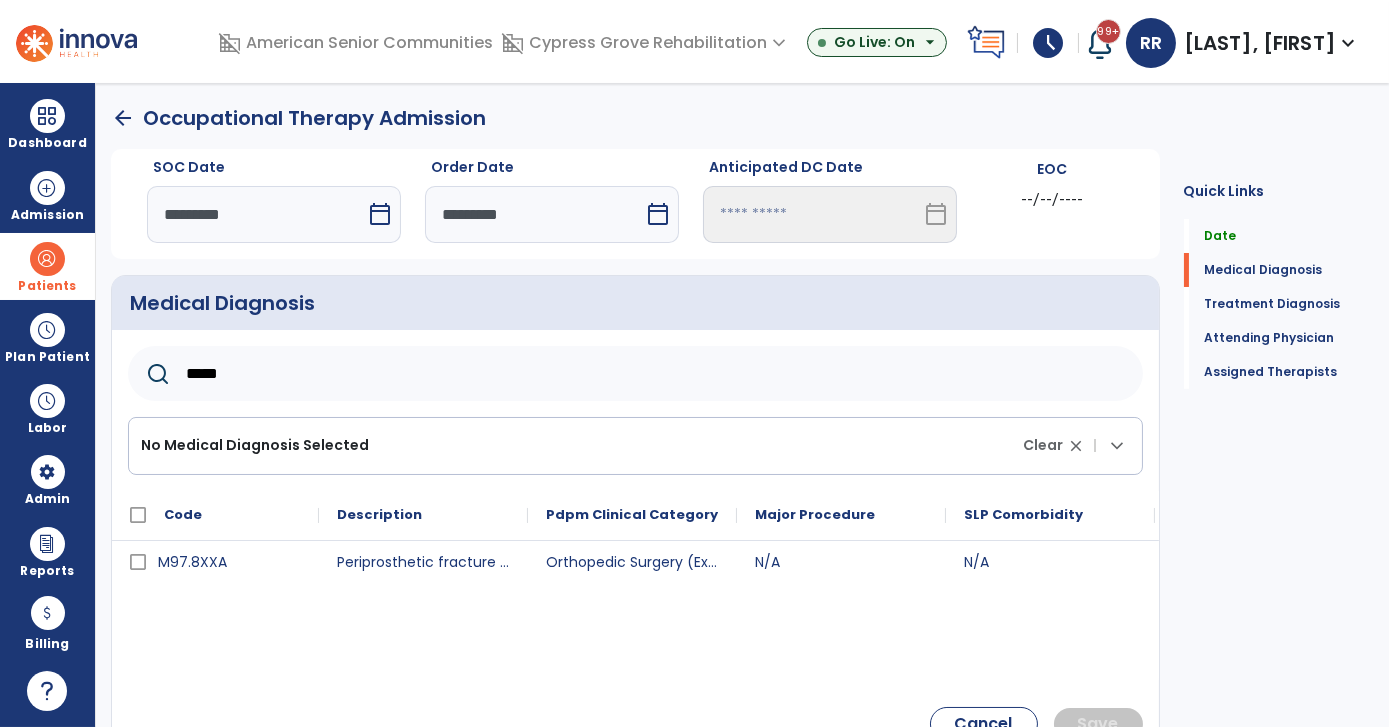 type on "*****" 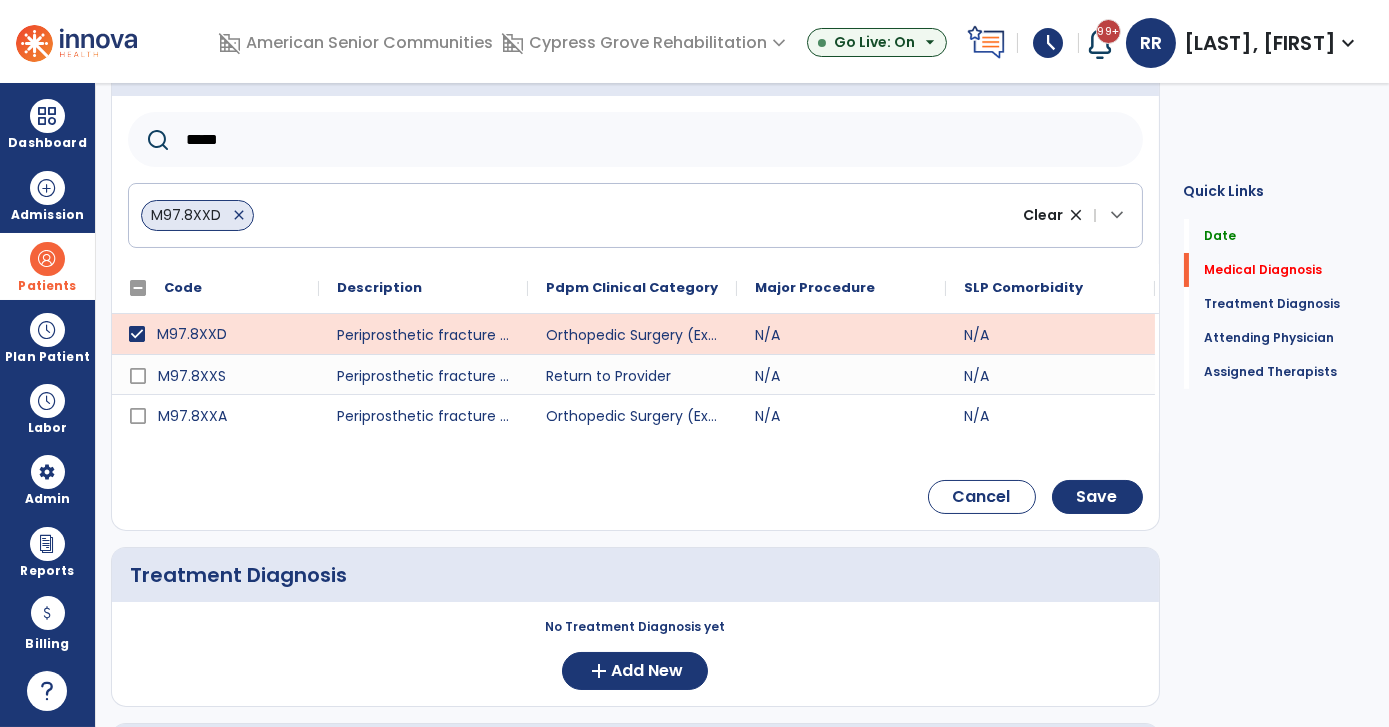 scroll, scrollTop: 235, scrollLeft: 0, axis: vertical 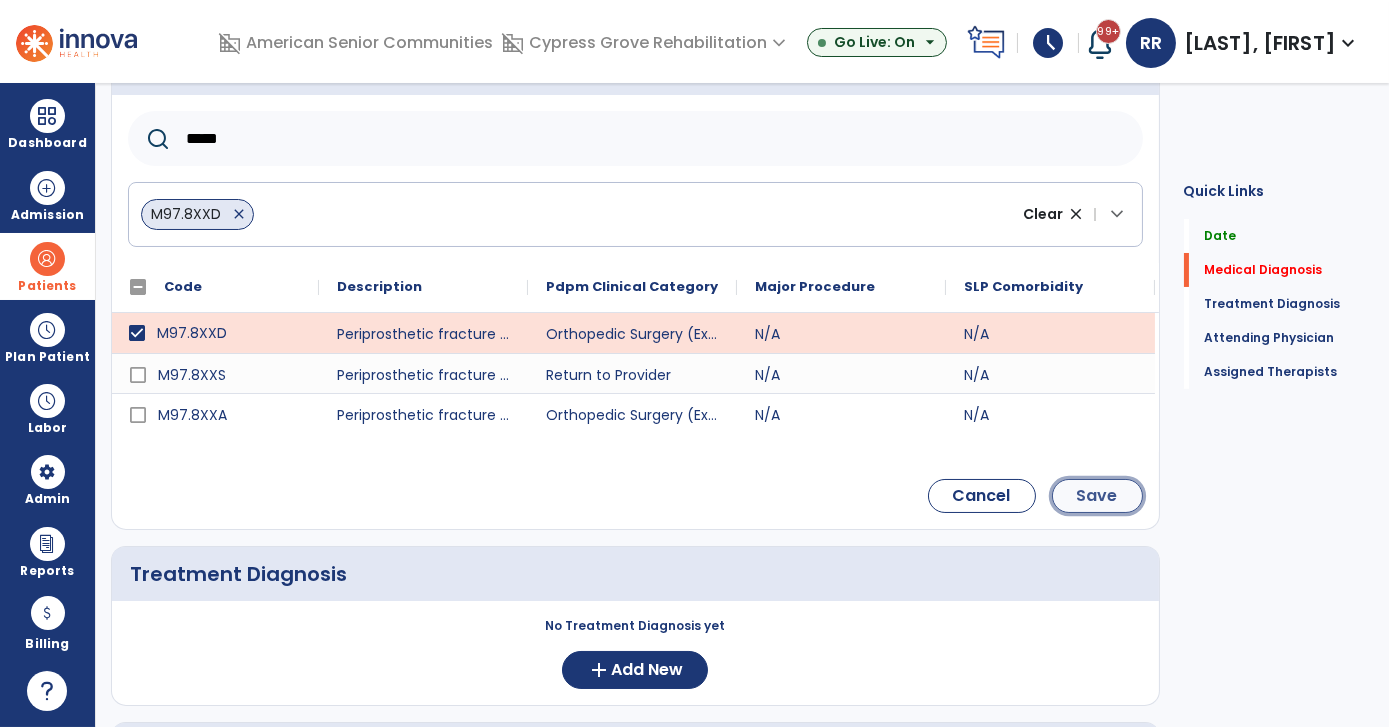 click on "Save" 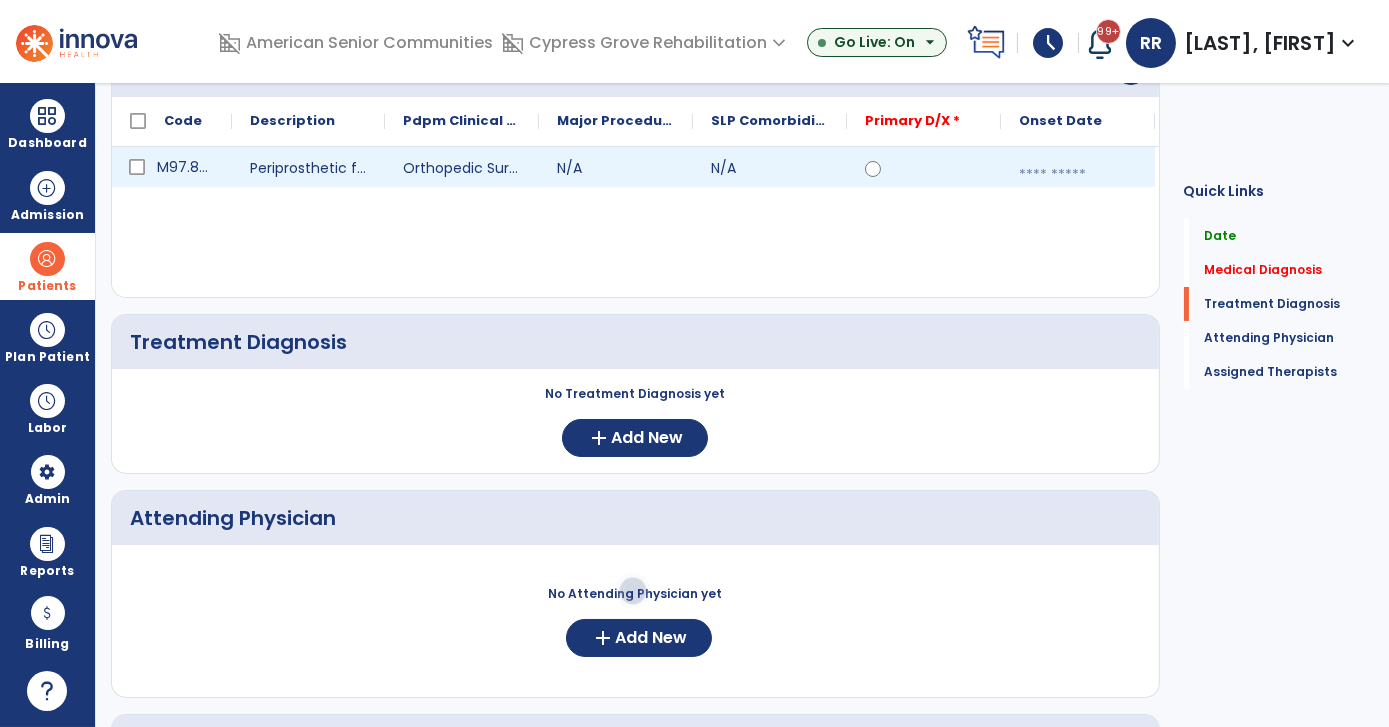 click at bounding box center [1078, 175] 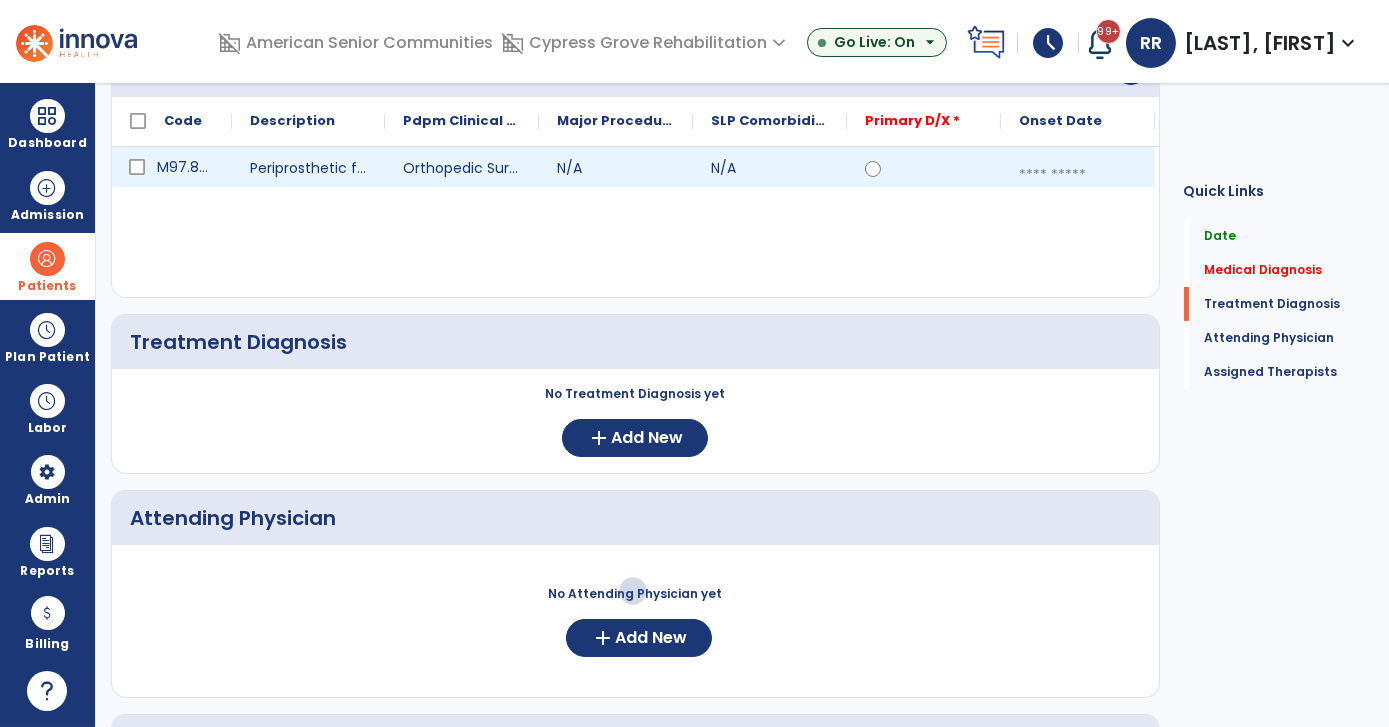 select on "*" 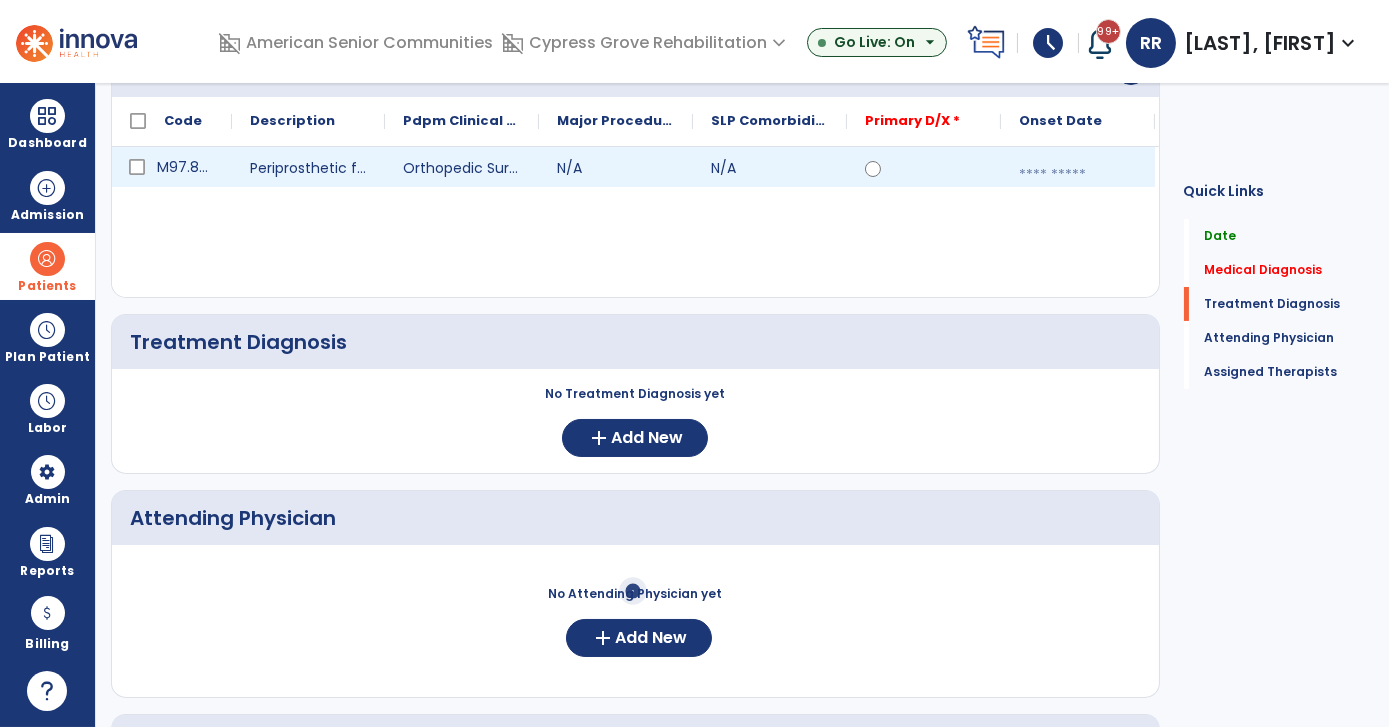 select on "****" 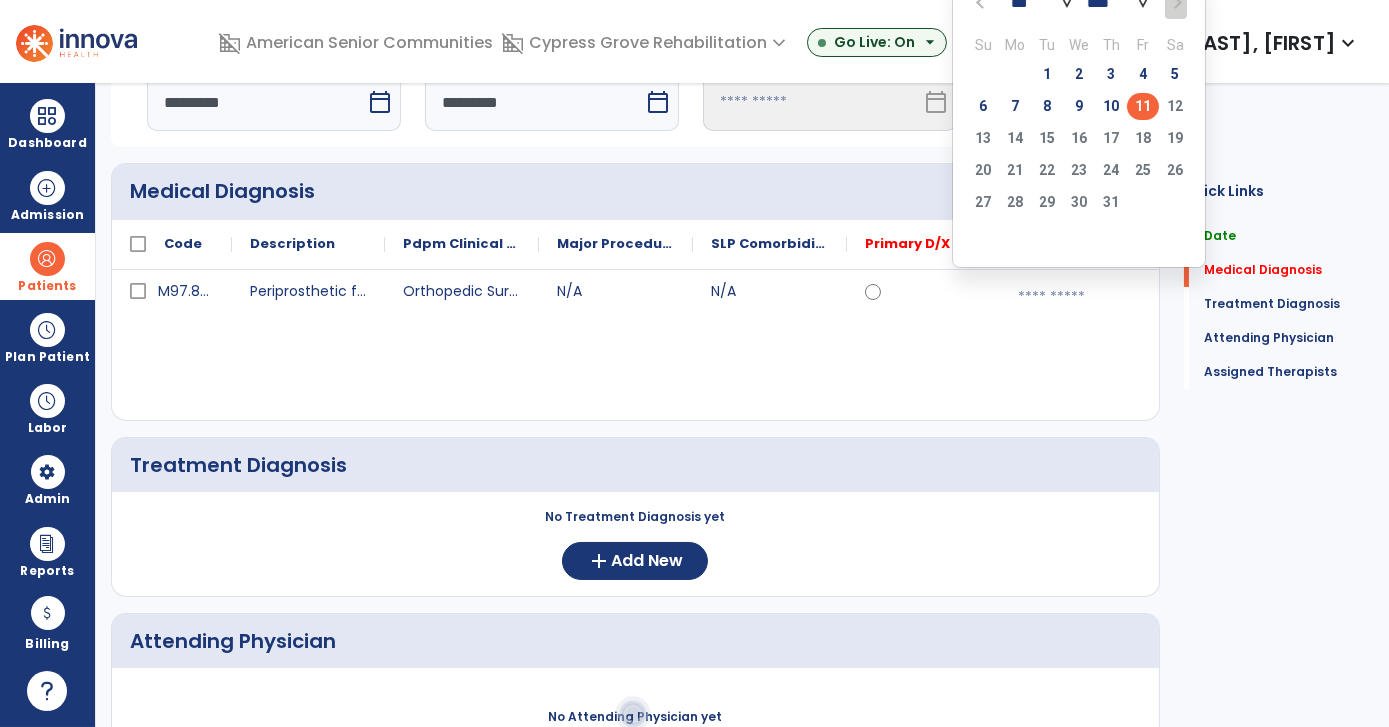 scroll, scrollTop: 109, scrollLeft: 0, axis: vertical 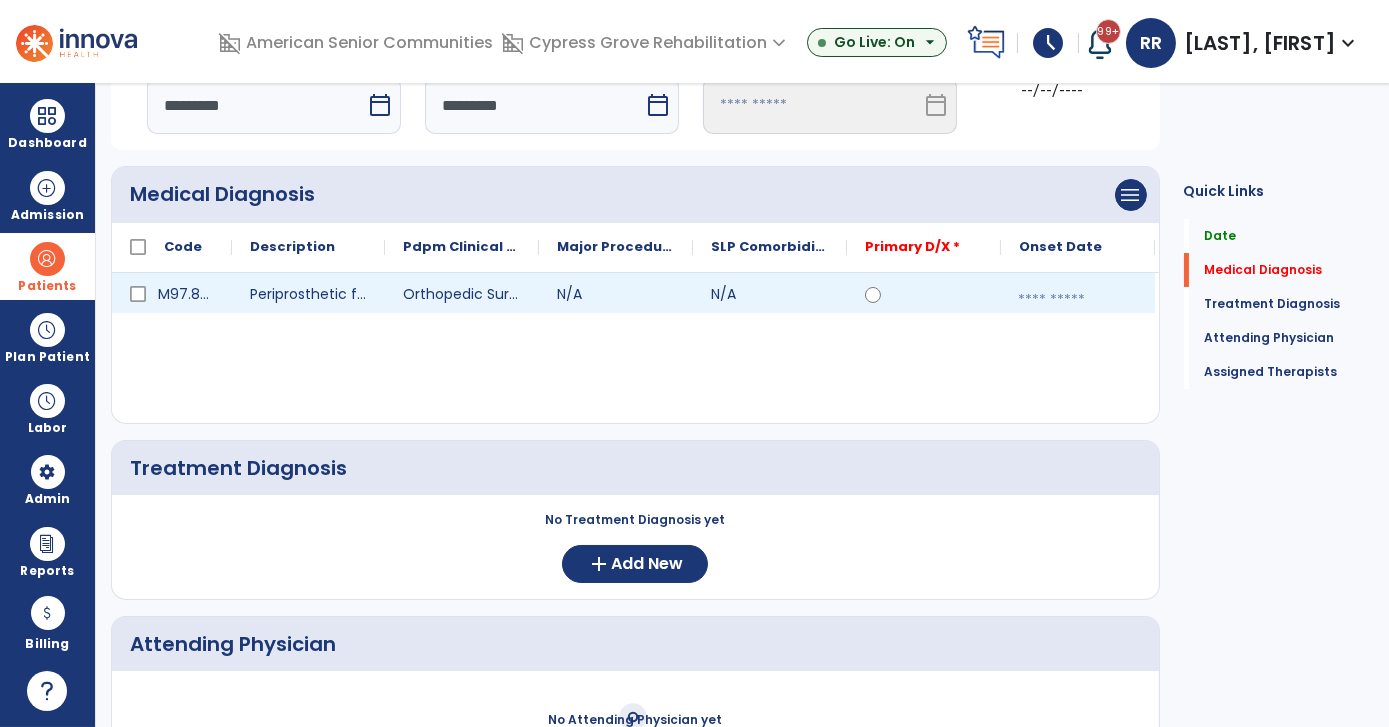 click at bounding box center (1078, 300) 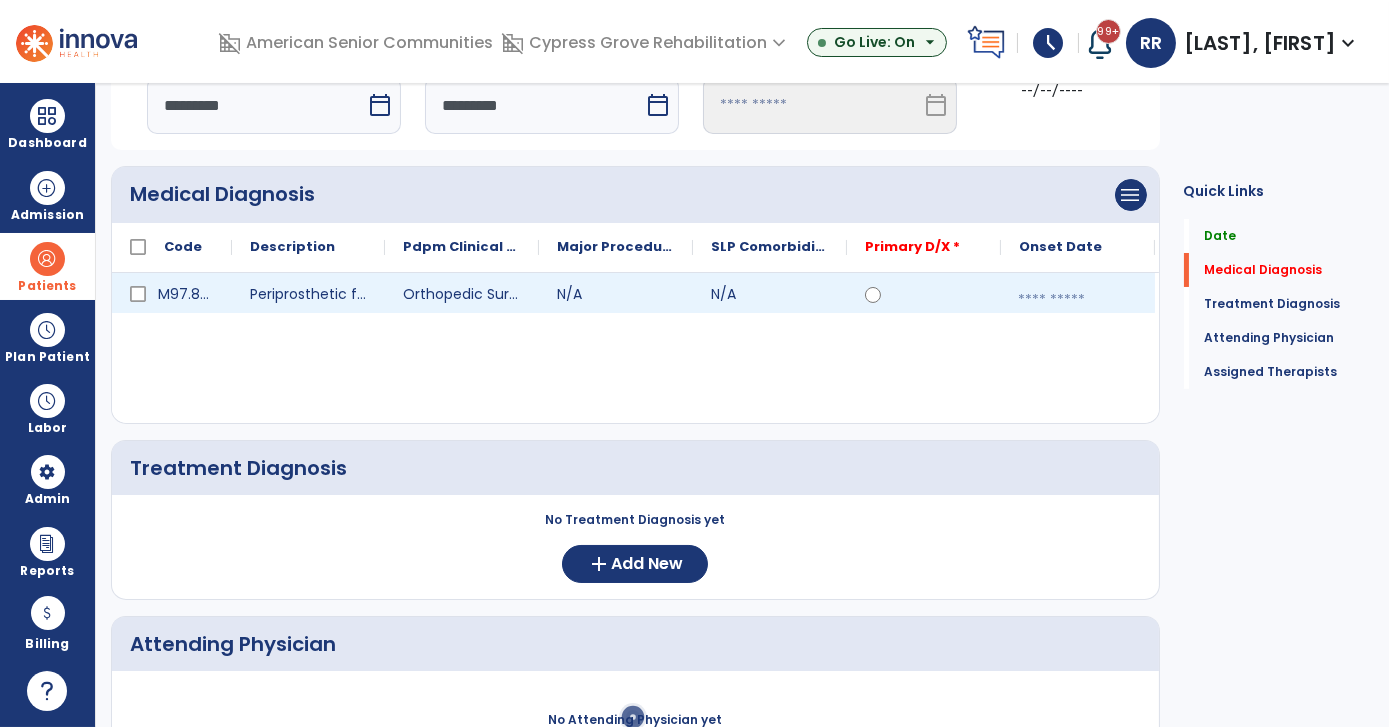 select on "*" 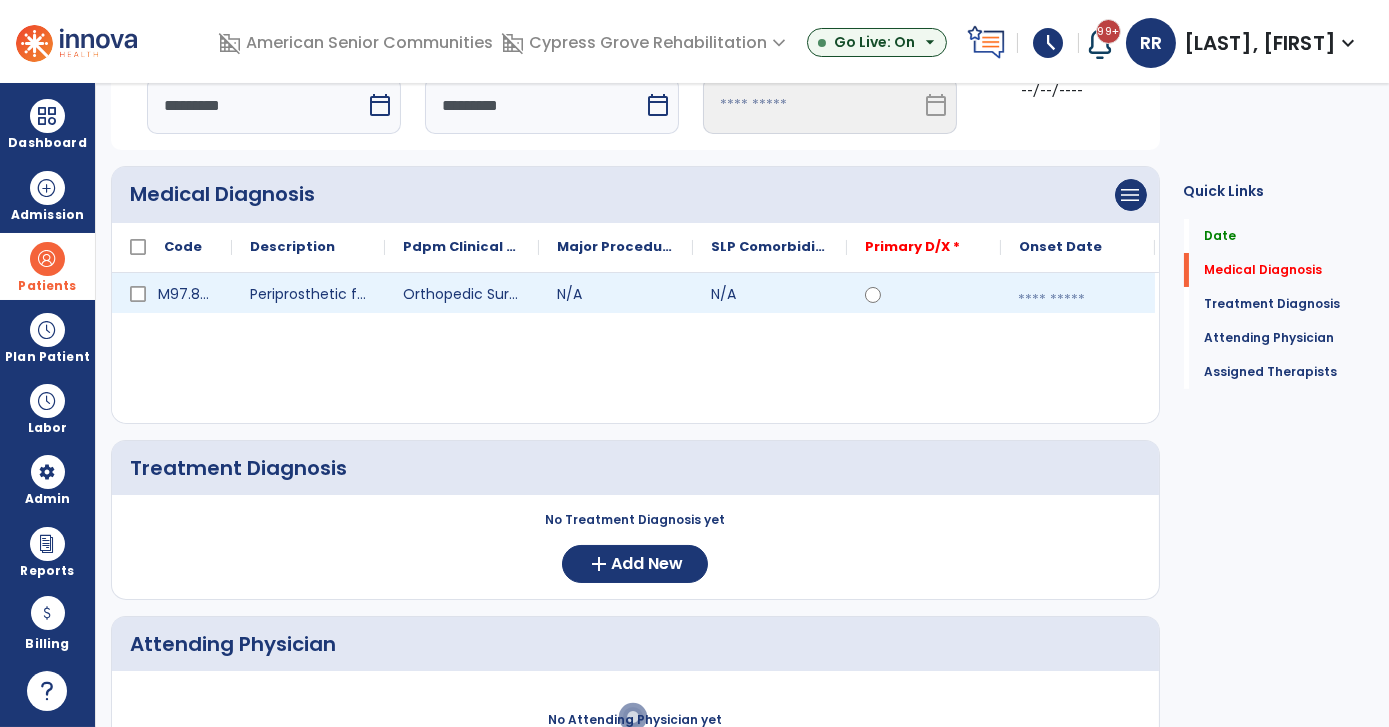 select on "****" 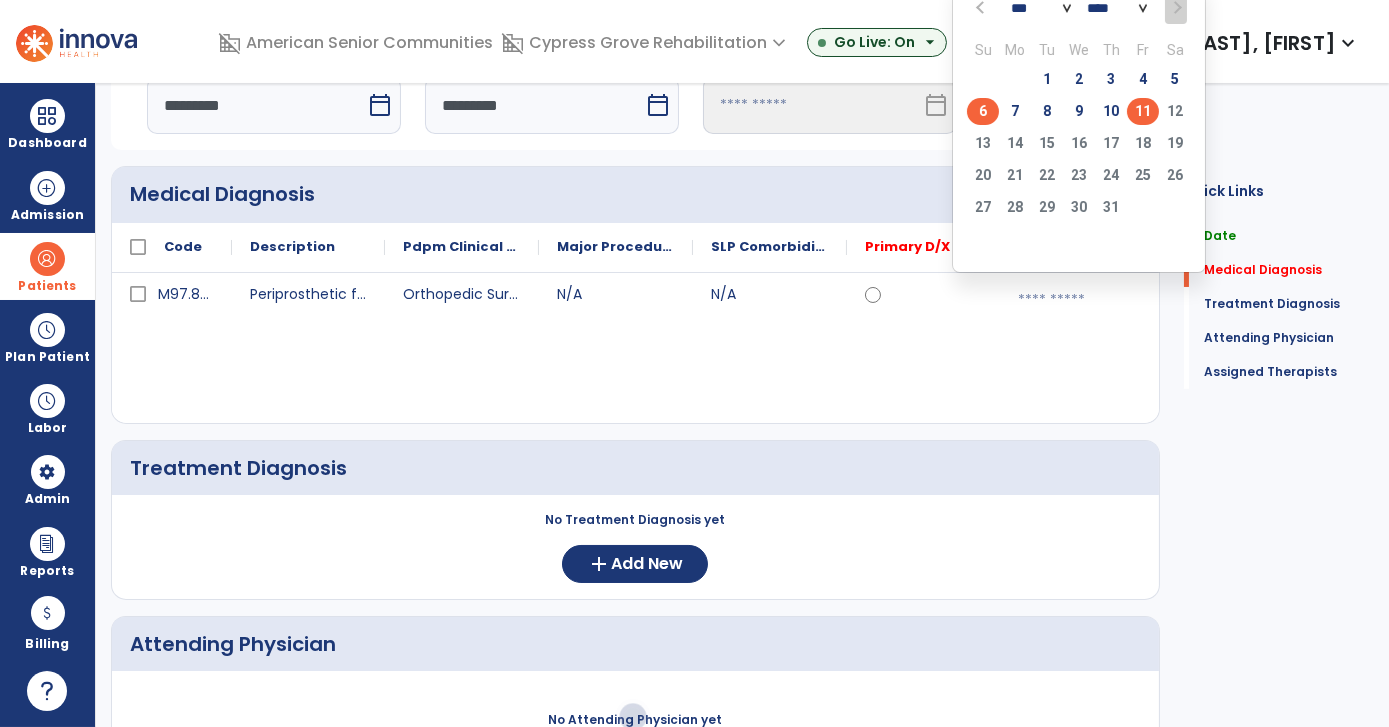 click on "6" 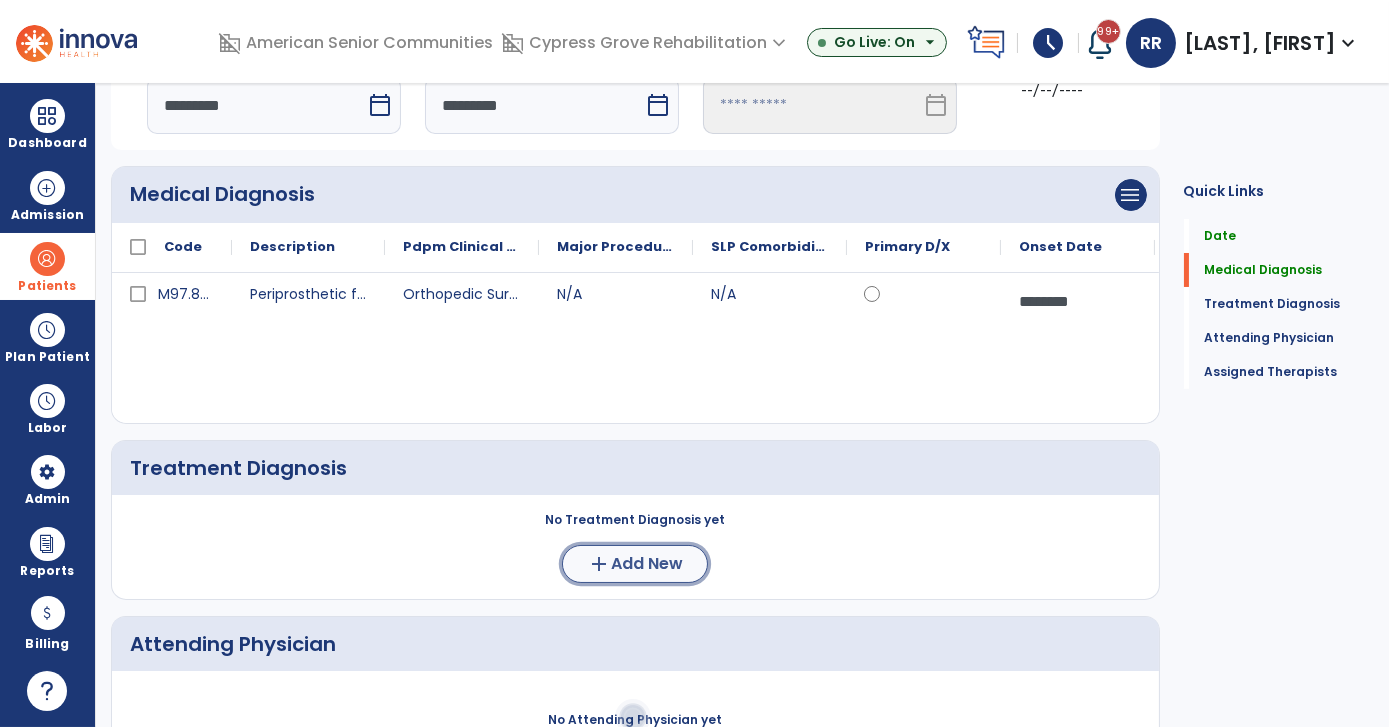 click on "add" 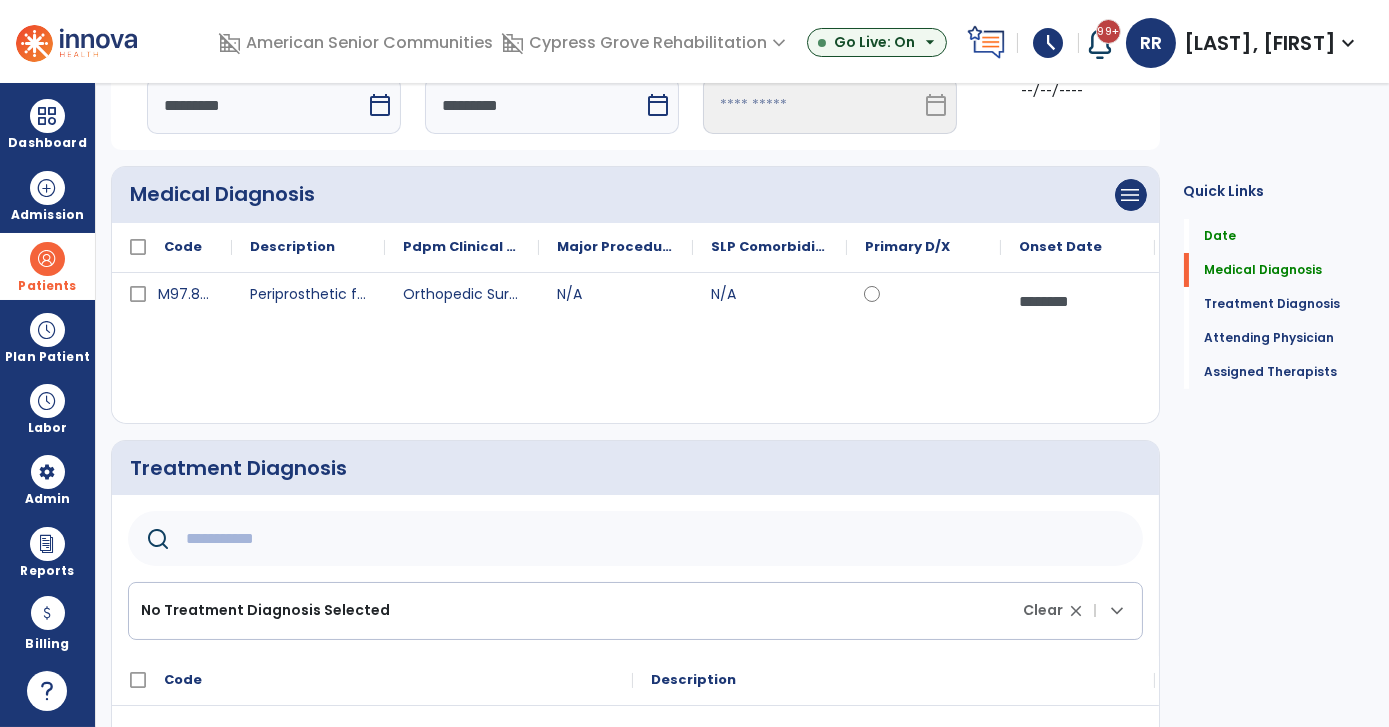 click 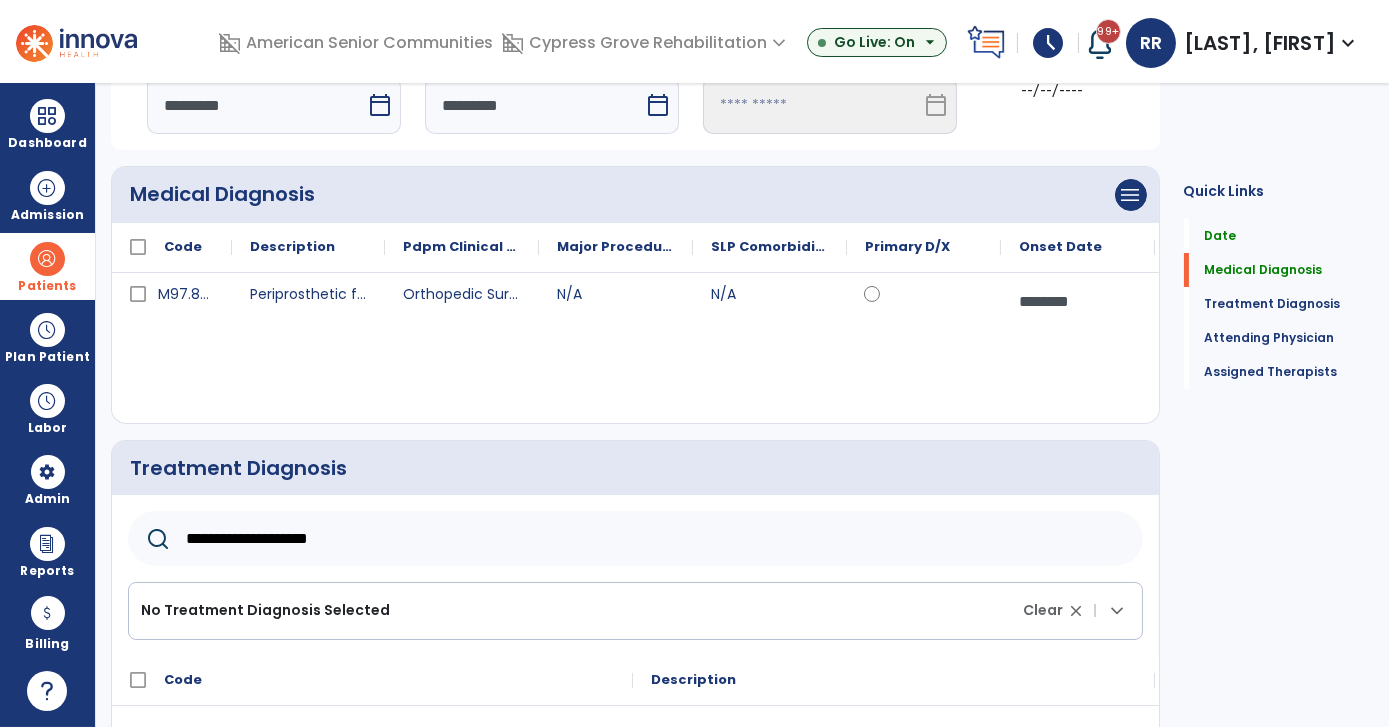type on "**********" 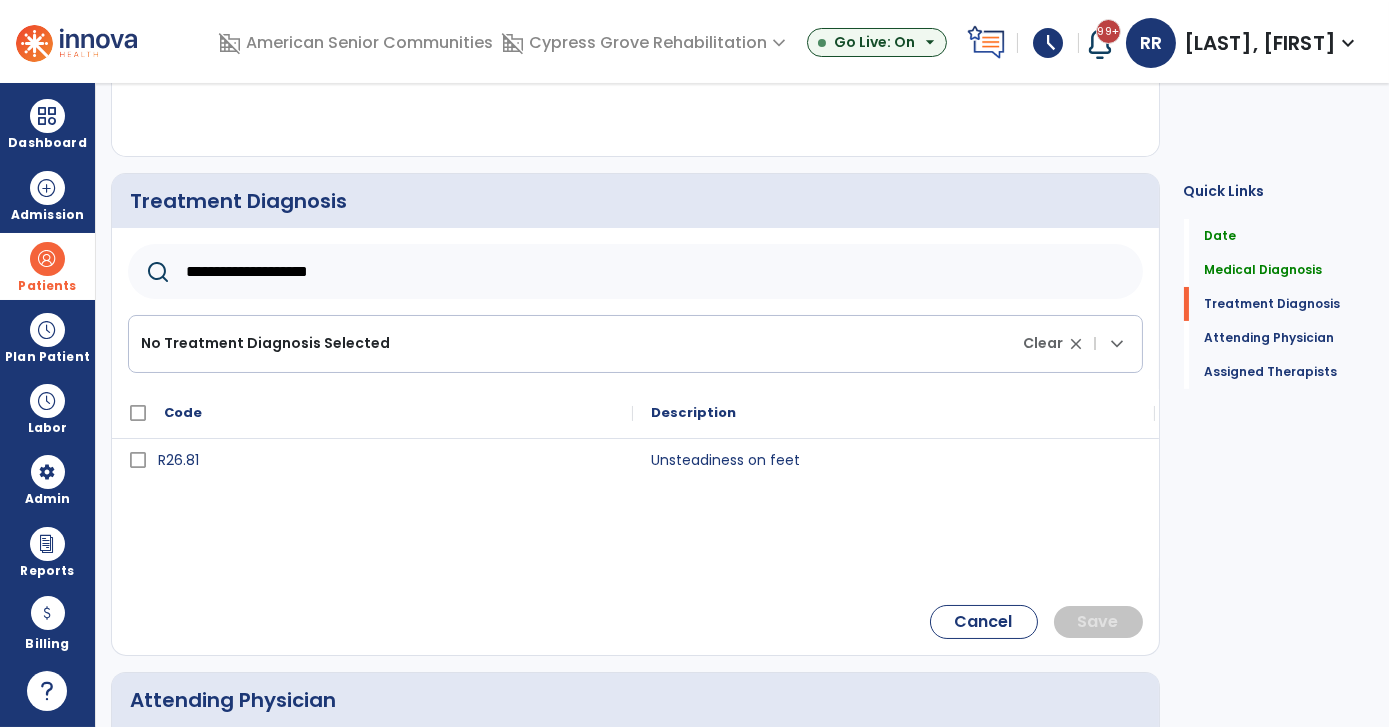 scroll, scrollTop: 392, scrollLeft: 0, axis: vertical 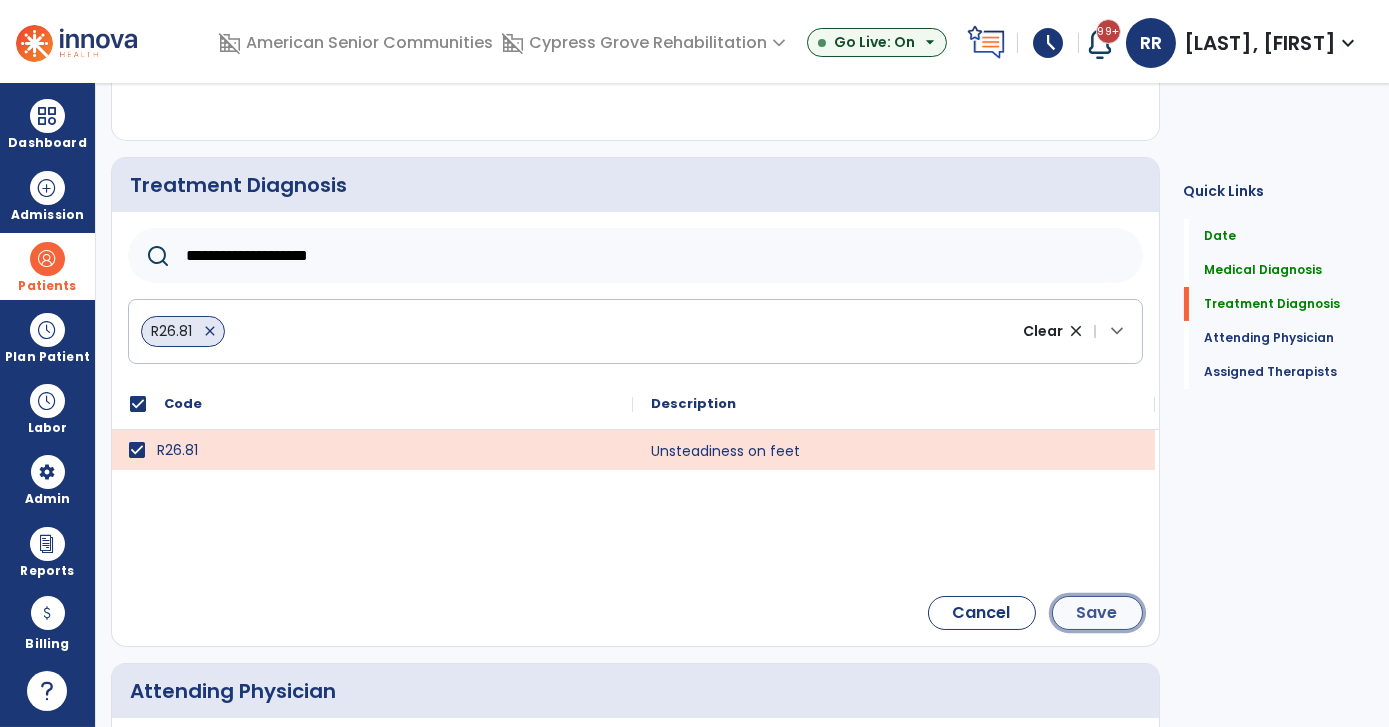 click on "Save" 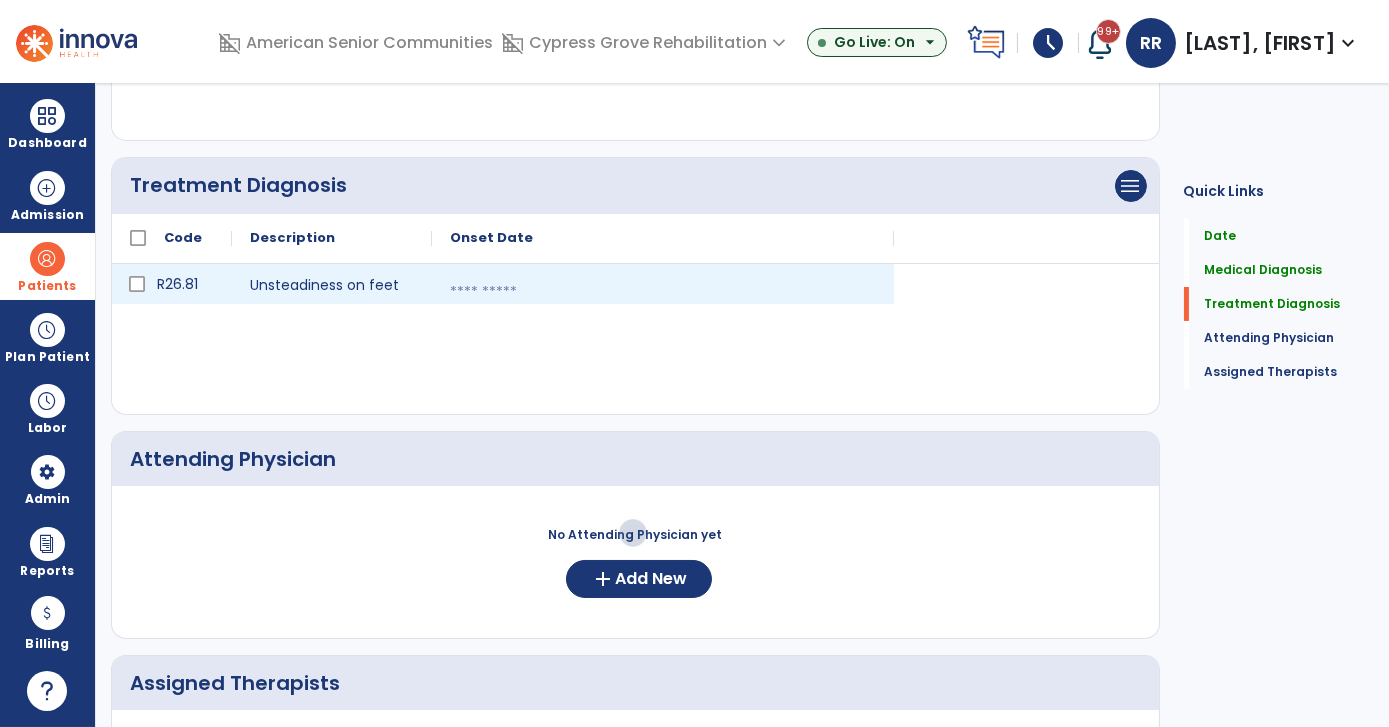 click at bounding box center (663, 292) 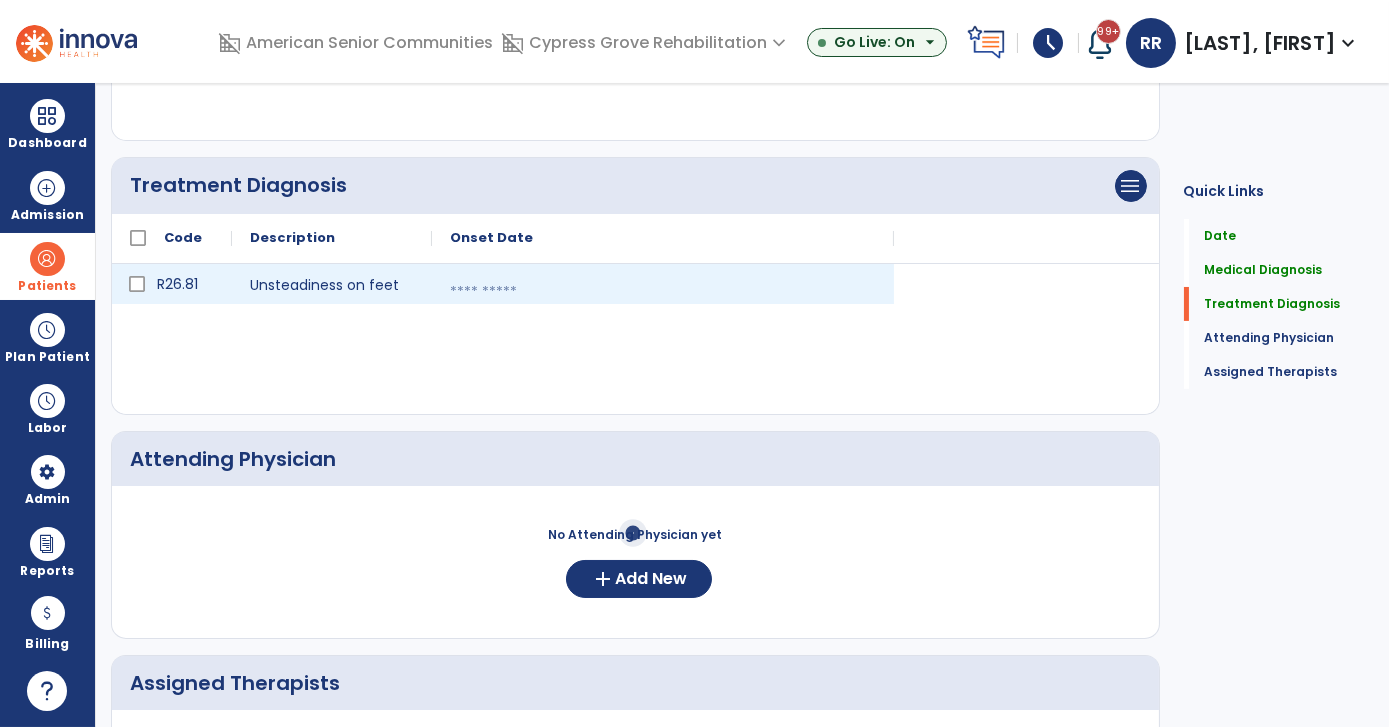 select on "*" 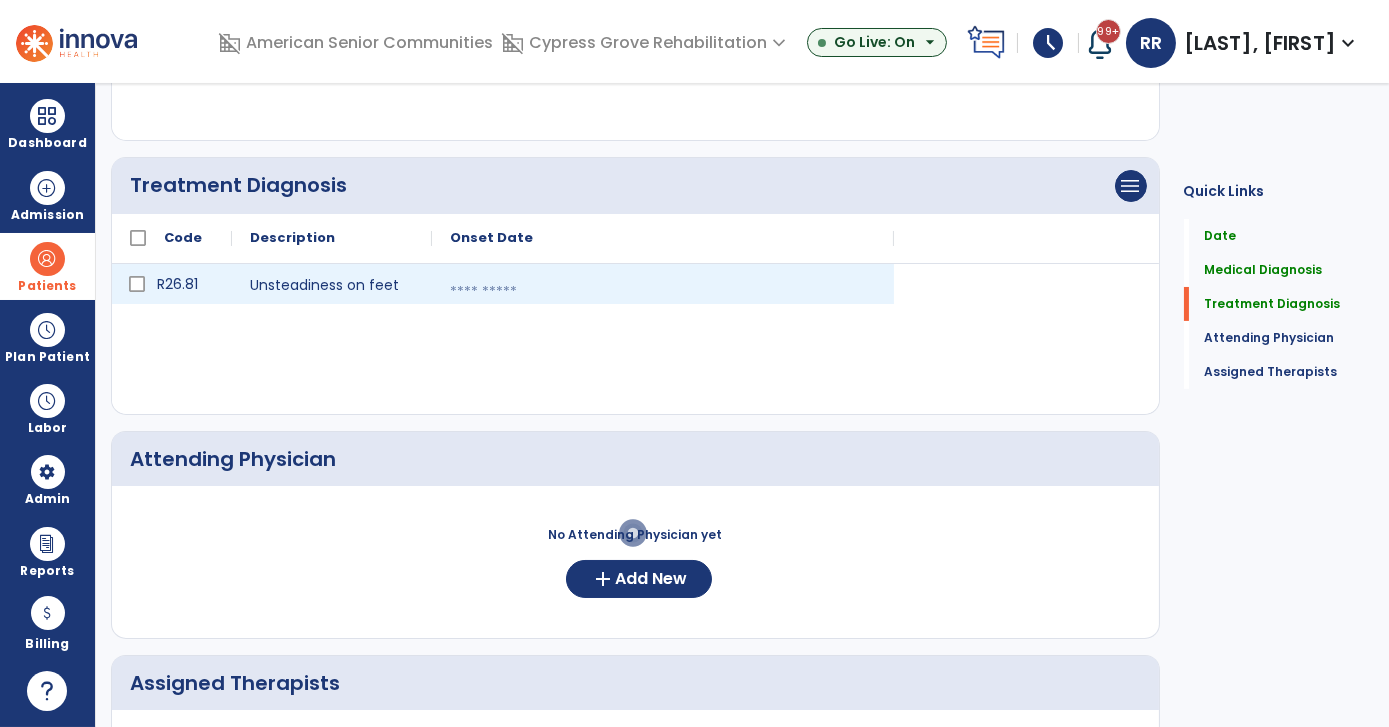 select on "****" 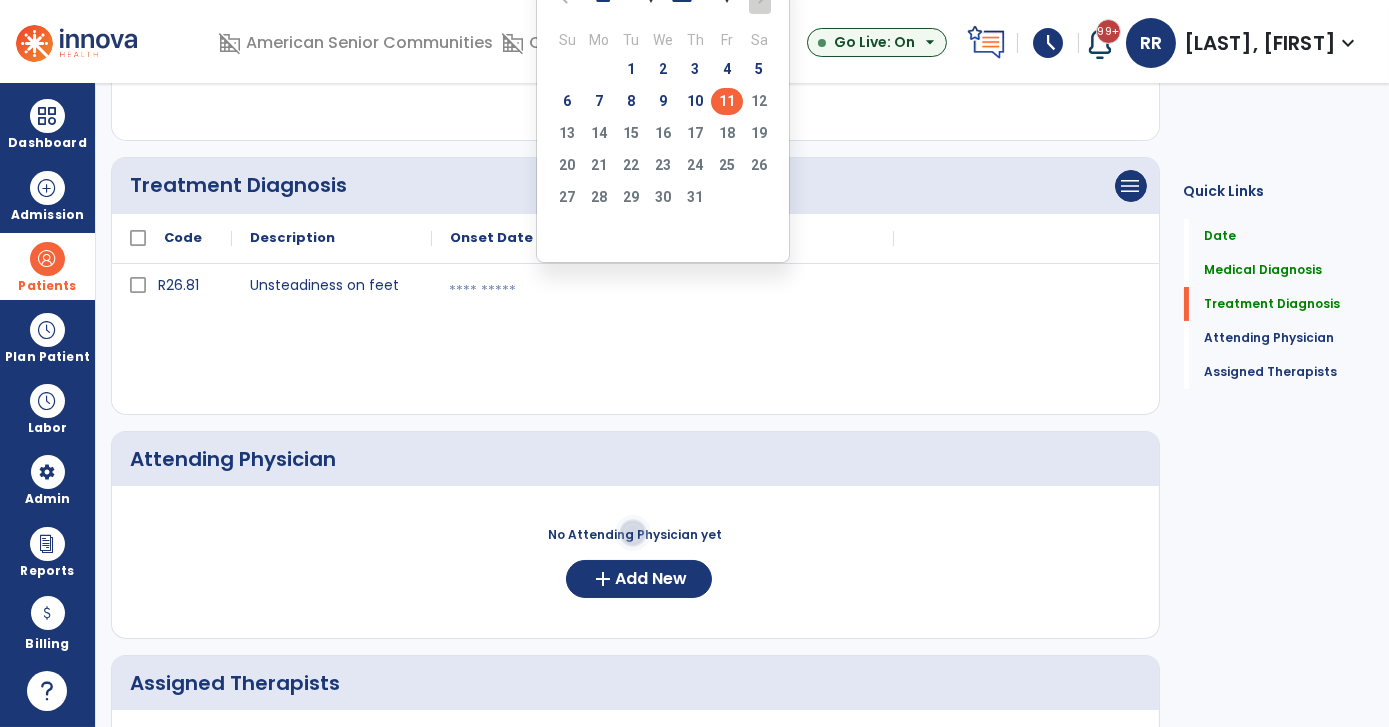 click on "11" 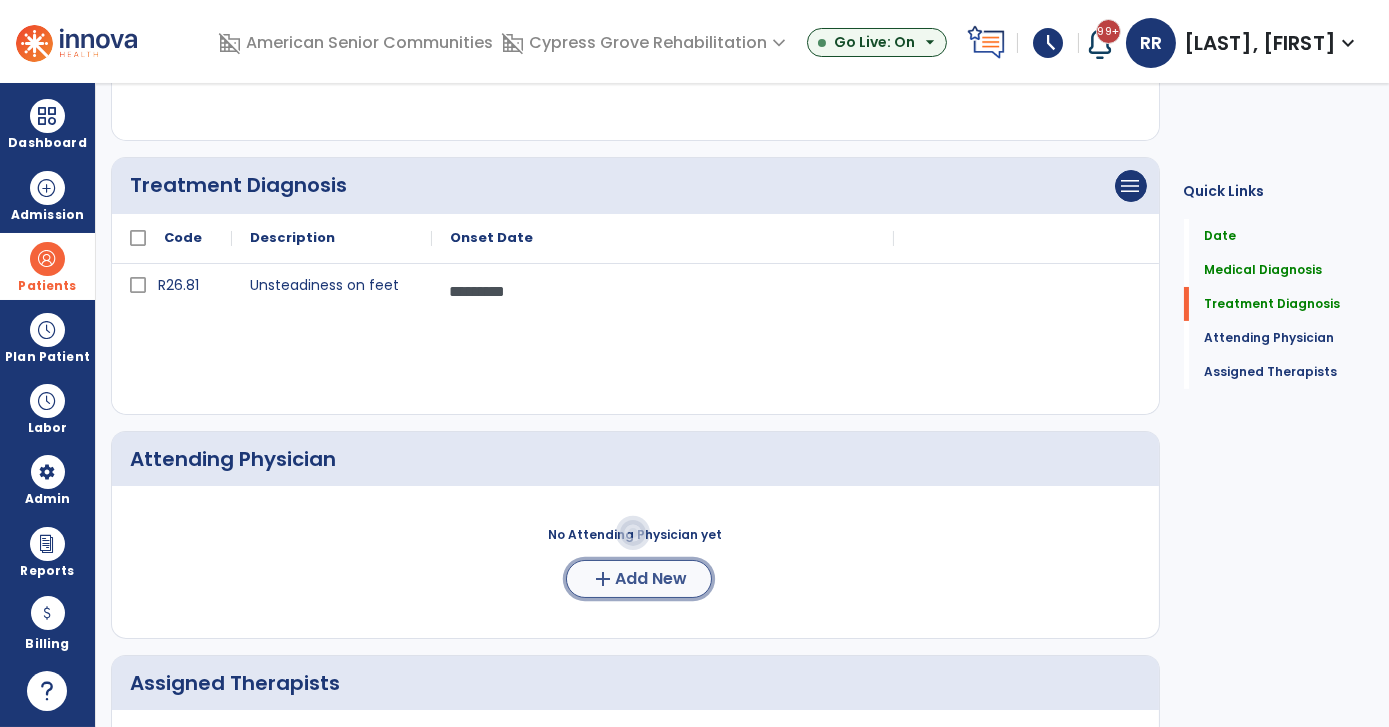 click on "Add New" 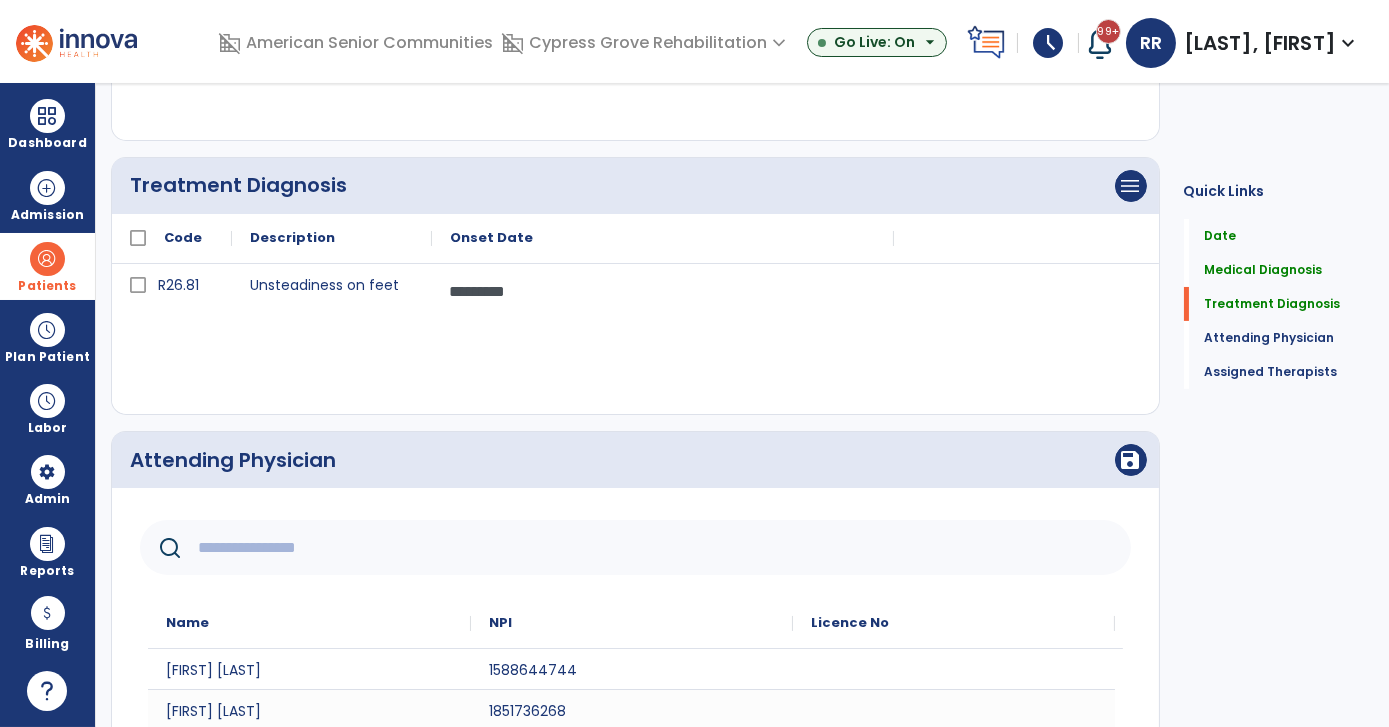 click 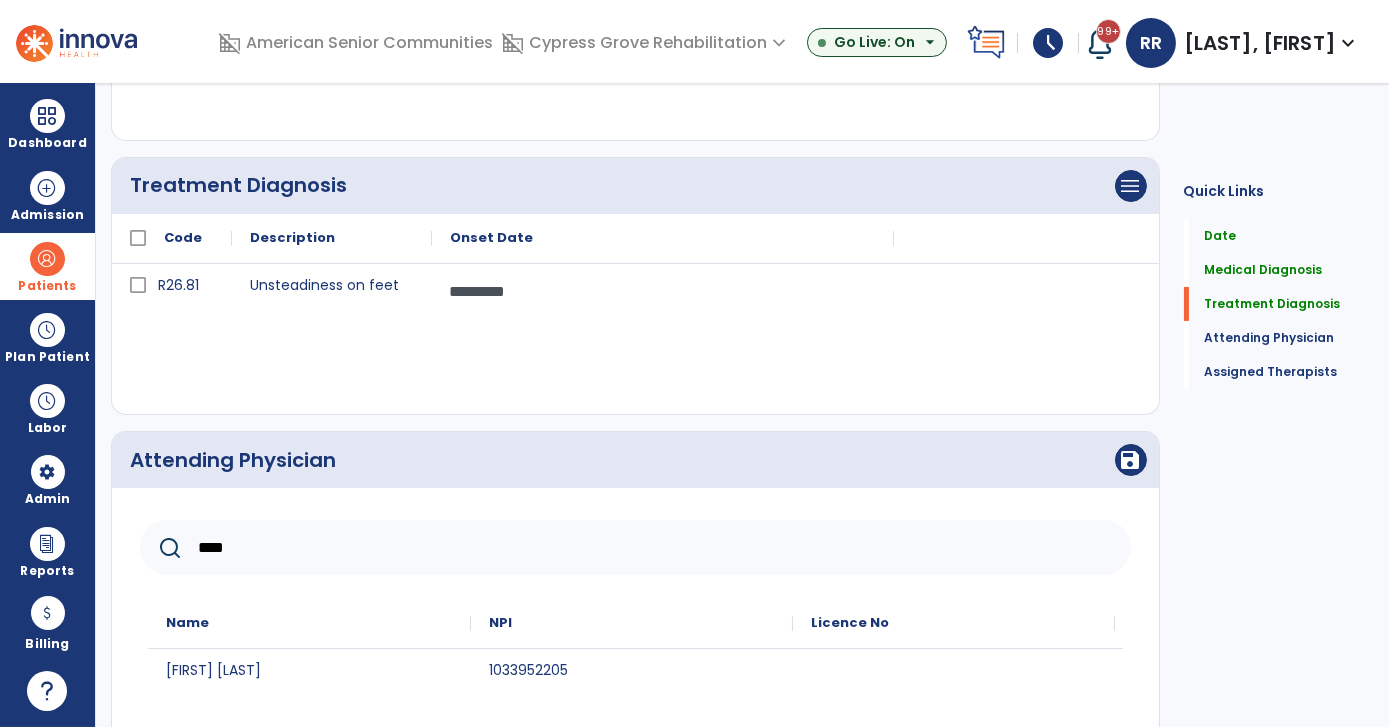 type on "****" 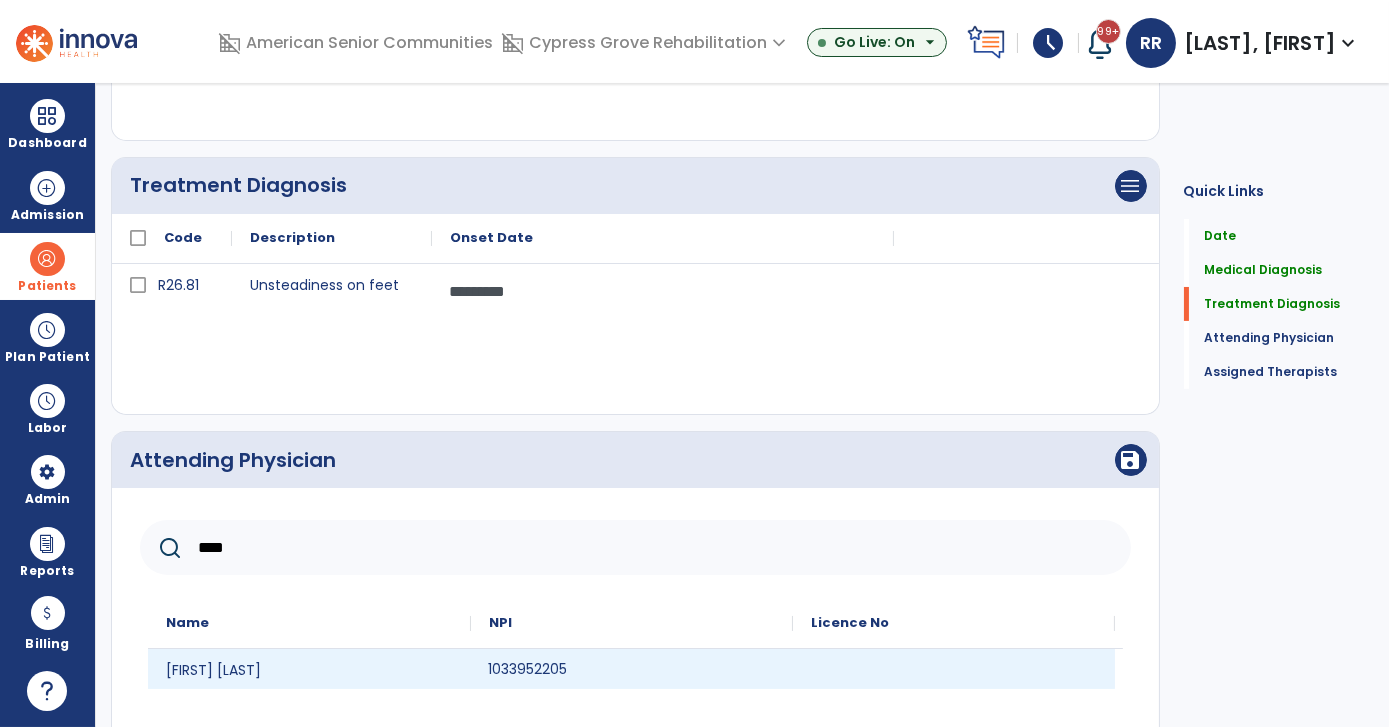 click on "1033952205" 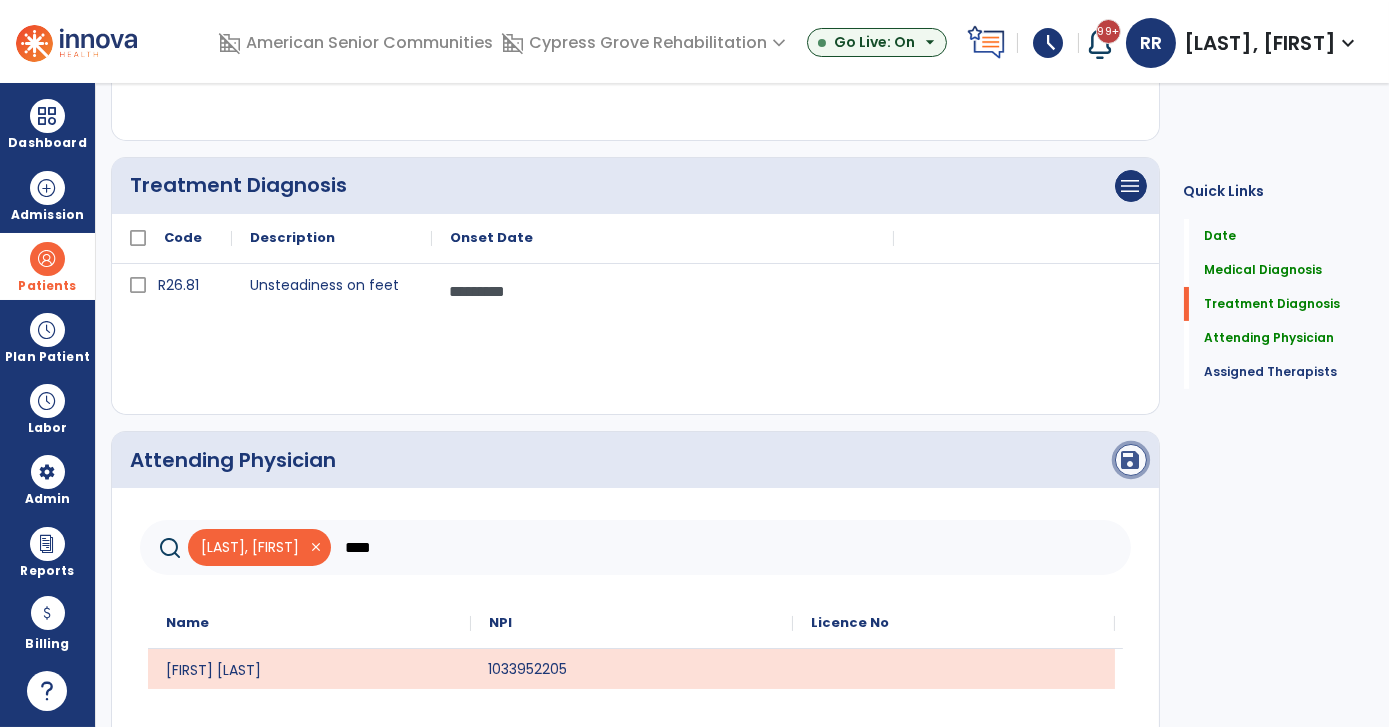 click on "save" 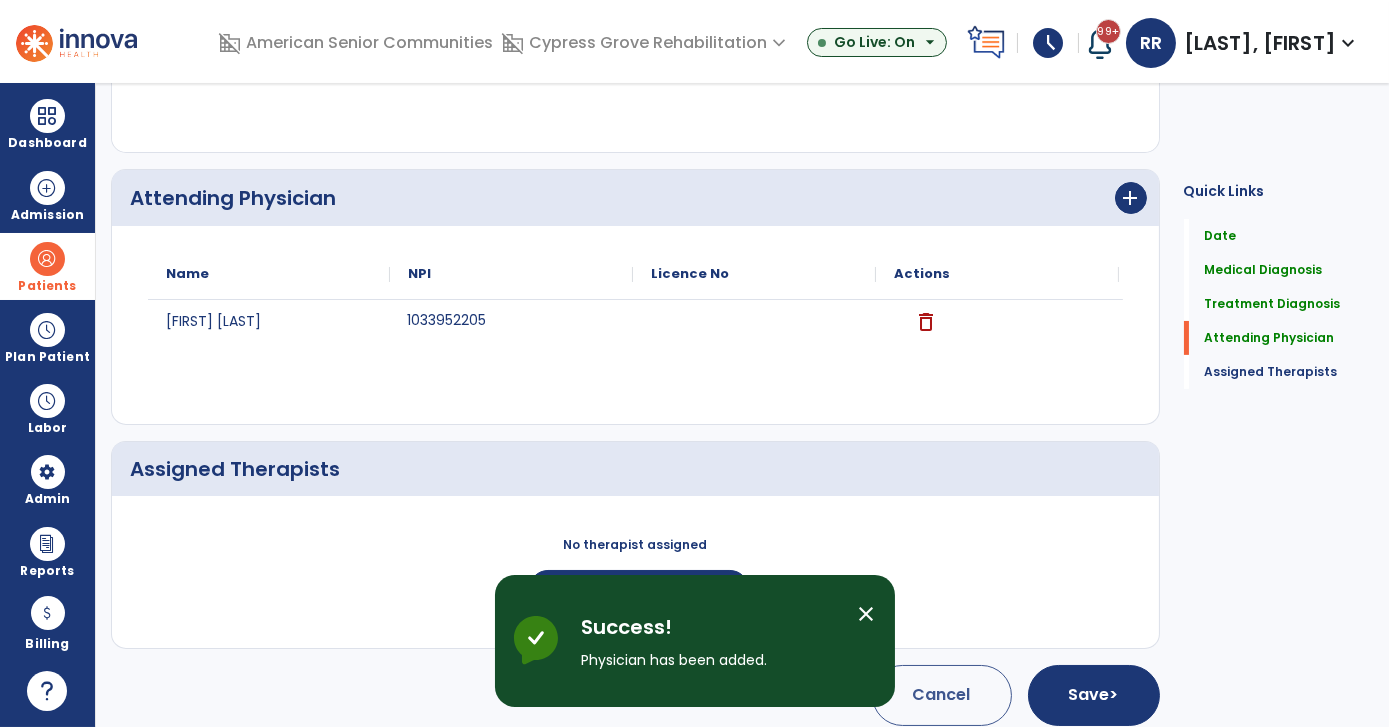 scroll, scrollTop: 665, scrollLeft: 0, axis: vertical 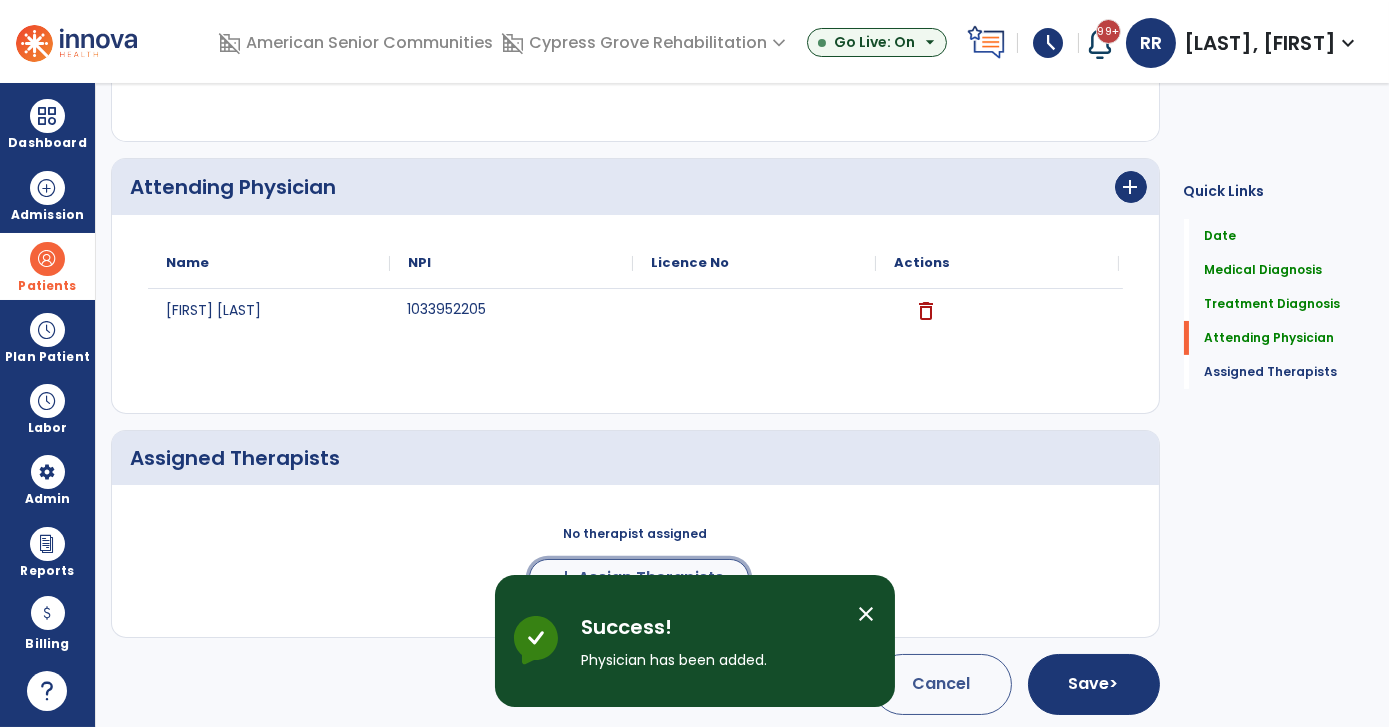 click on "Assign Therapists" 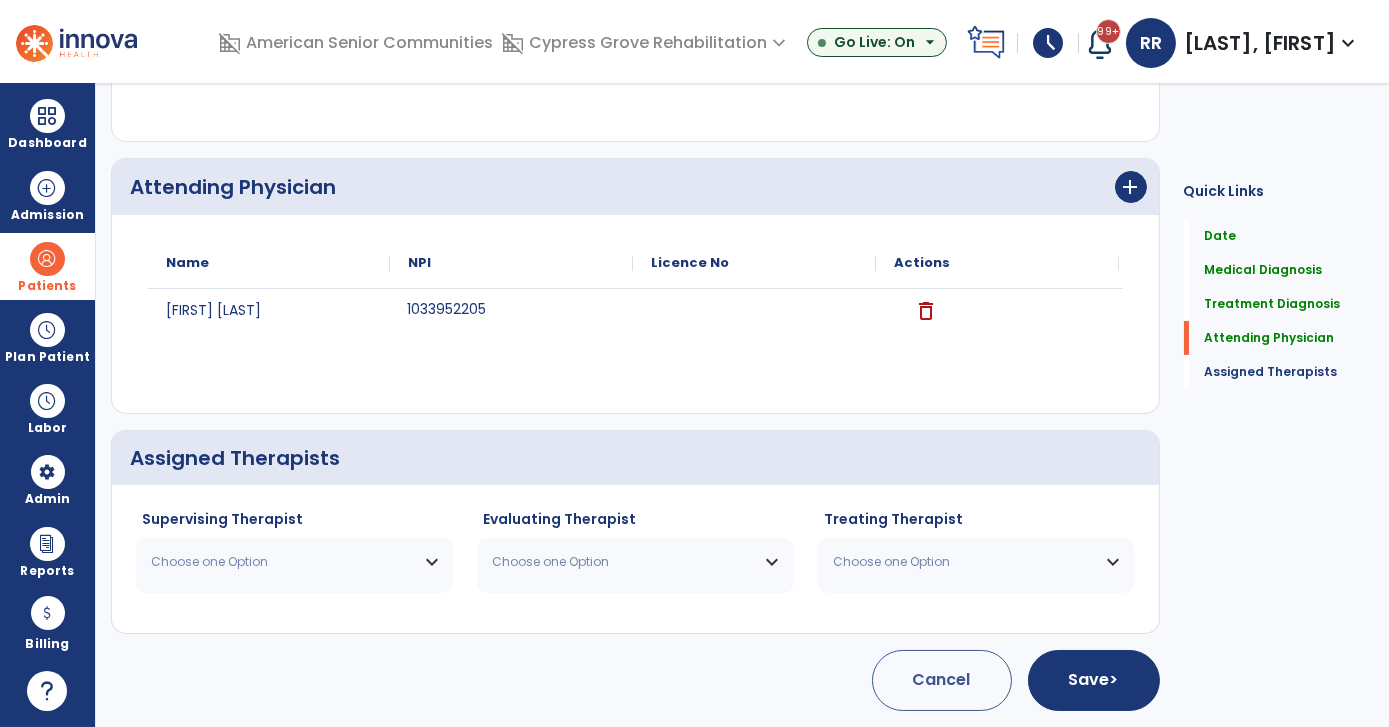 scroll, scrollTop: 661, scrollLeft: 0, axis: vertical 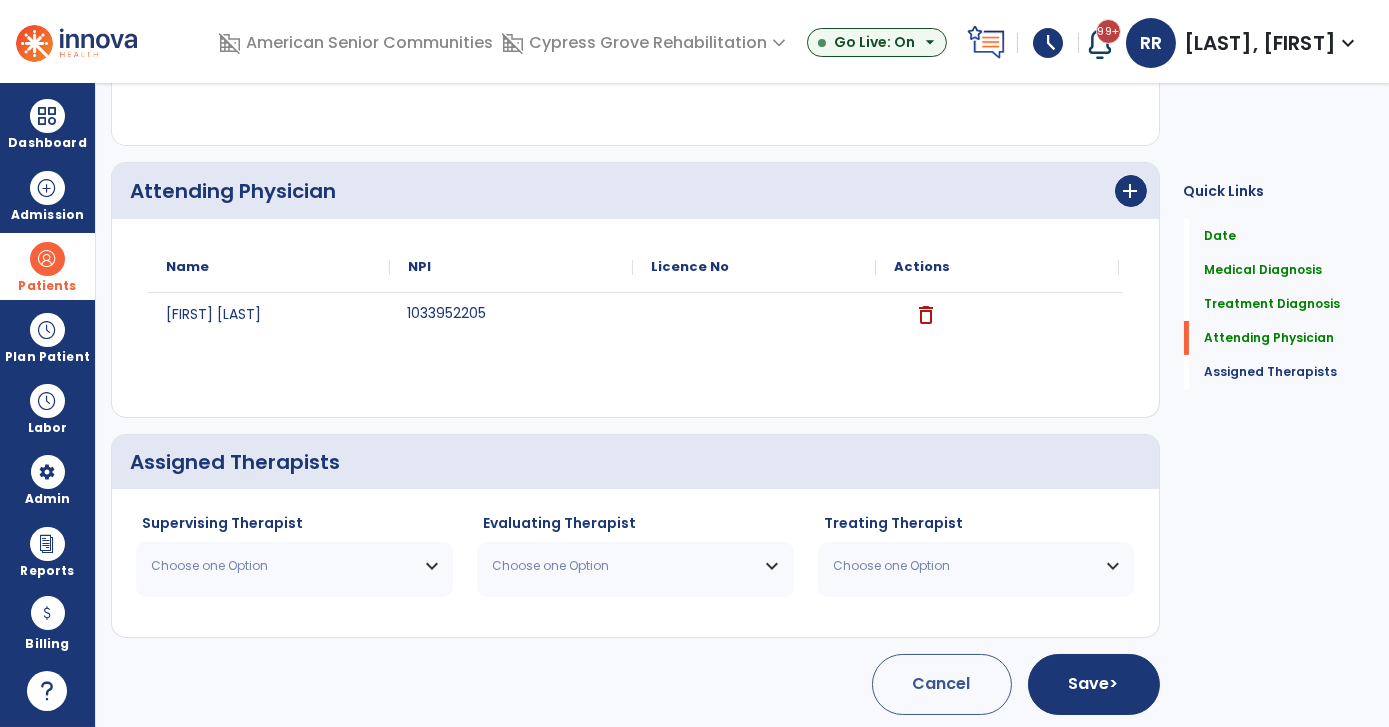 click on "Choose one Option [LAST], [FIRST]  OT   NPI #  N/A   License #  31005384A [LAST], [FIRST]  OT   NPI #  N/A   License #  31003766A [LAST], [FIRST]  OT   NPI #  N/A   License #  31004496A" 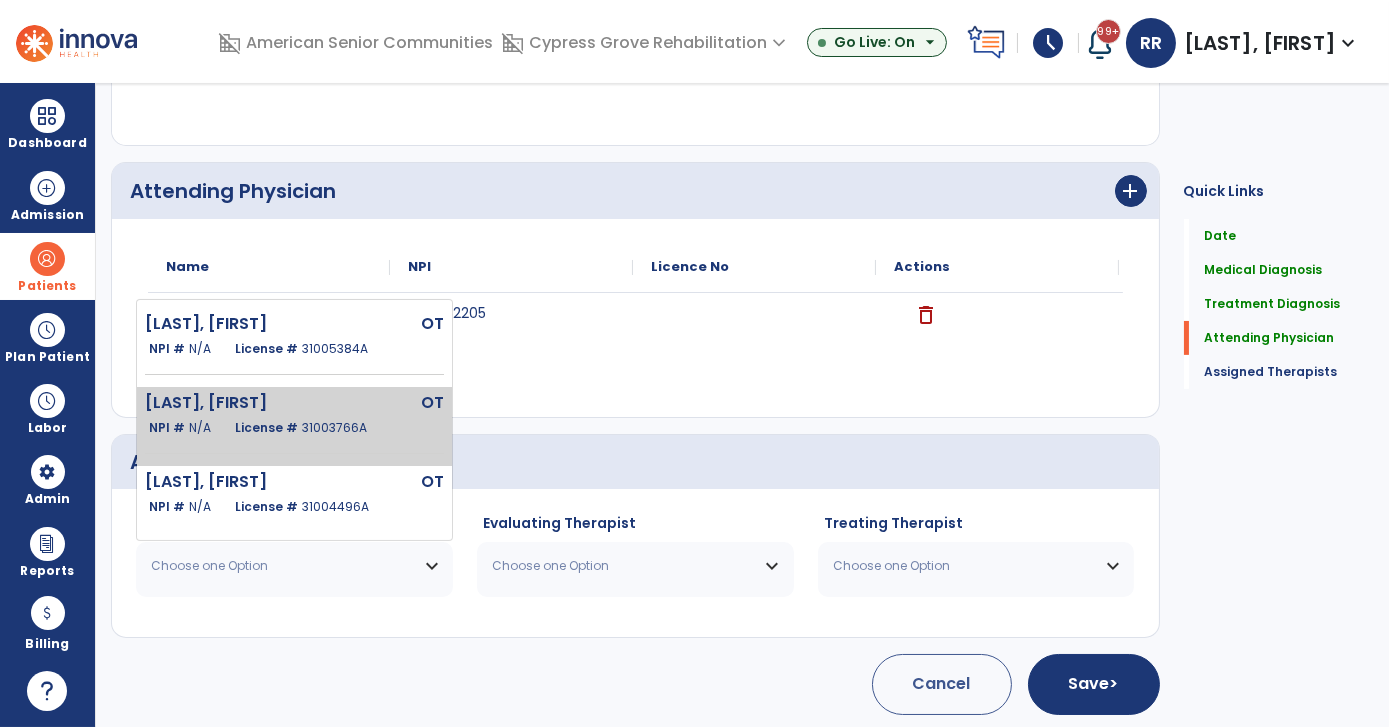 click on "[LAST], [FIRST]" 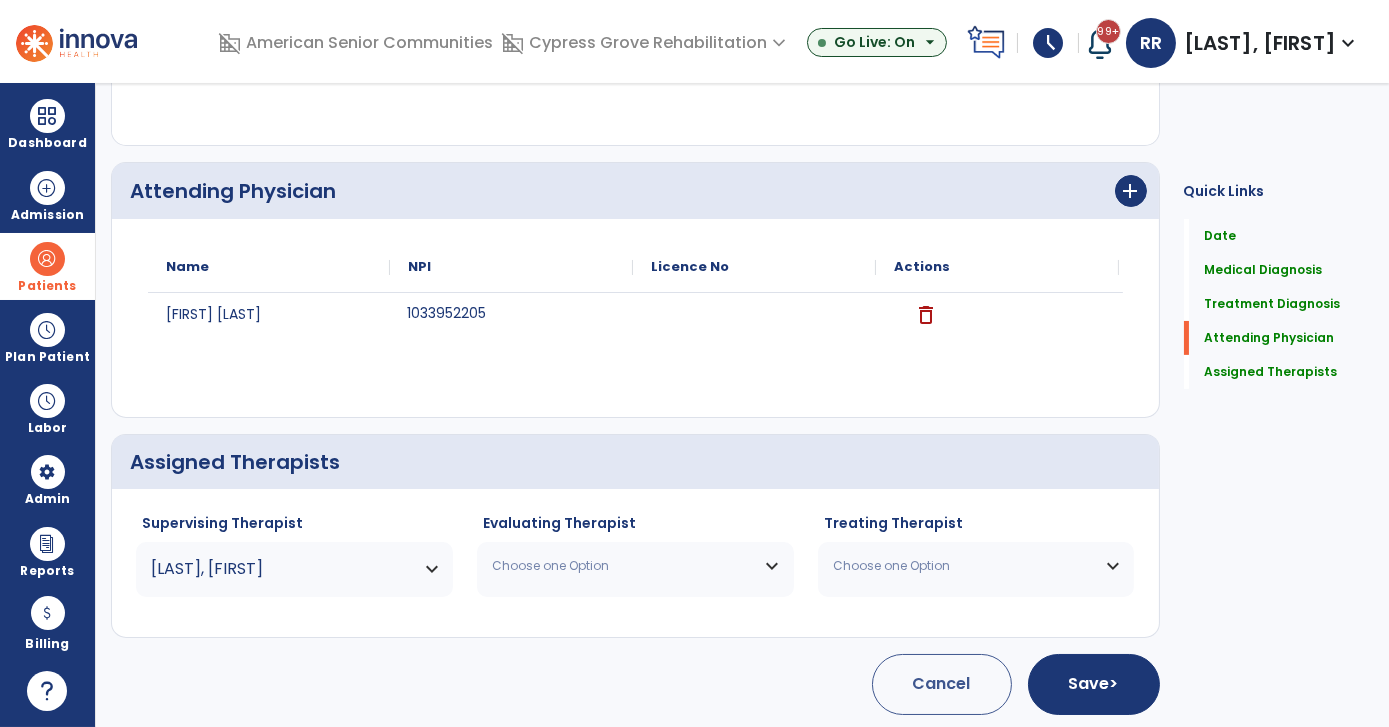 click on "Choose one Option" at bounding box center [623, 566] 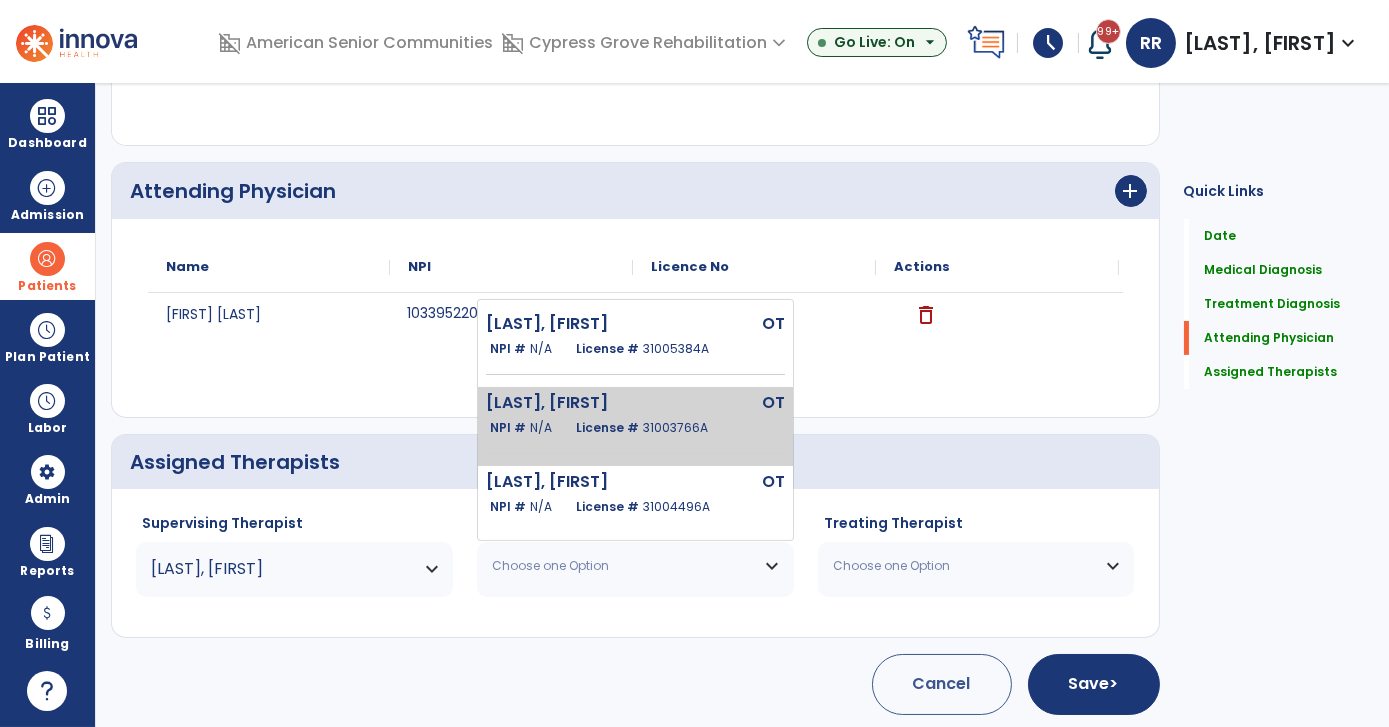 click on "[LAST], [FIRST]  OT   NPI #  N/A   License #  31003766A" 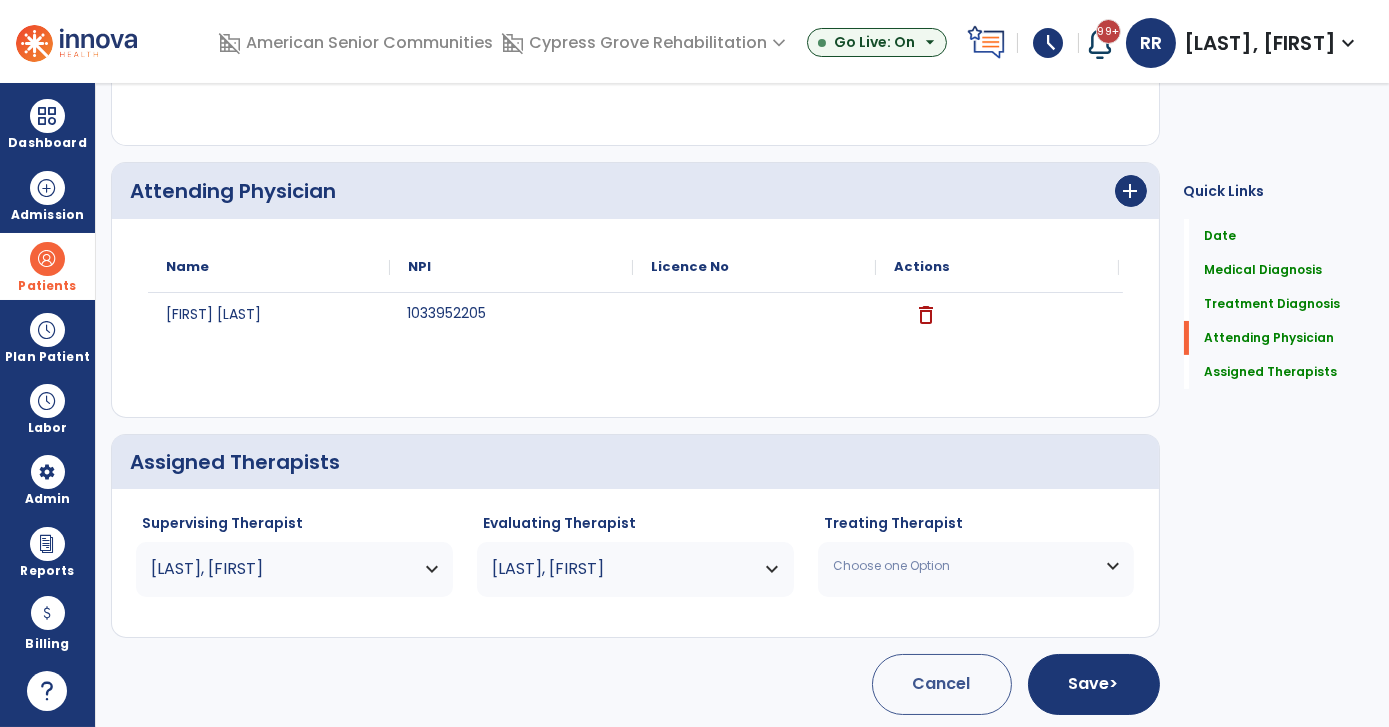 click on "Choose one Option" at bounding box center (964, 566) 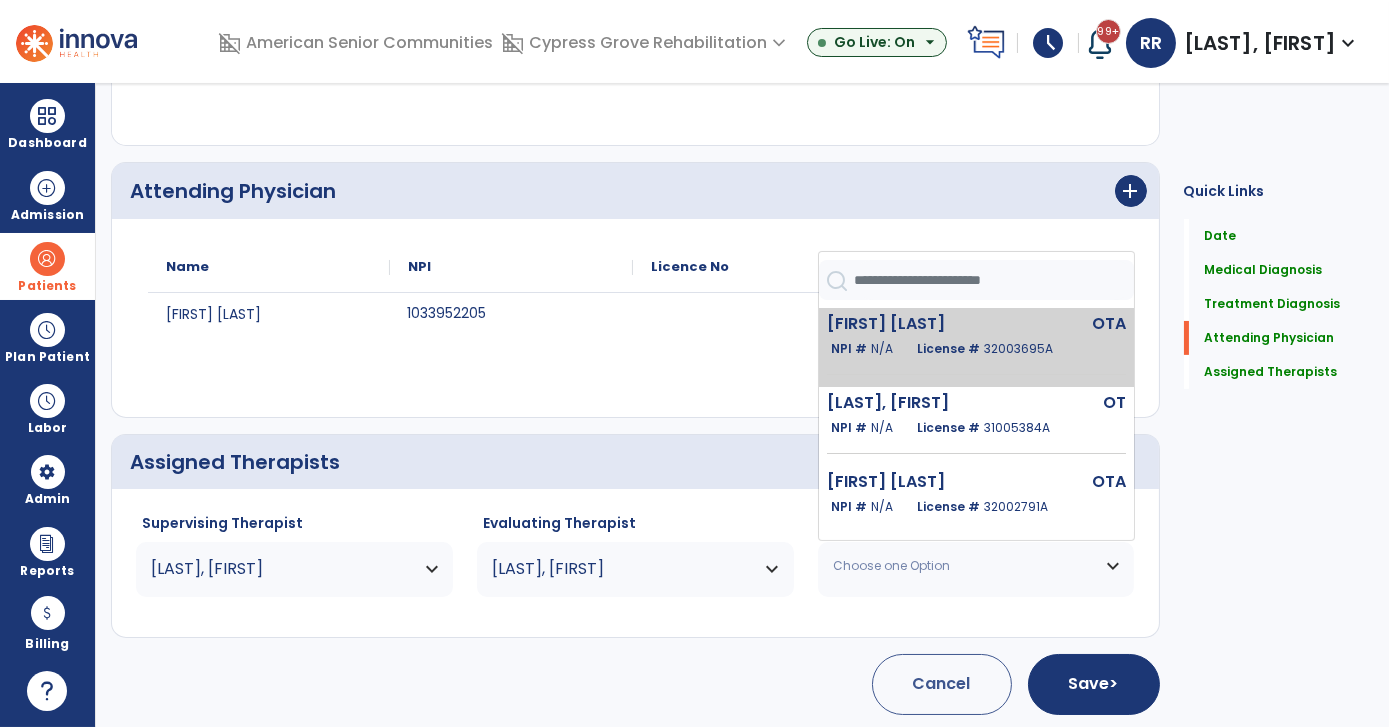 click on "32003695A" 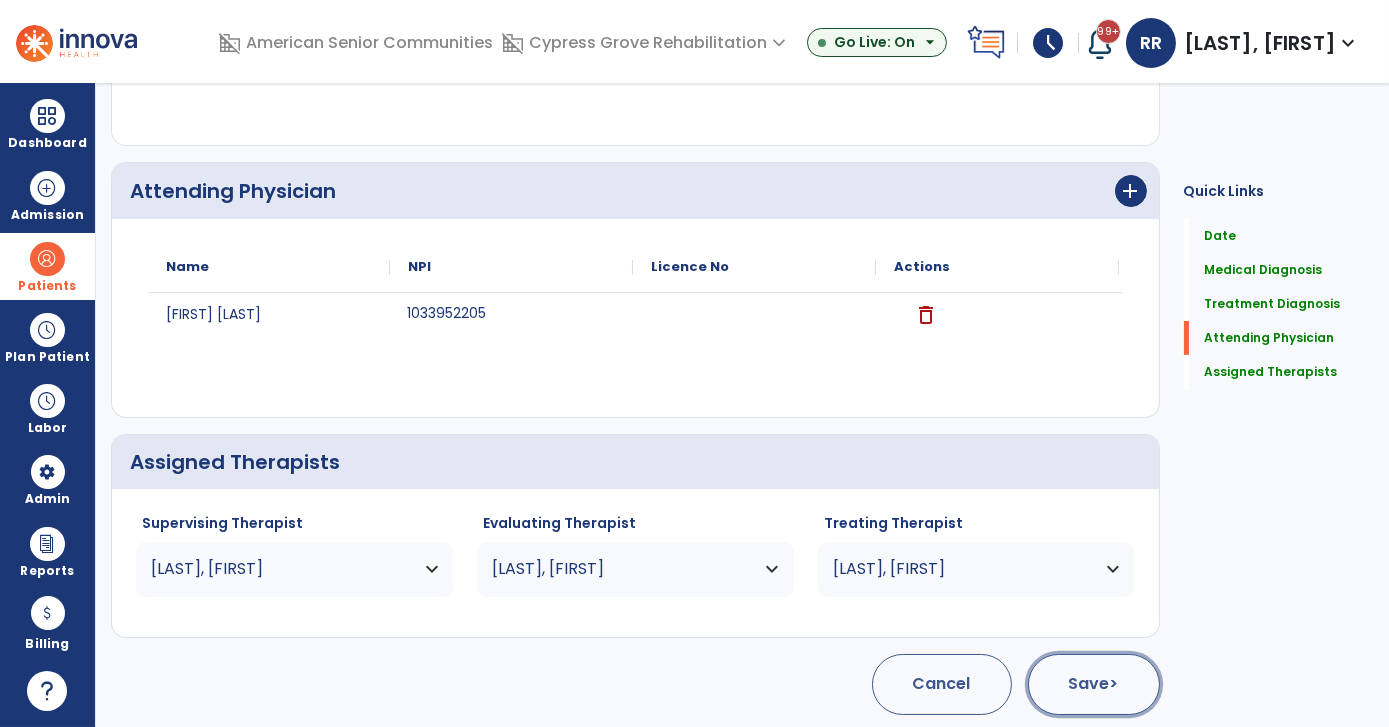 click on "Save  >" 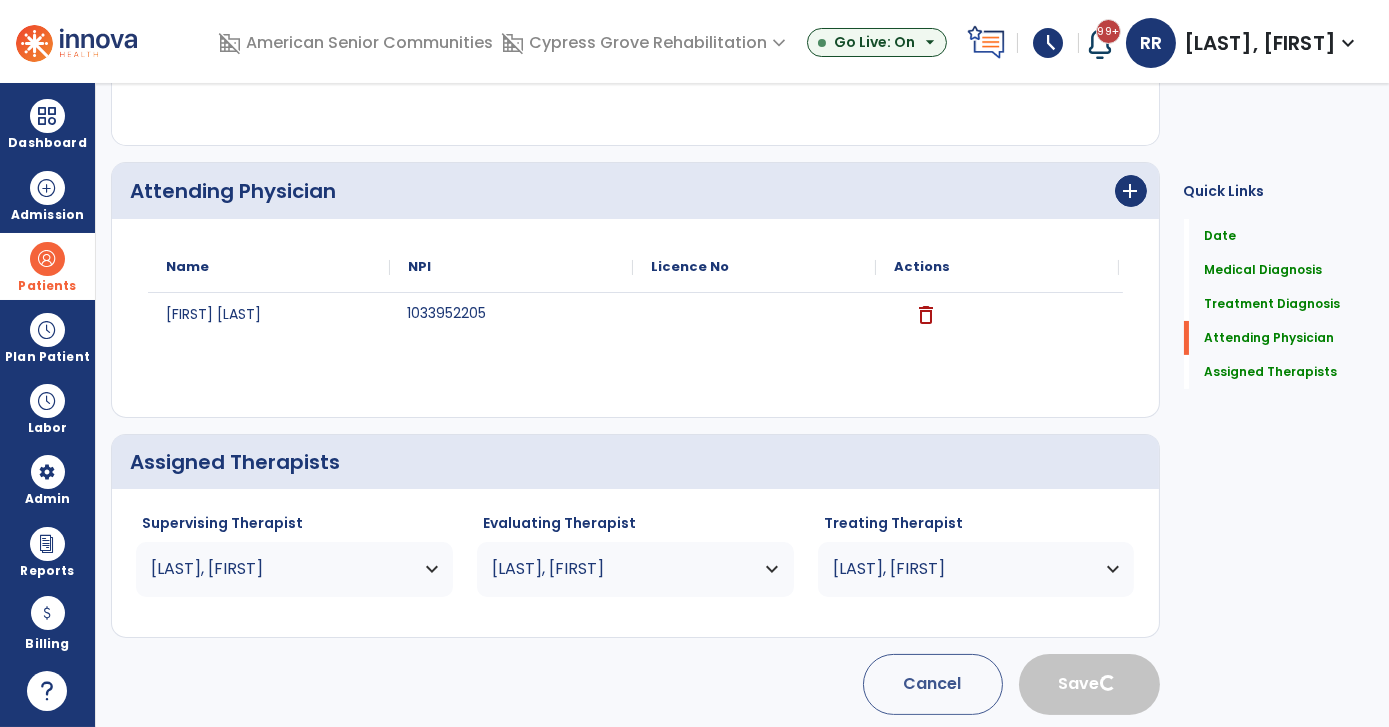 type 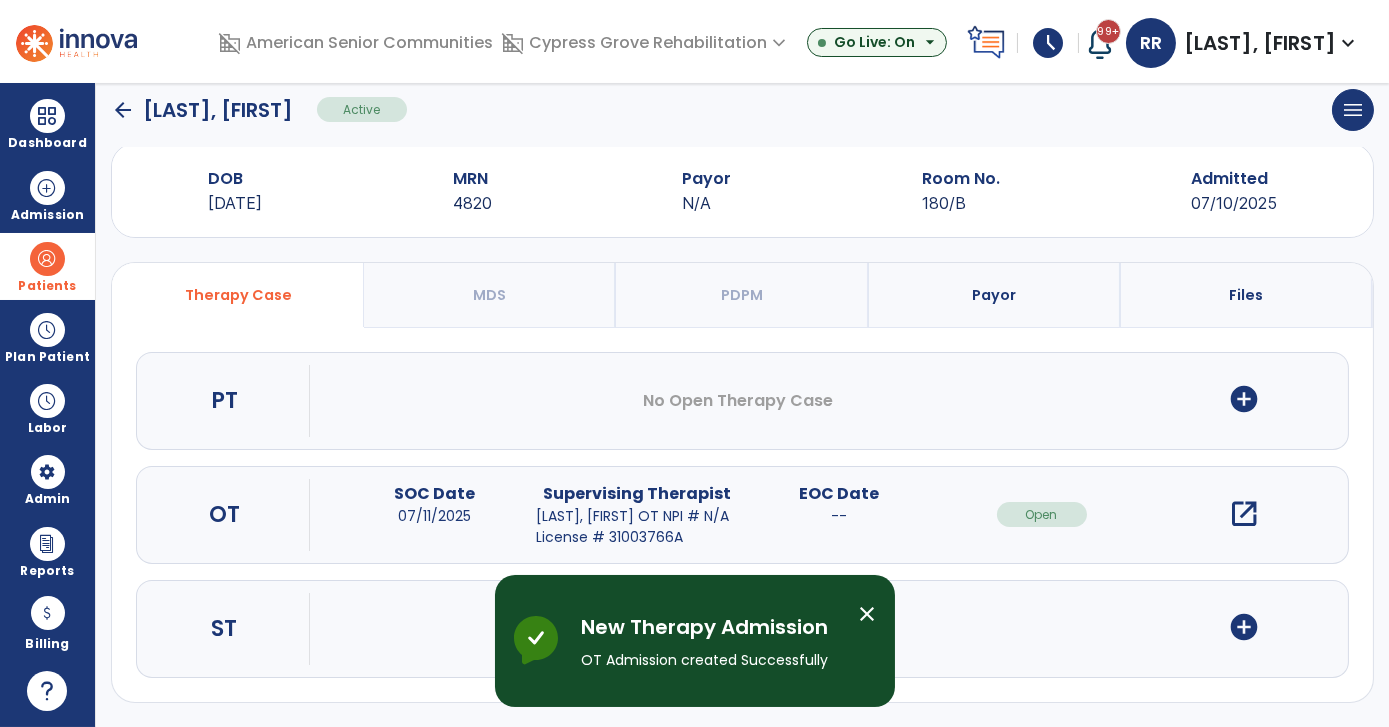 scroll, scrollTop: 29, scrollLeft: 0, axis: vertical 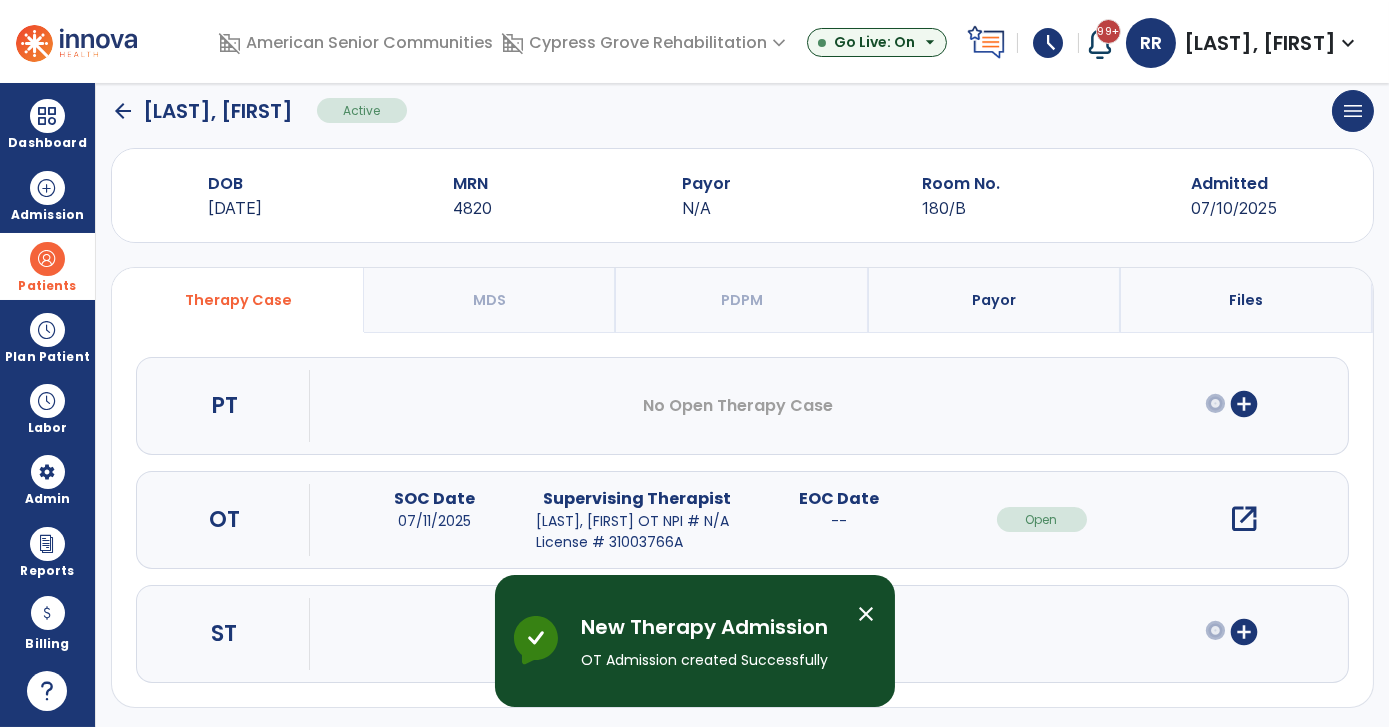 click on "open_in_new" at bounding box center [1244, 519] 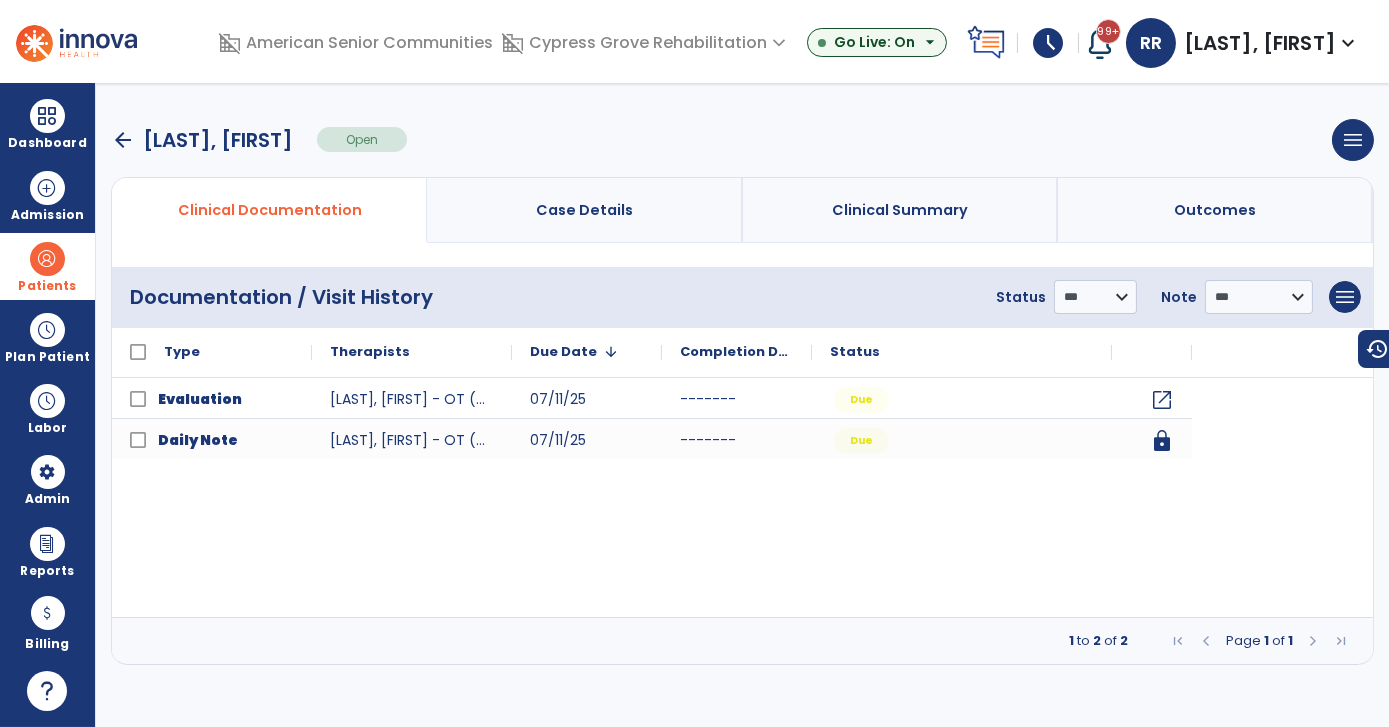 scroll, scrollTop: 0, scrollLeft: 0, axis: both 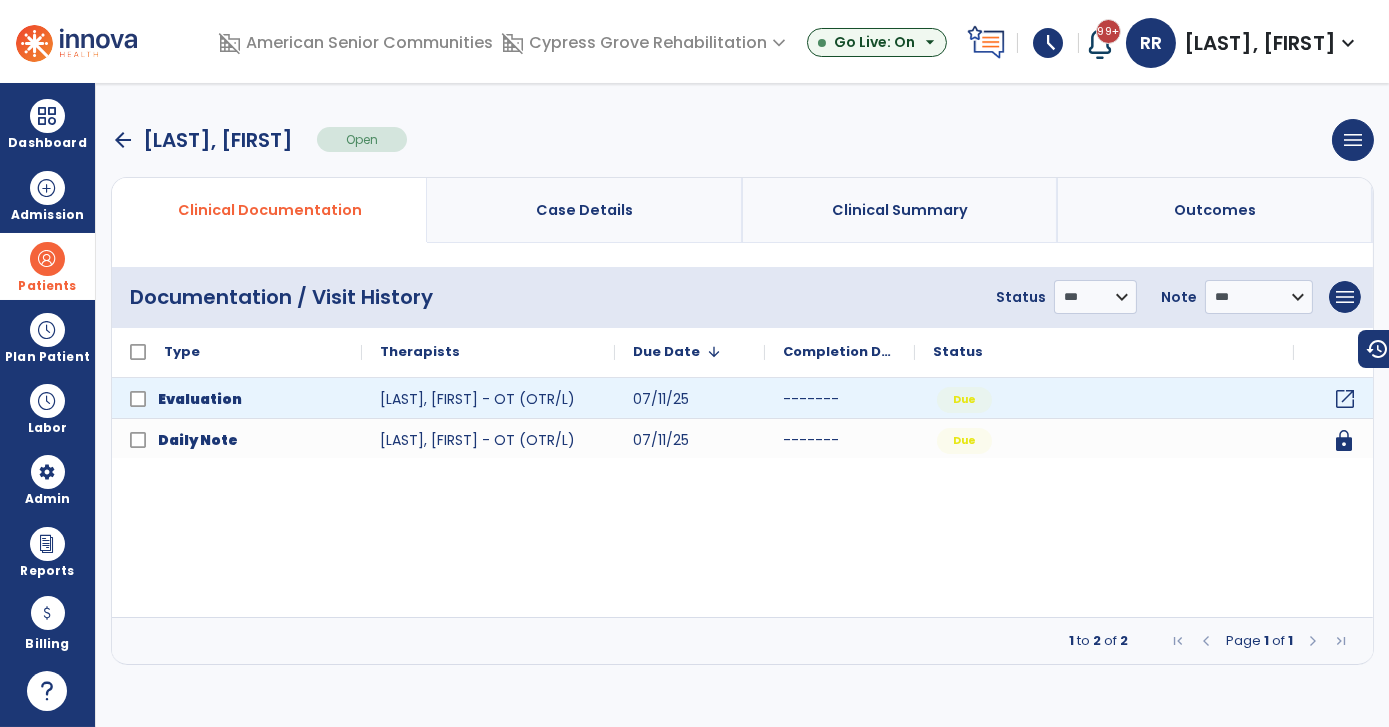 click on "open_in_new" 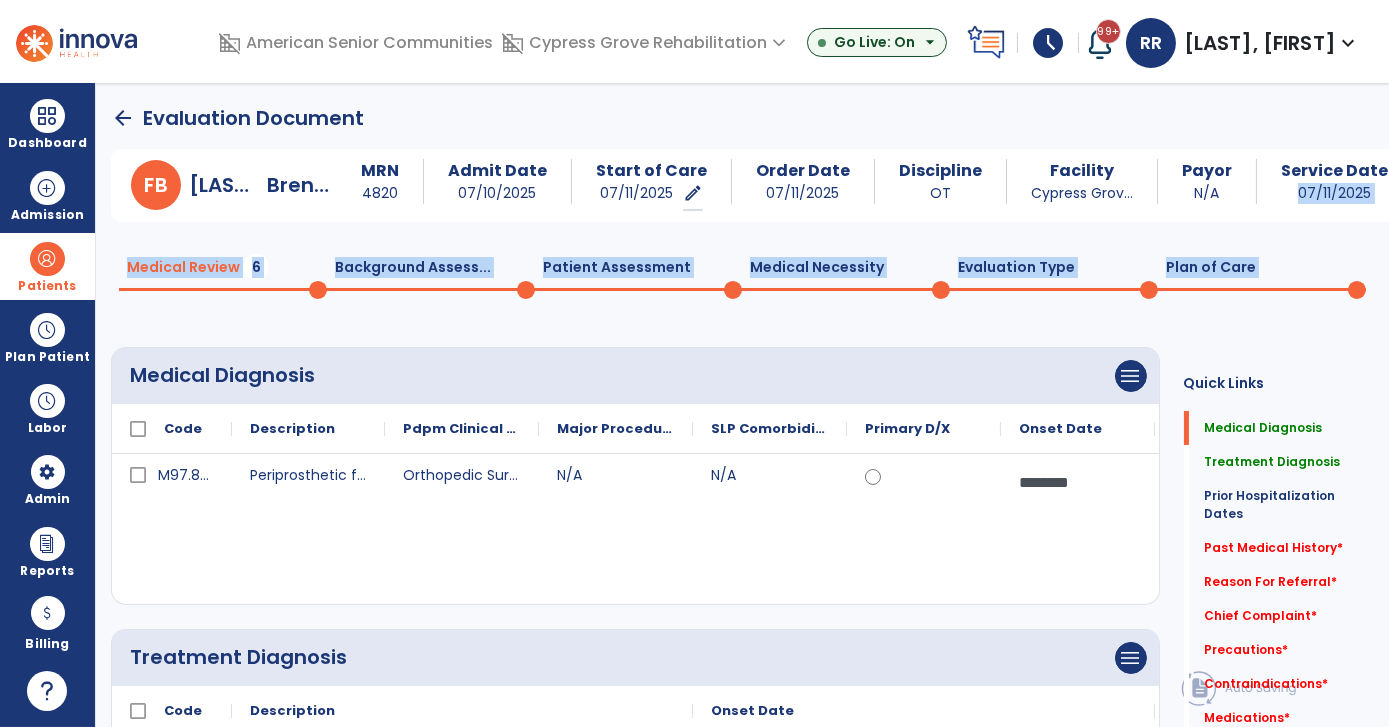 drag, startPoint x: 1384, startPoint y: 157, endPoint x: 1392, endPoint y: 277, distance: 120.26637 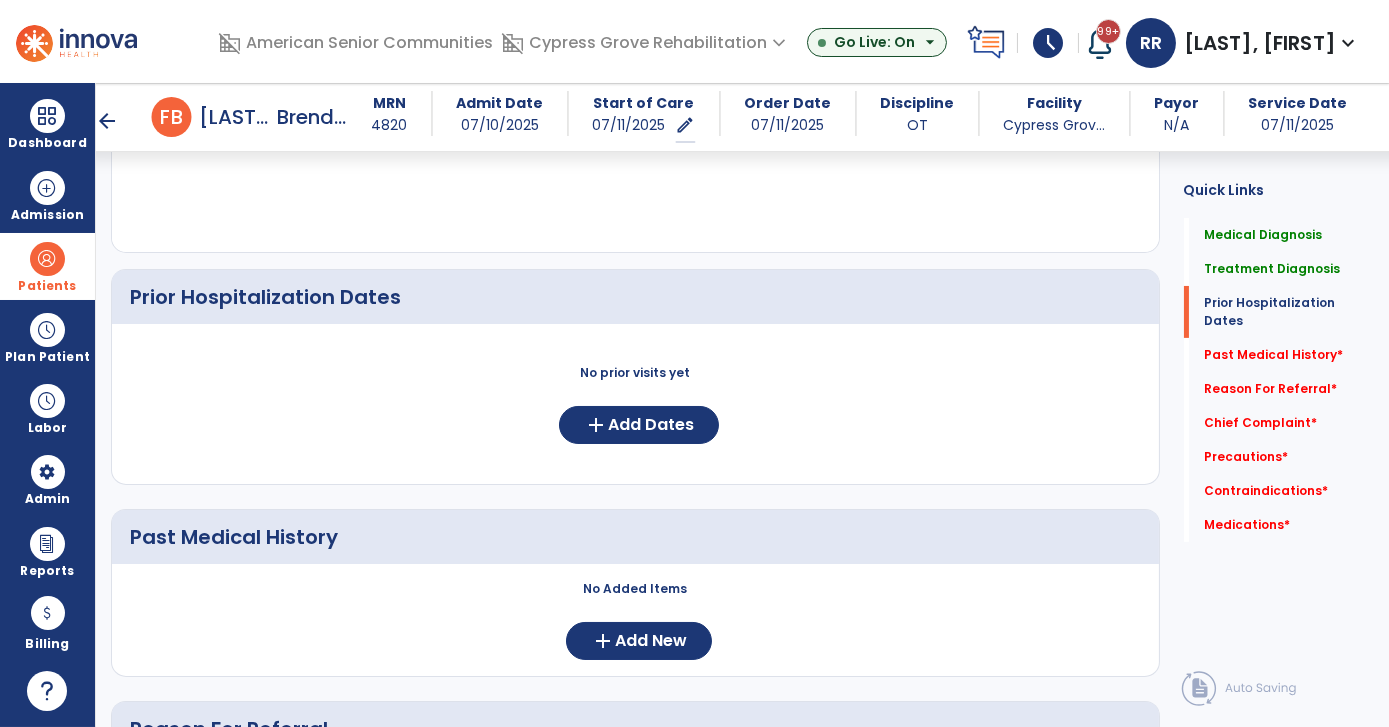 scroll, scrollTop: 621, scrollLeft: 0, axis: vertical 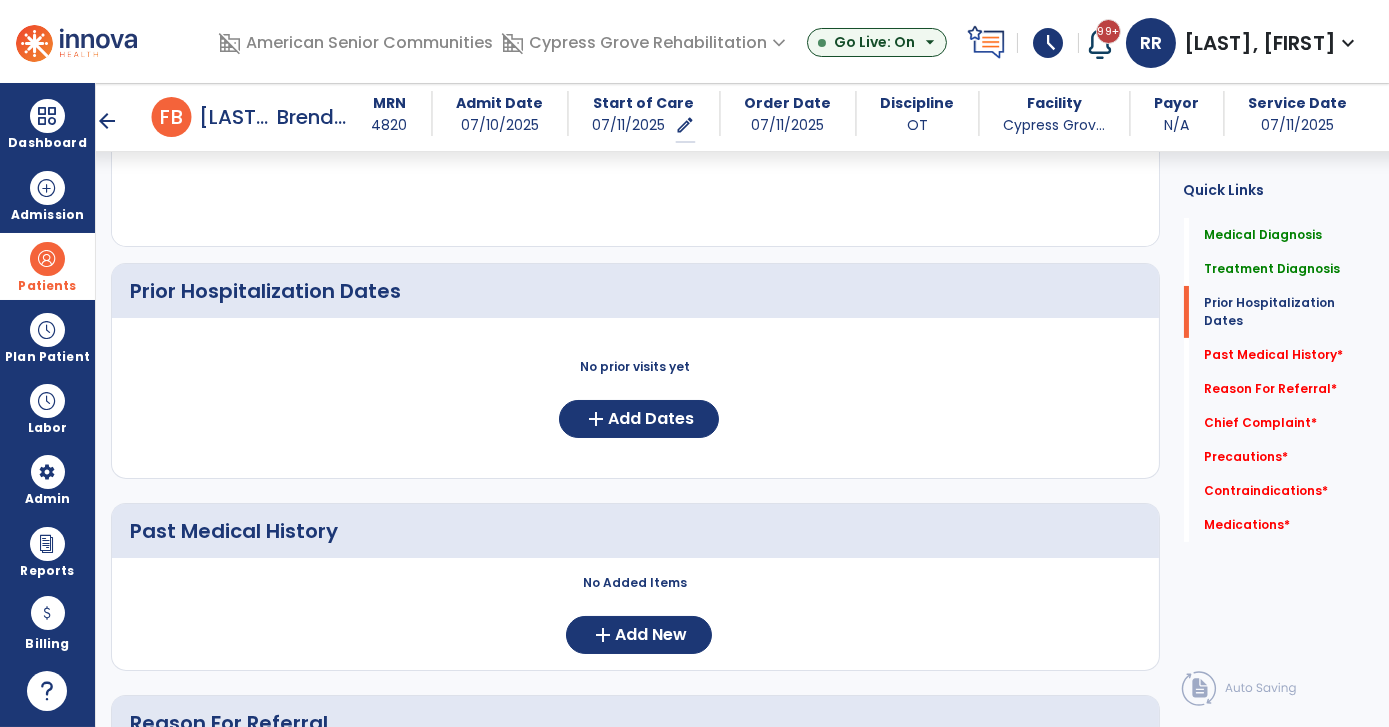 click on "Medical Diagnosis      menu   Add Medical Diagnosis   Delete Medical Diagnosis
Code
Description
Pdpm Clinical Category" 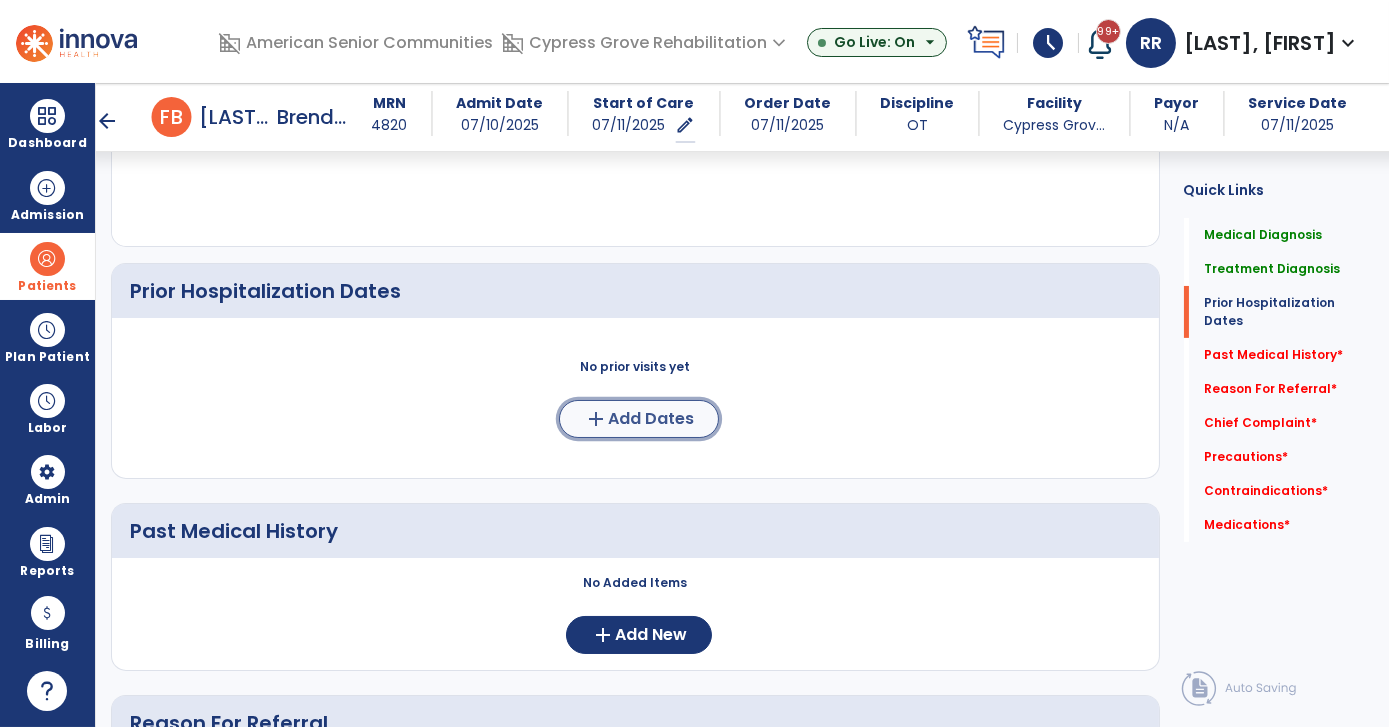 click on "Add Dates" 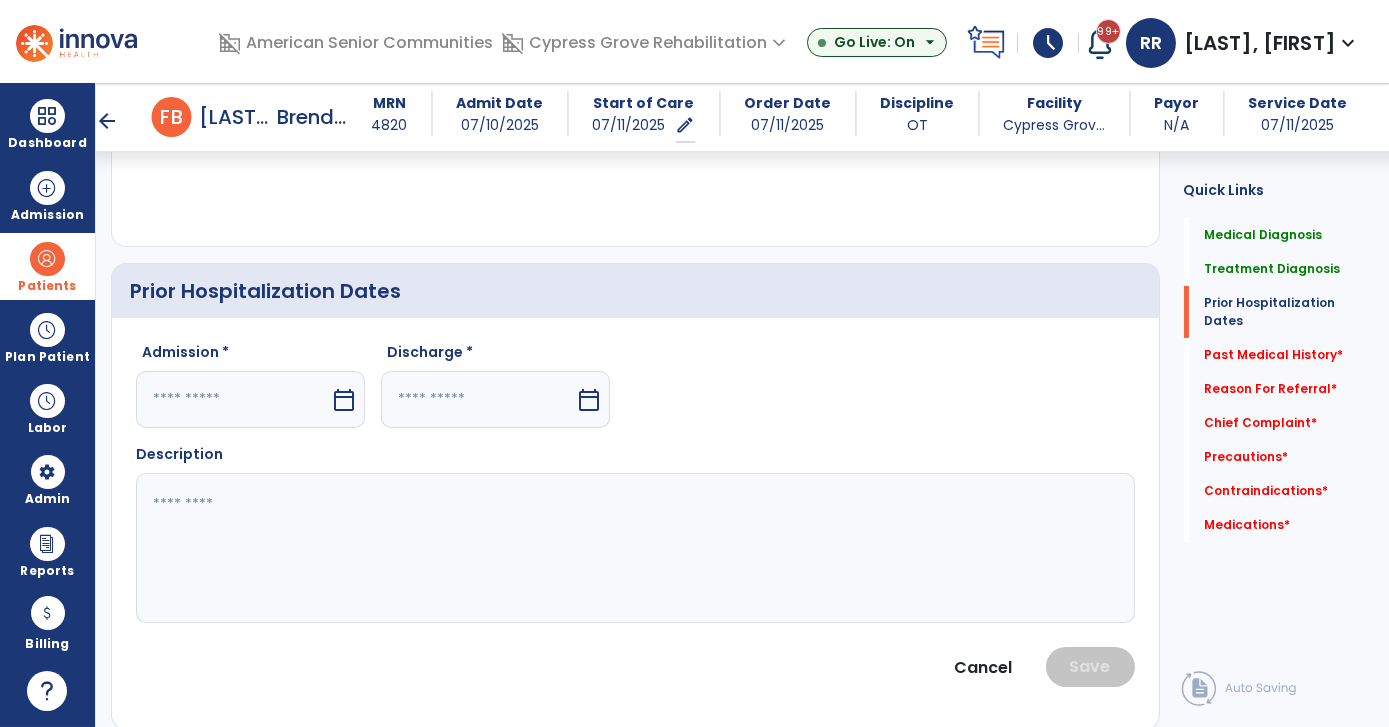 click on "calendar_today" at bounding box center (344, 400) 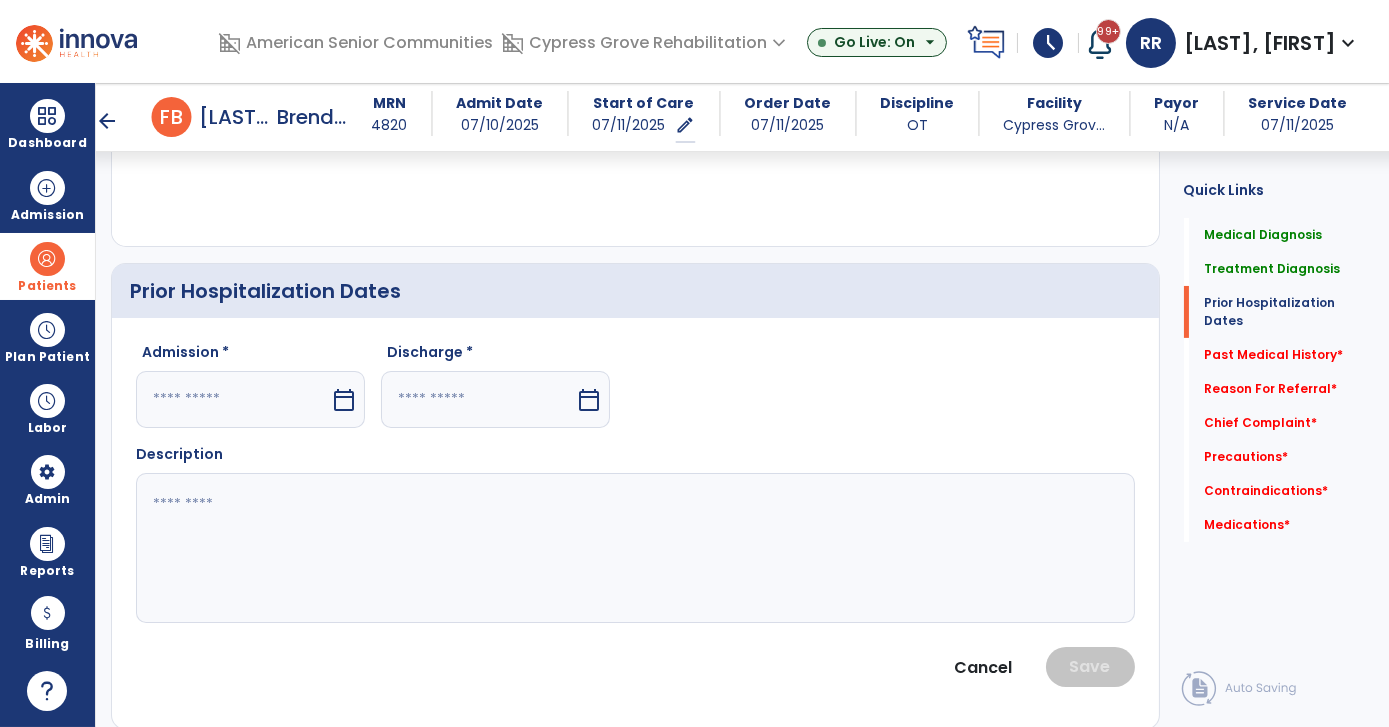 select on "*" 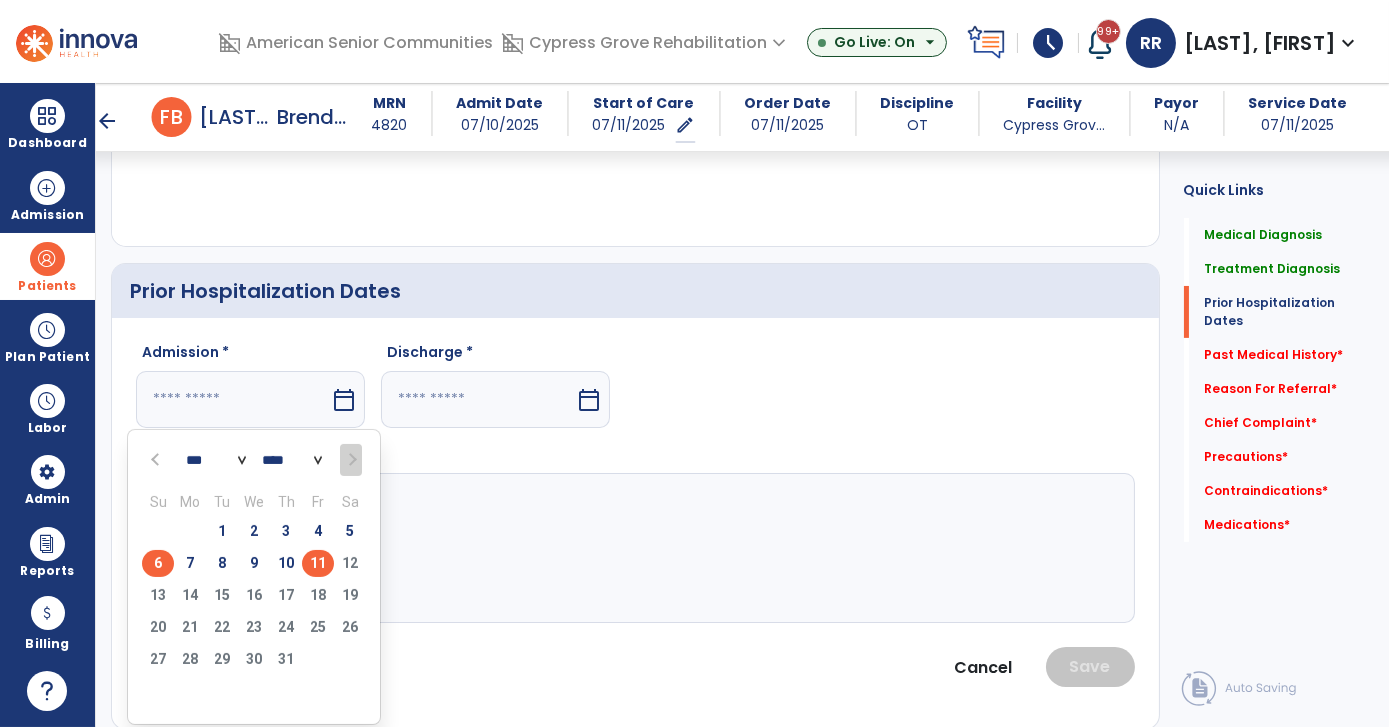 click on "6" at bounding box center (158, 563) 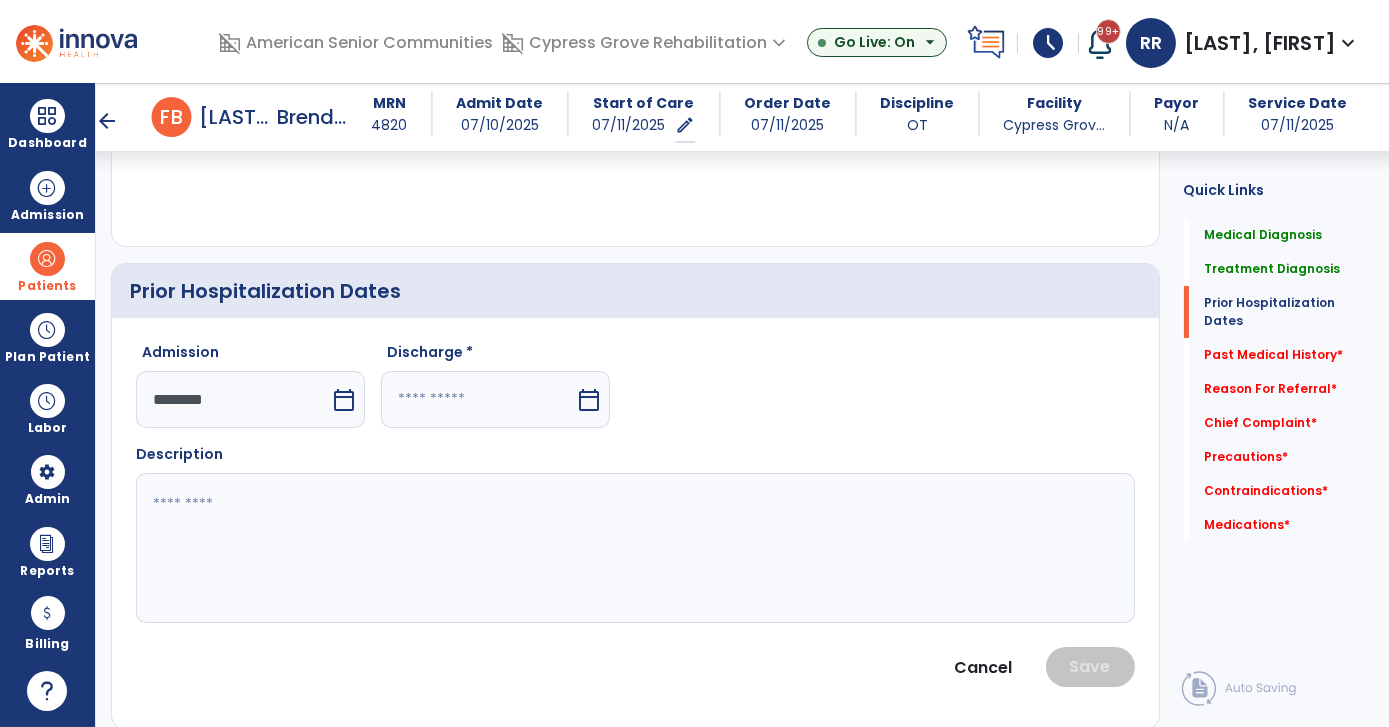 click on "calendar_today" at bounding box center [589, 400] 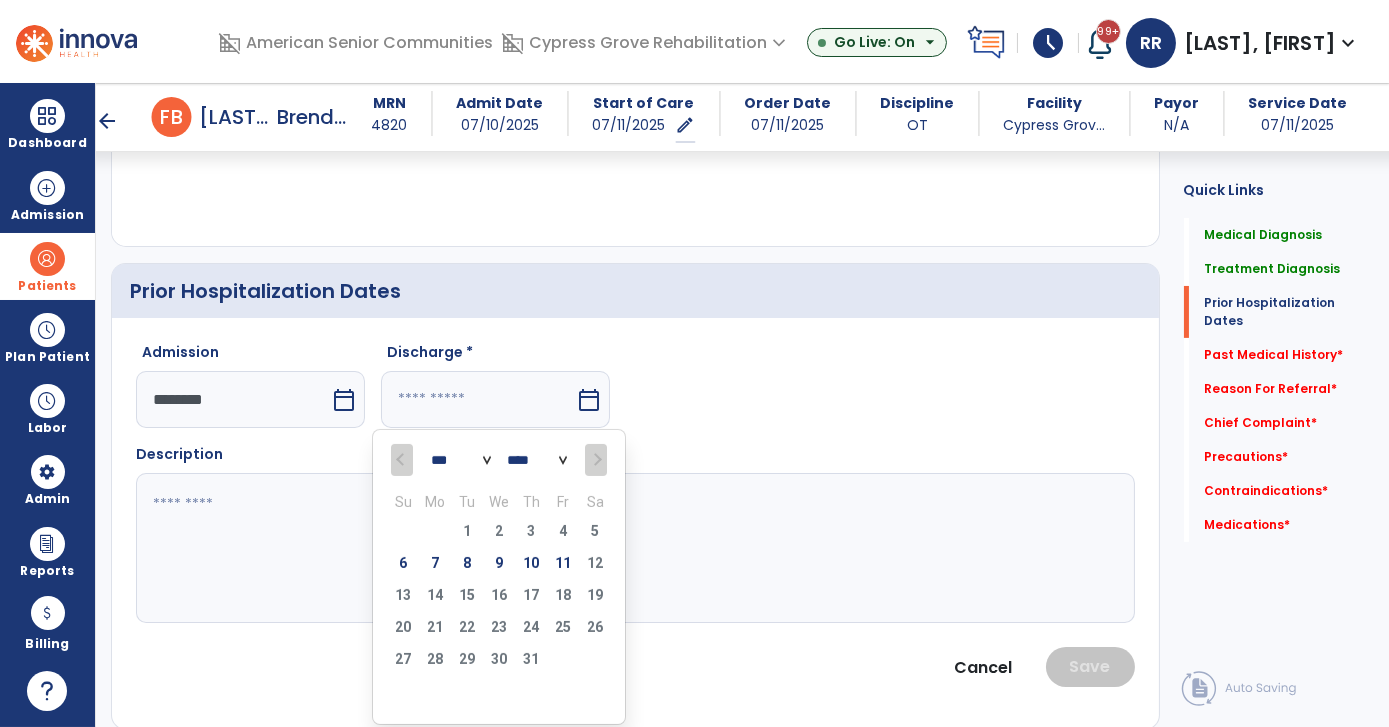 click on "13   14   15   16   17   18   19" at bounding box center (499, 598) 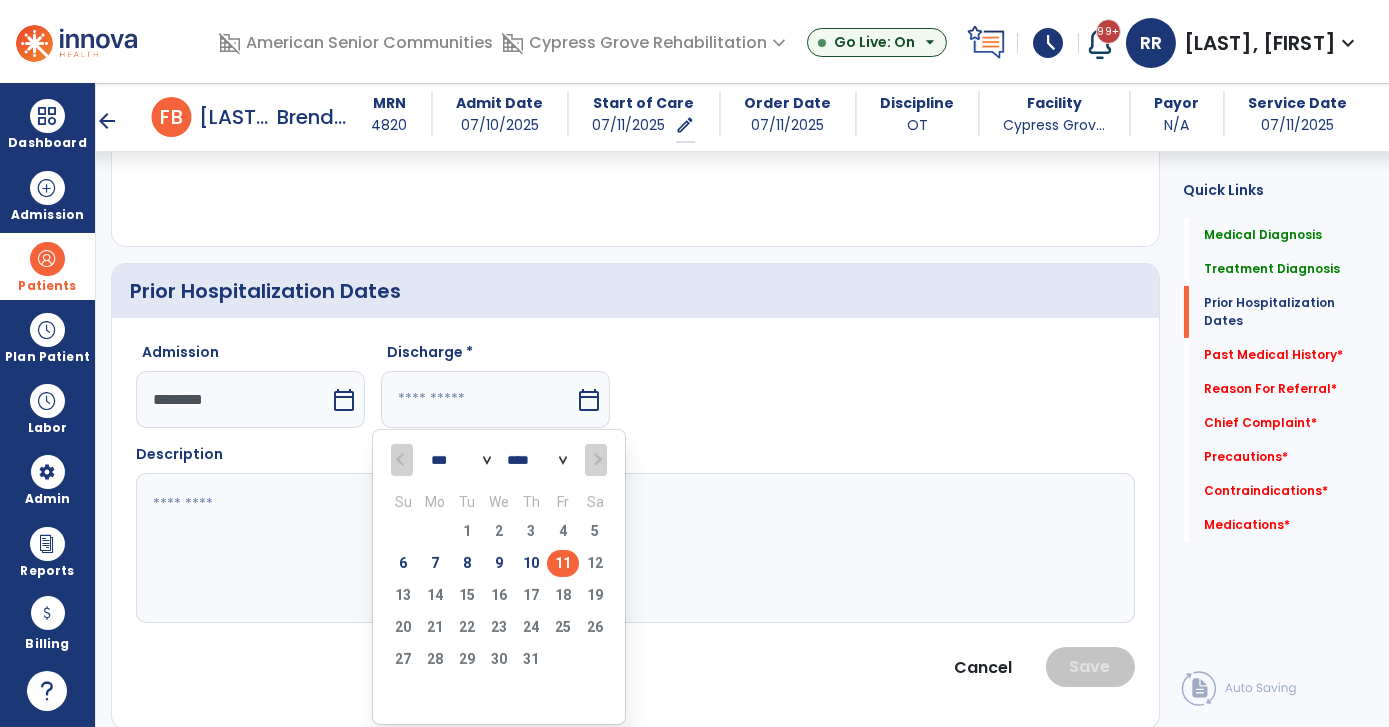 click on "11" at bounding box center (563, 563) 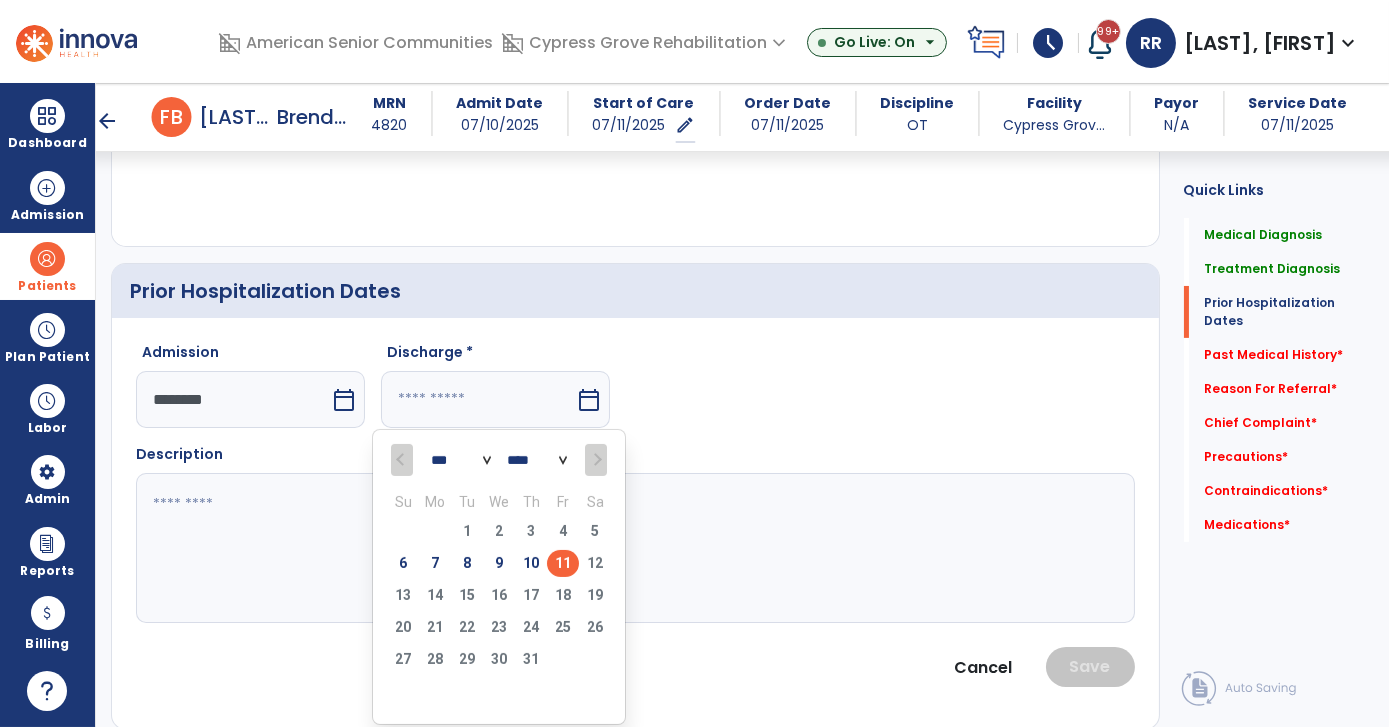 type on "*********" 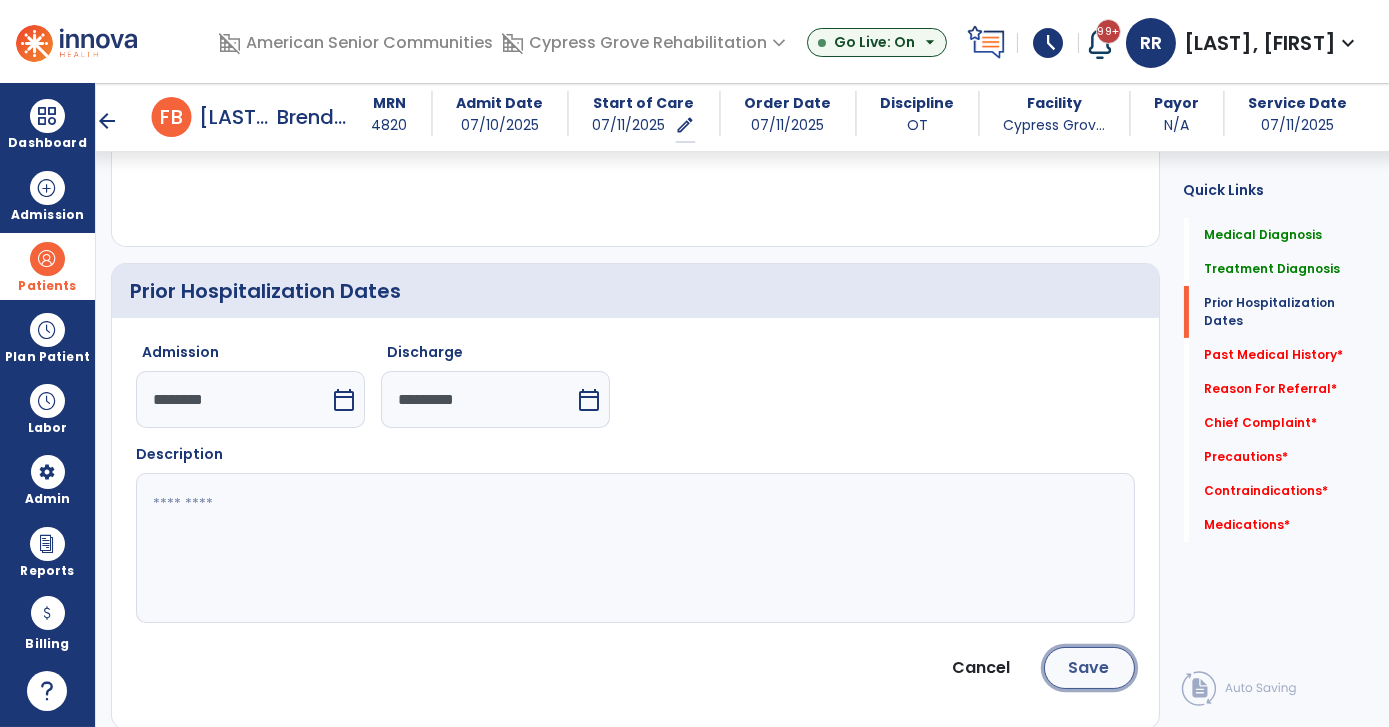click on "Save" 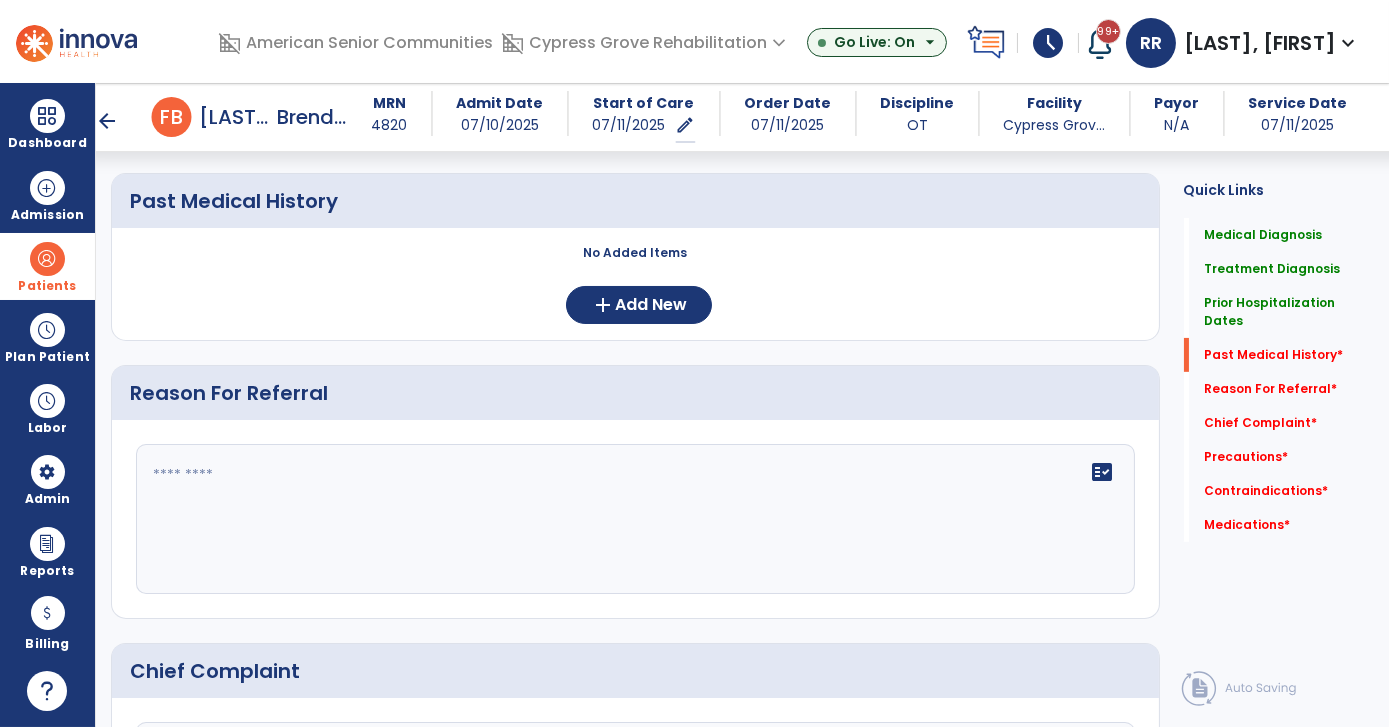 scroll, scrollTop: 1049, scrollLeft: 0, axis: vertical 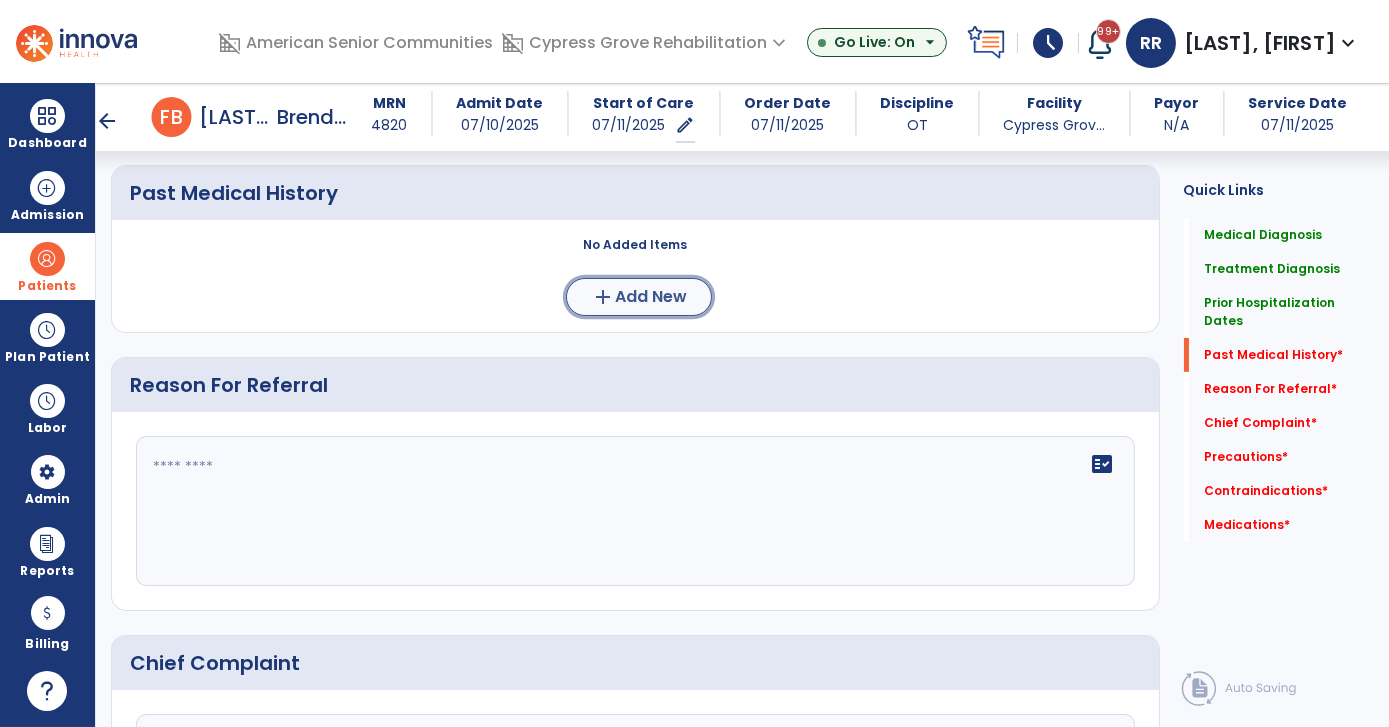 click on "Add New" 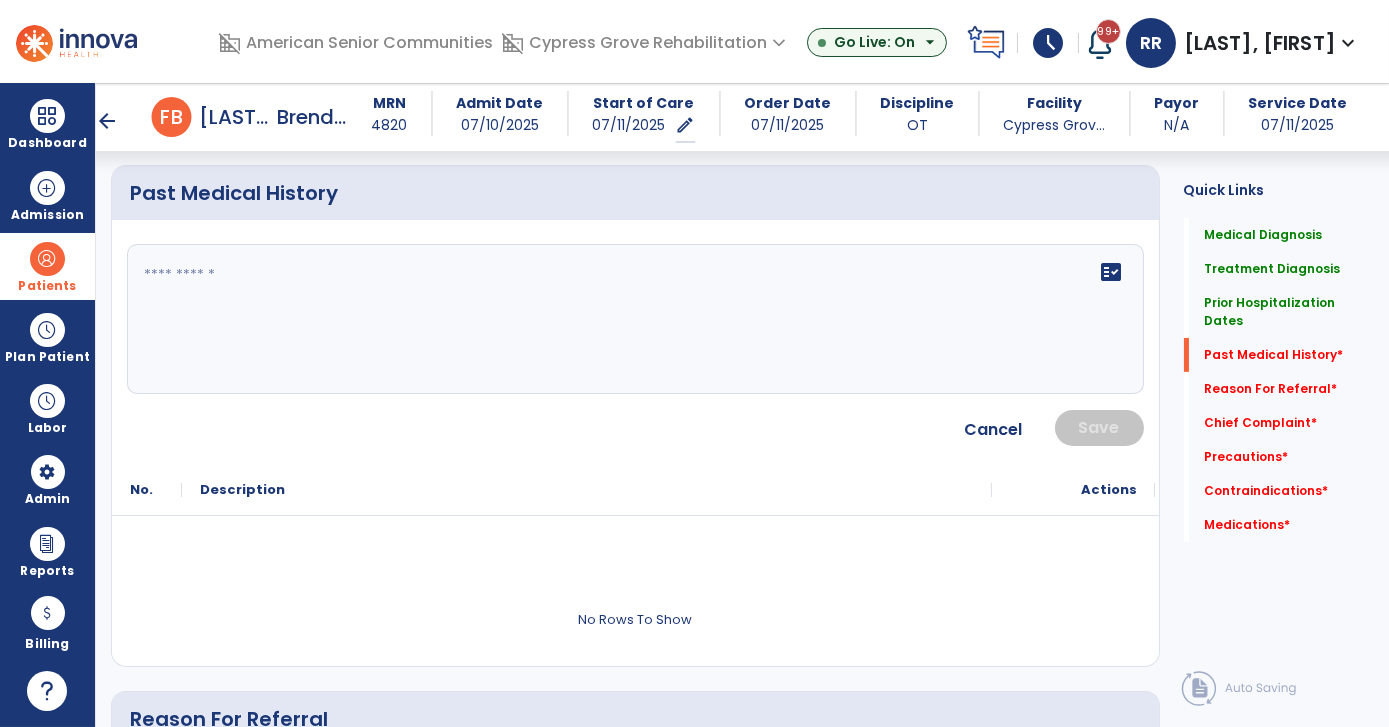 click on "fact_check" 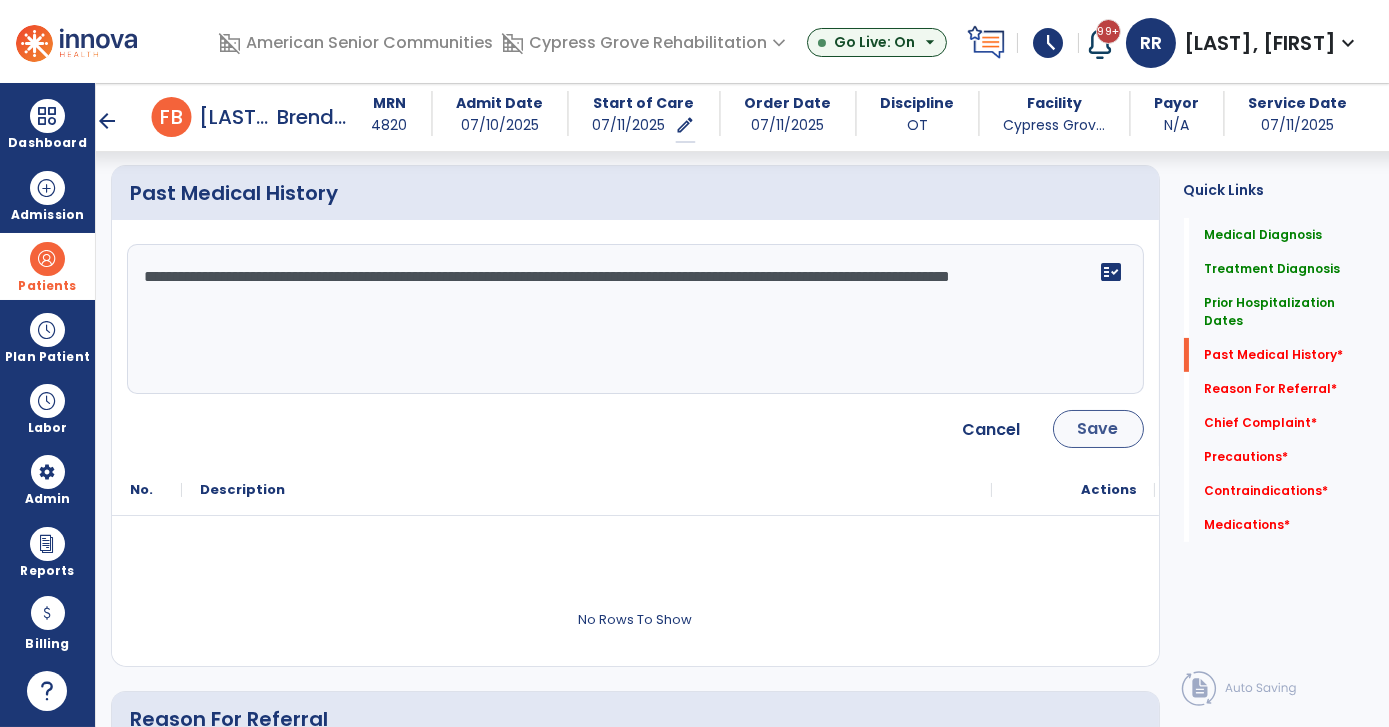 type on "**********" 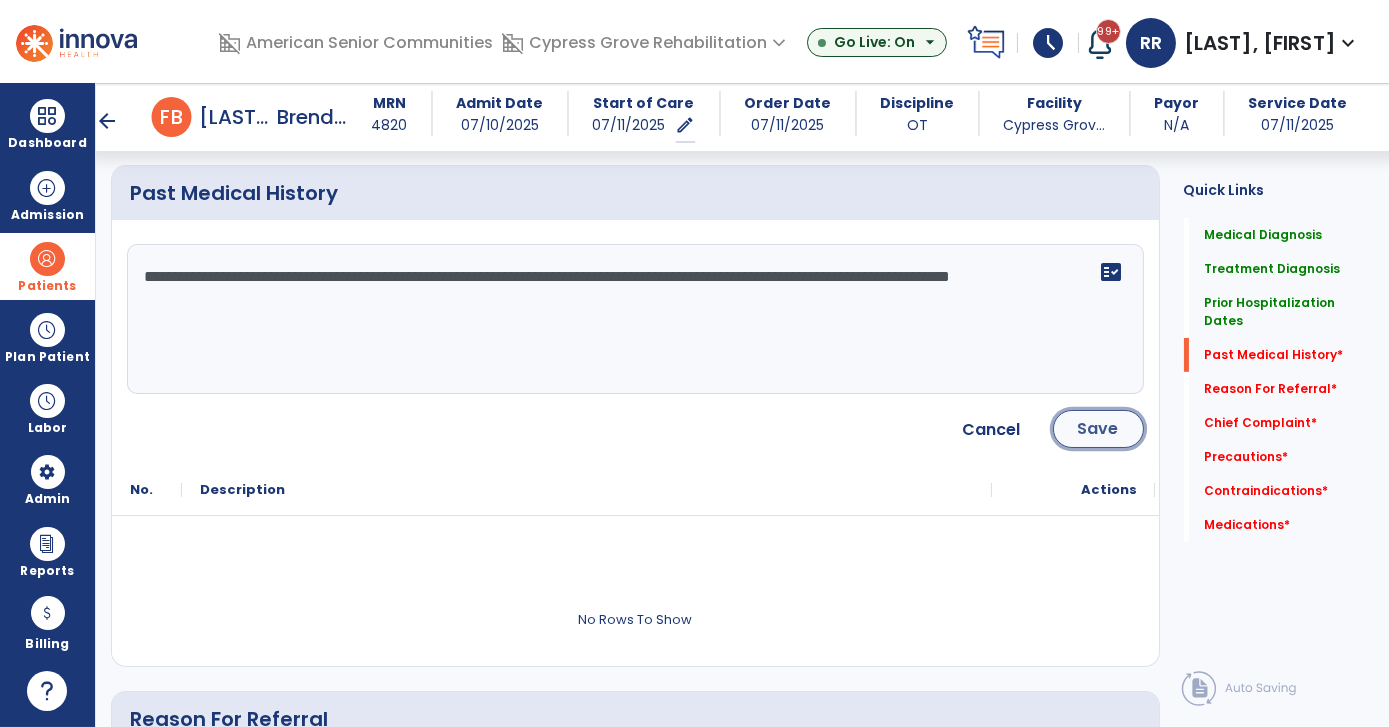 click on "Save" 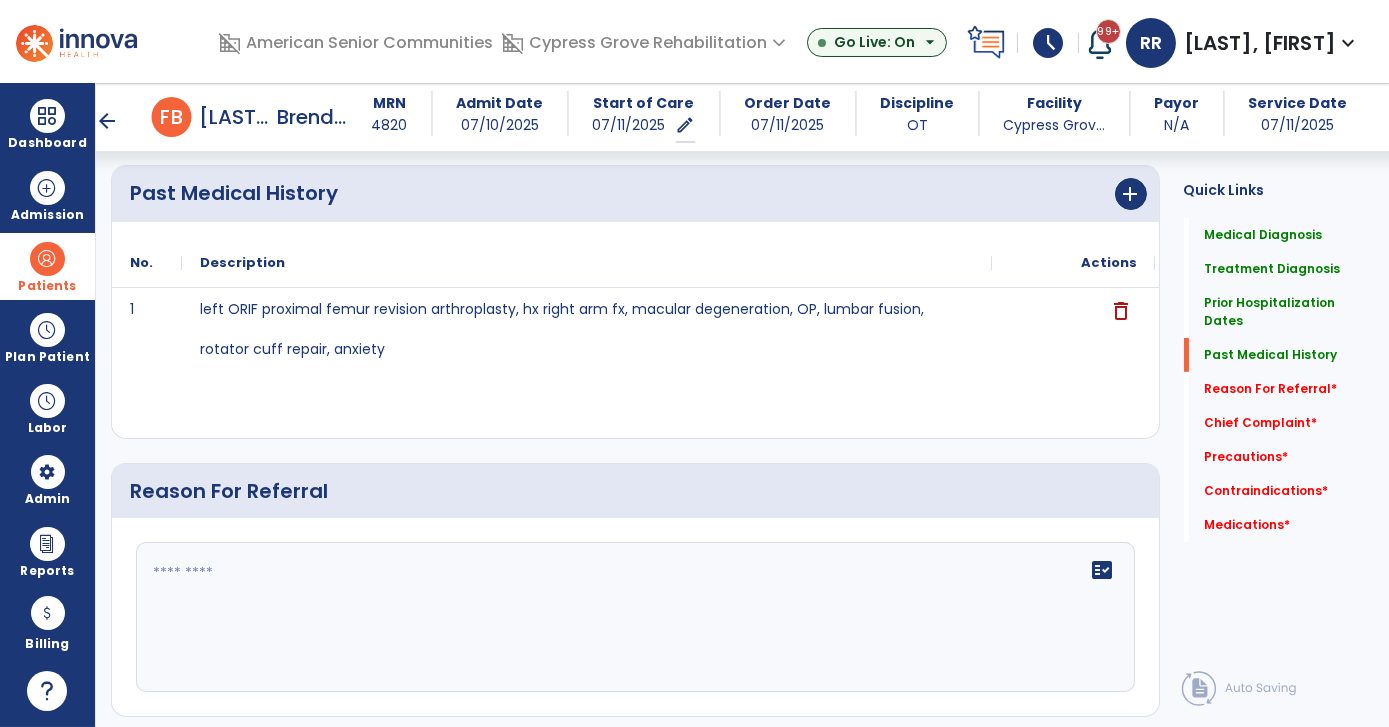 click 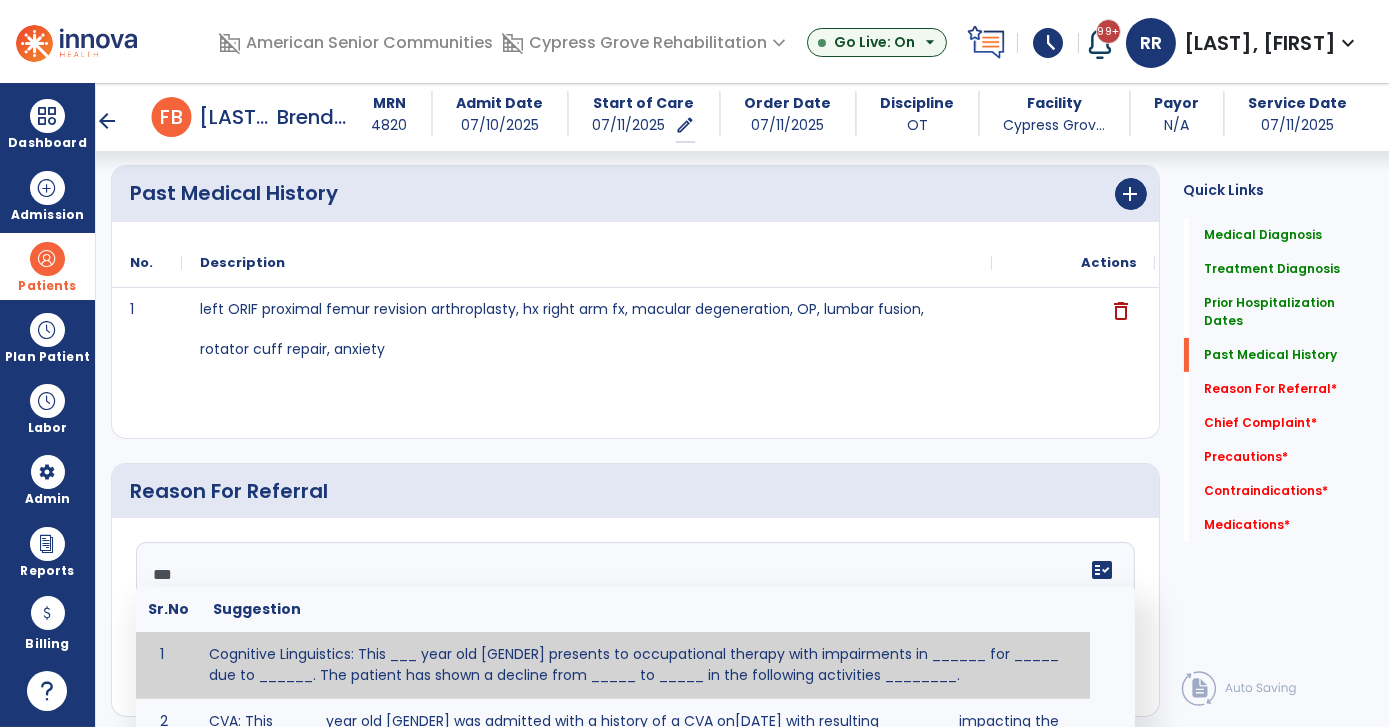 click on "**" 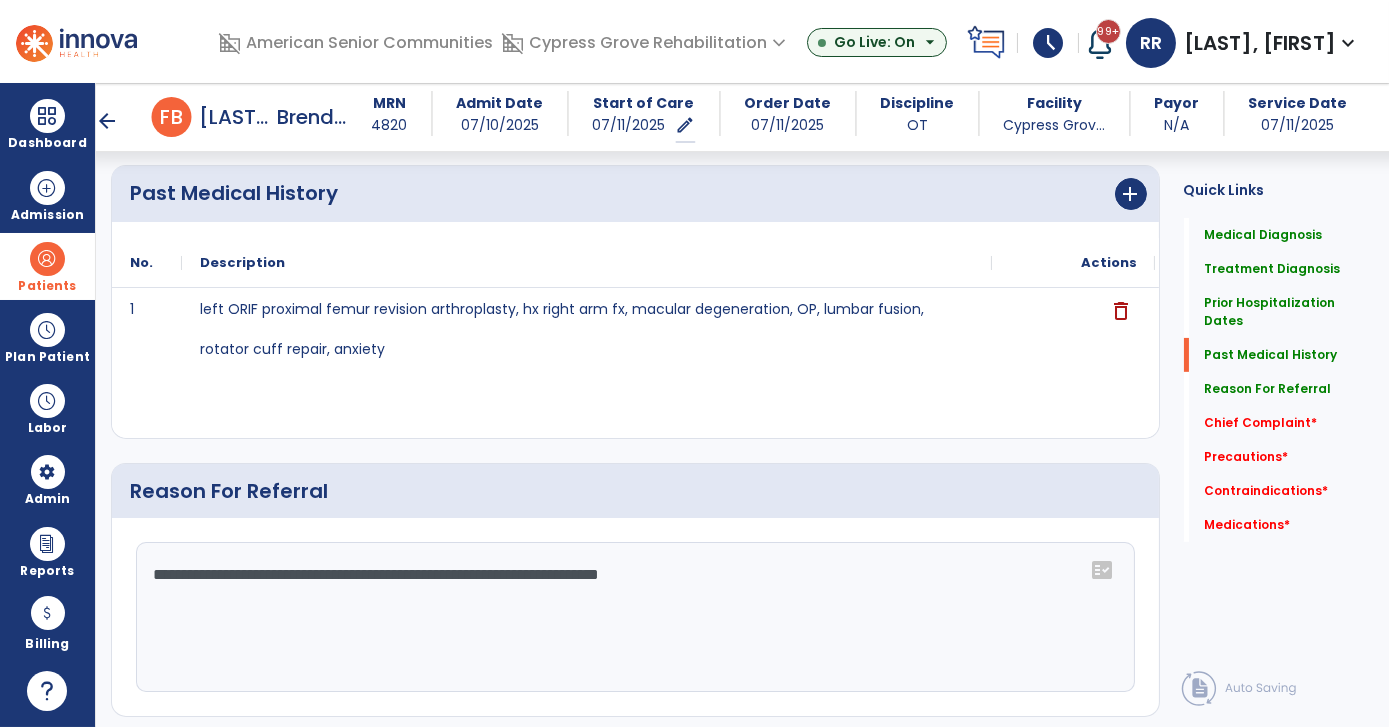click on "**********" 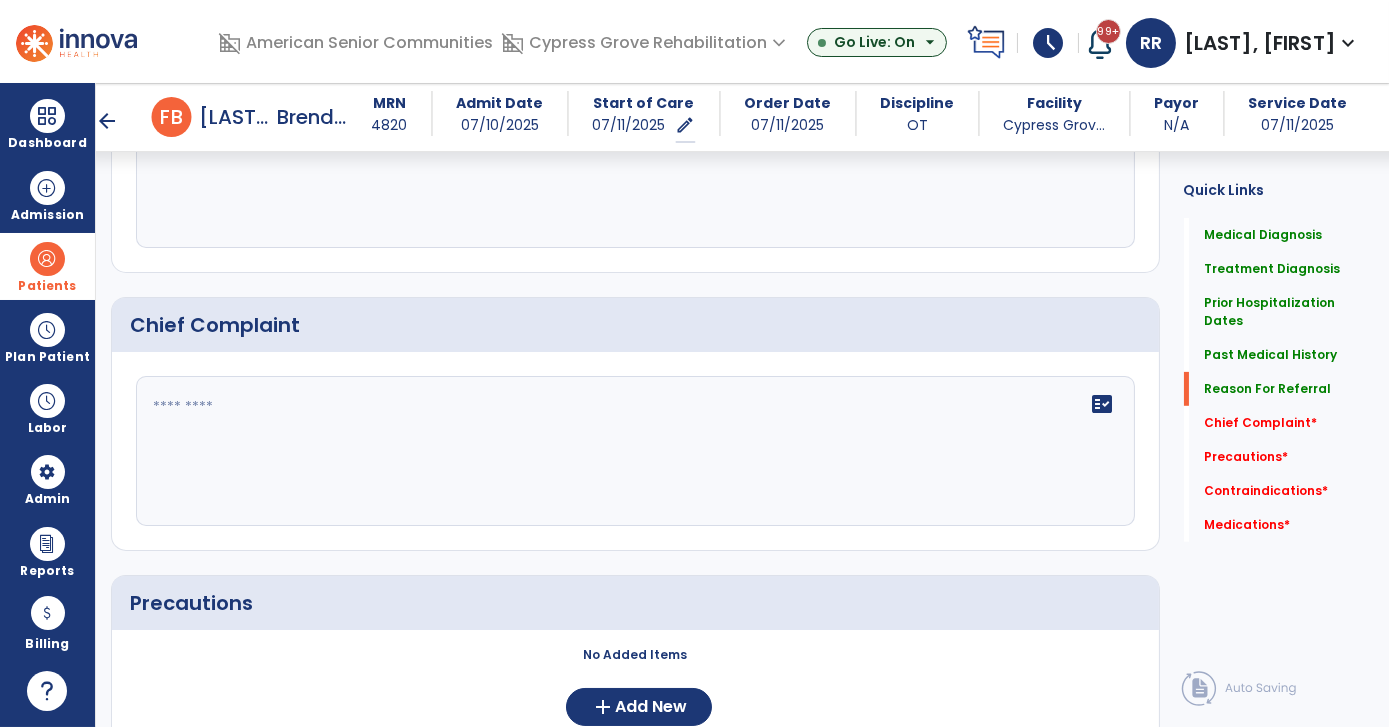 scroll, scrollTop: 1552, scrollLeft: 0, axis: vertical 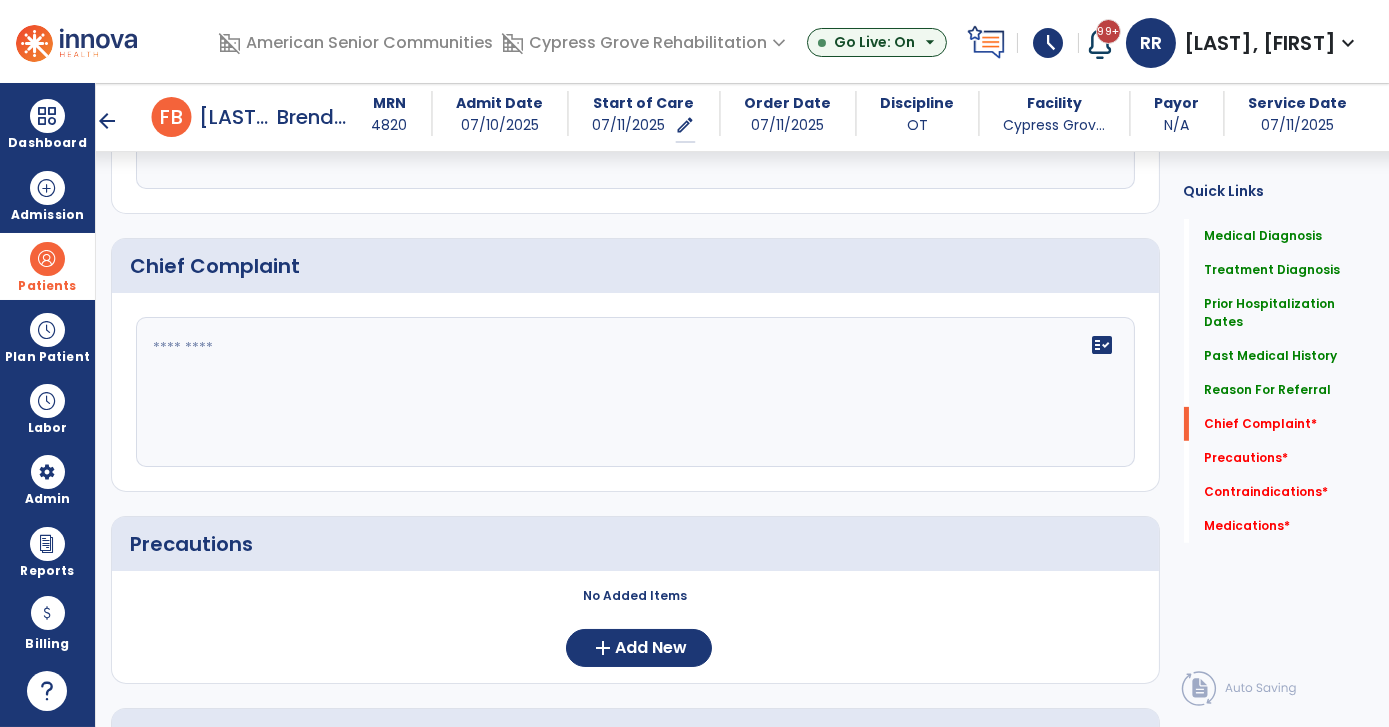 type on "**********" 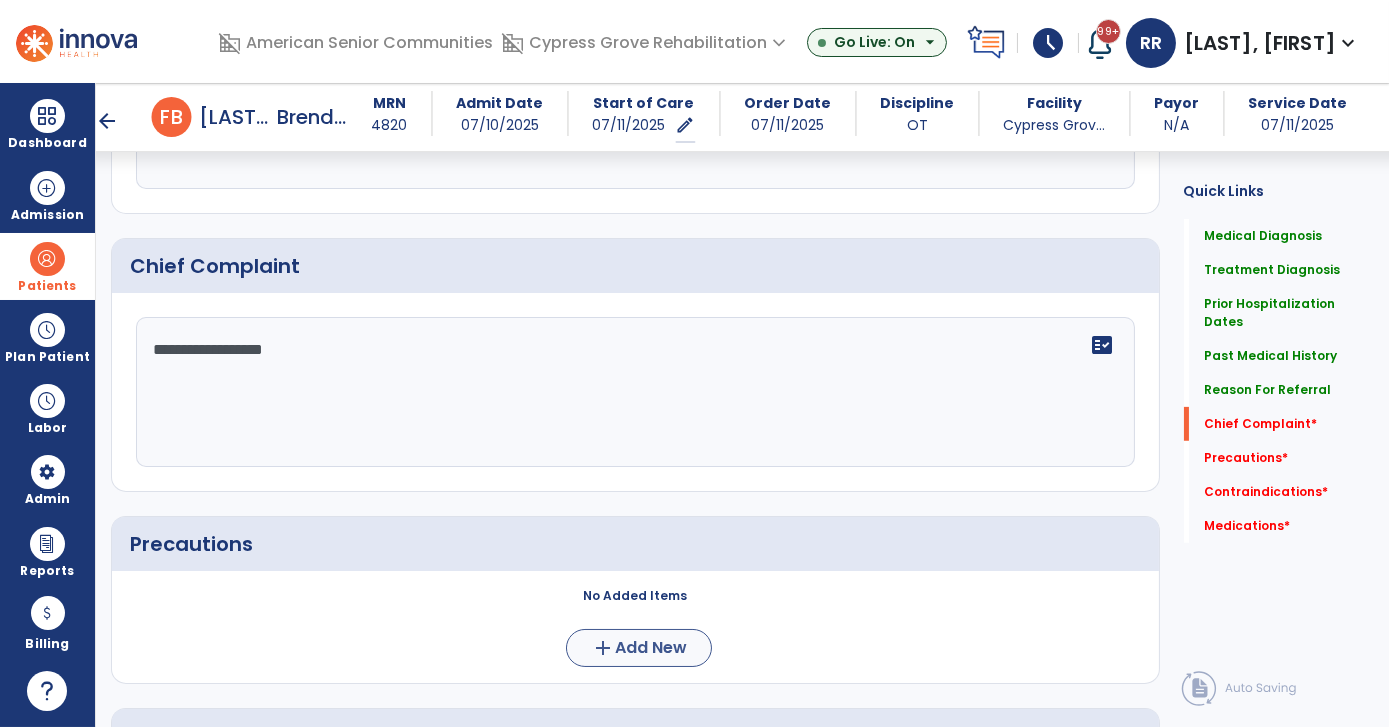 type on "**********" 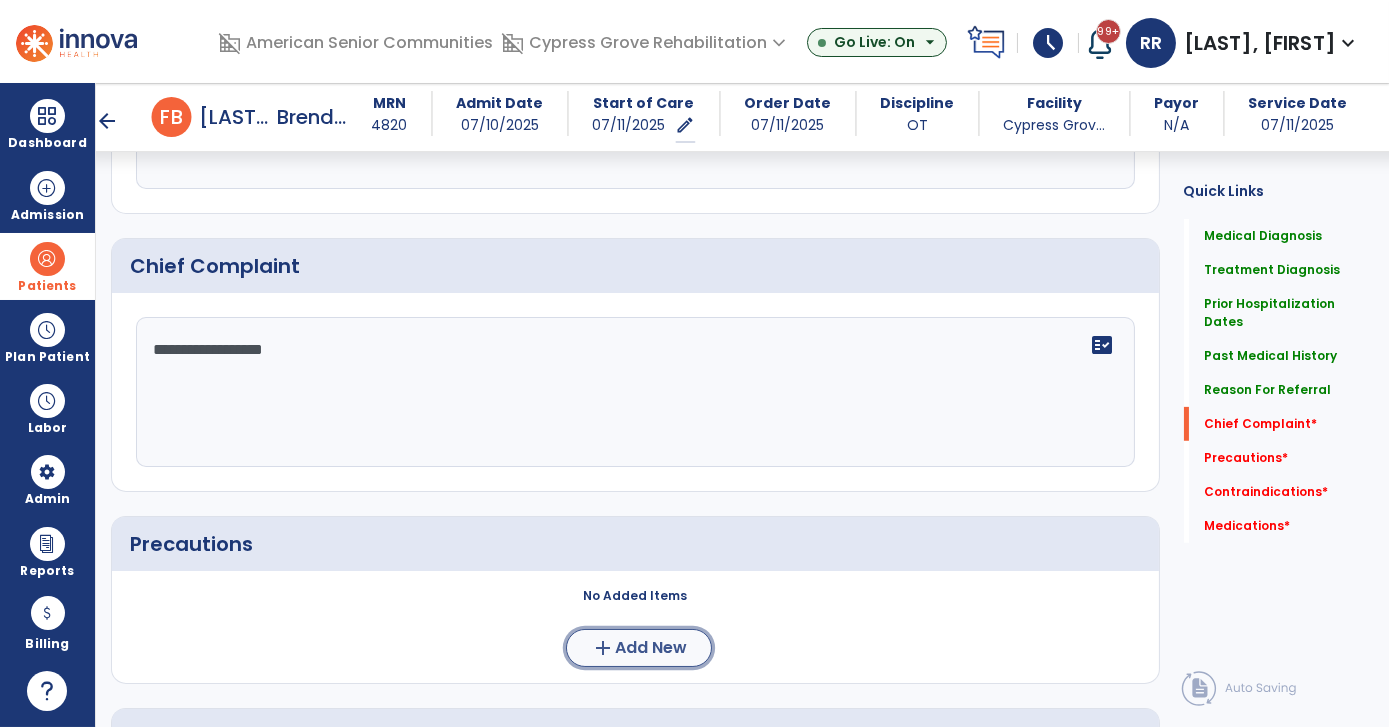 click on "add" 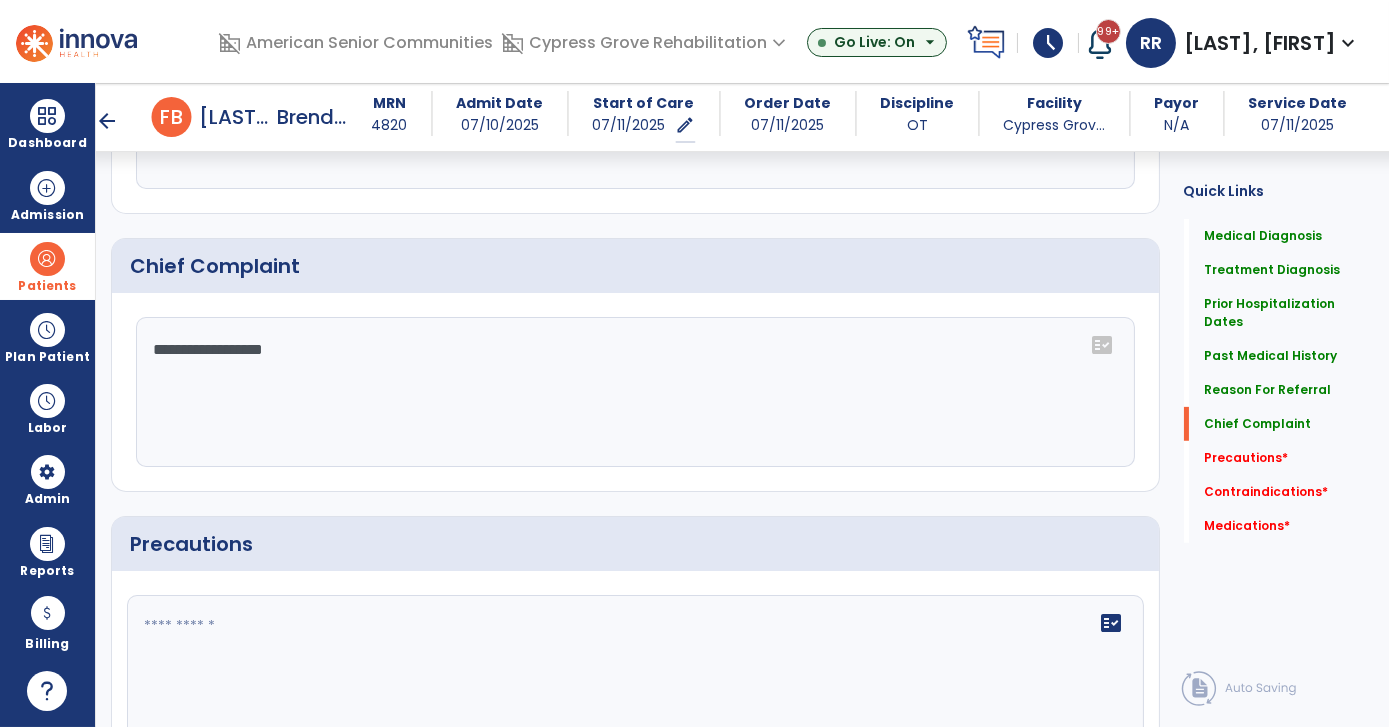 click 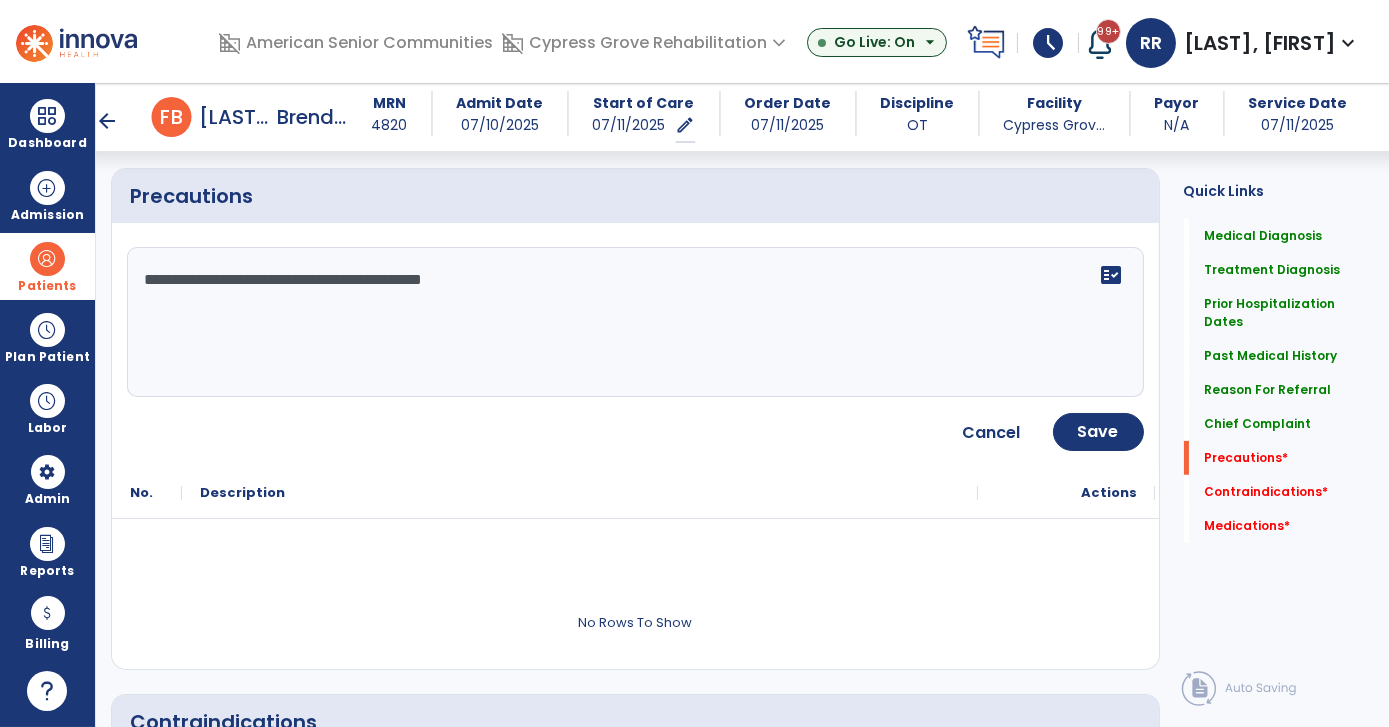 scroll, scrollTop: 1904, scrollLeft: 0, axis: vertical 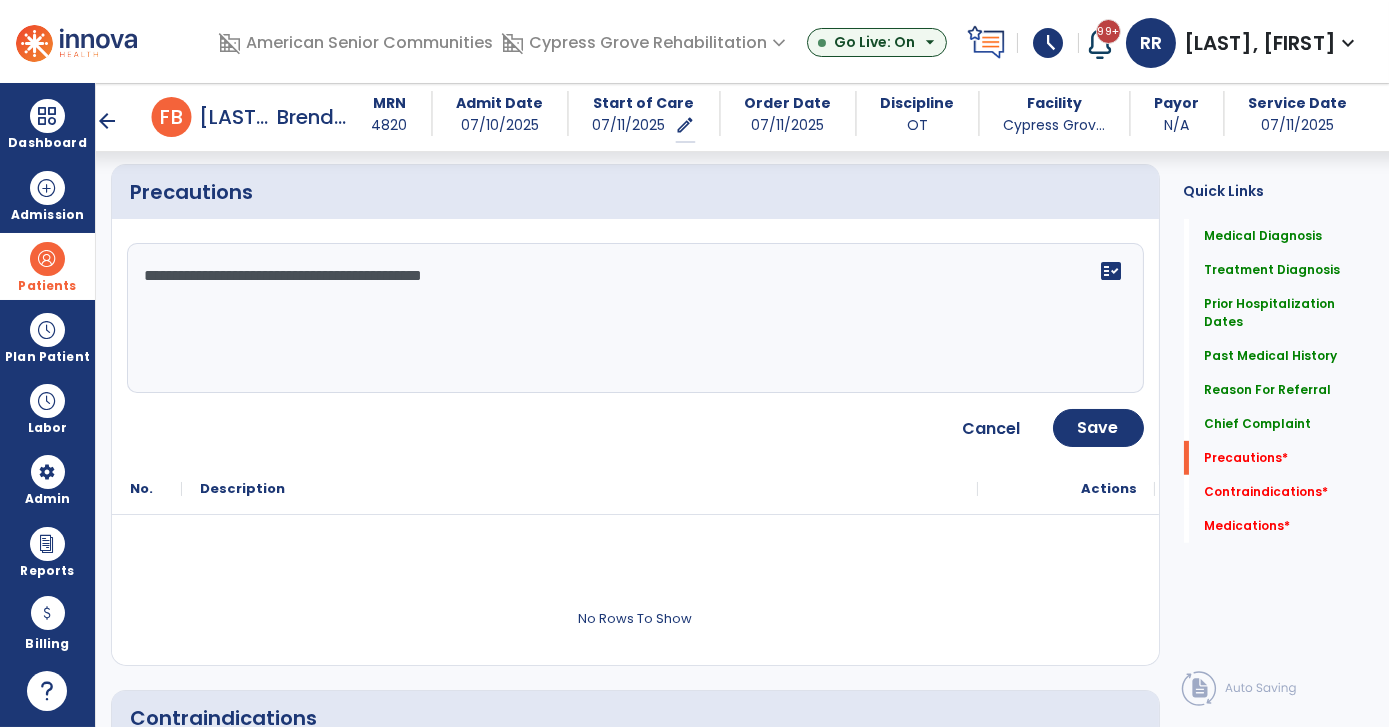 type on "**********" 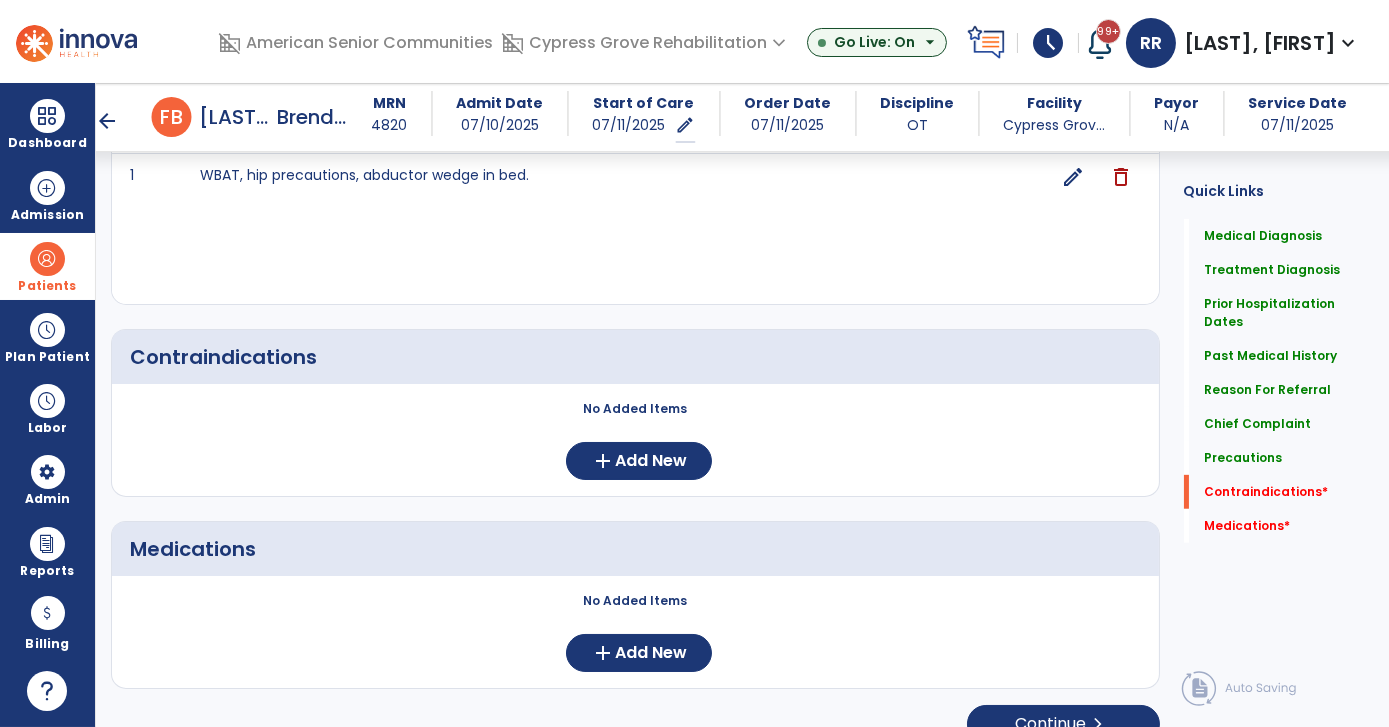 scroll, scrollTop: 2061, scrollLeft: 0, axis: vertical 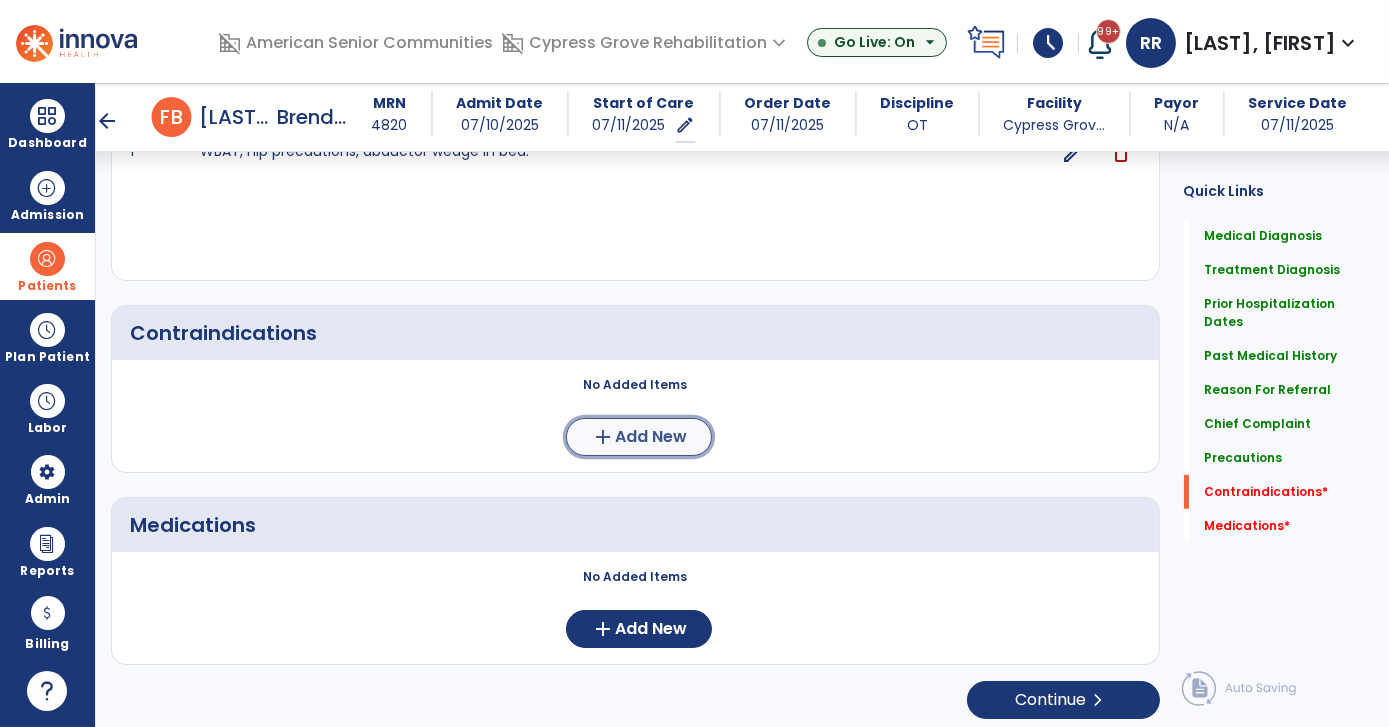 click on "Add New" 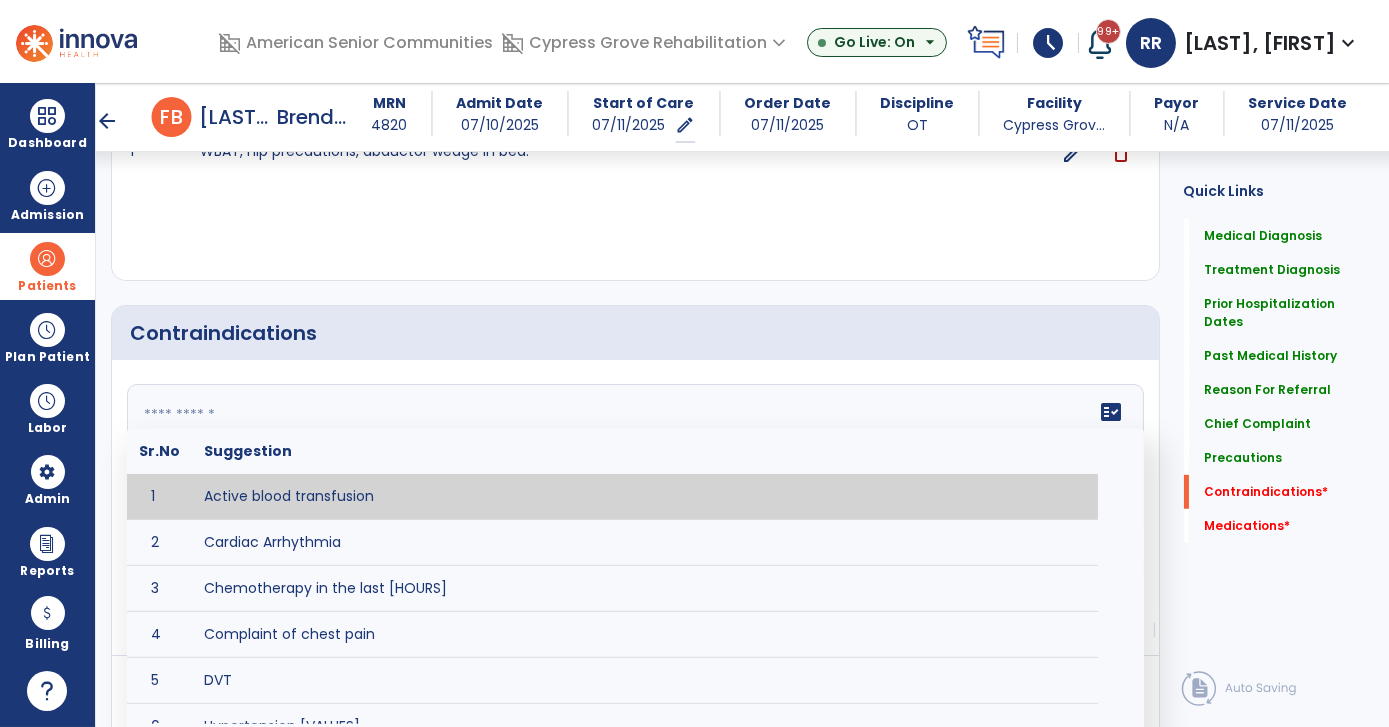 click on "fact_check  Sr.No Suggestion 1 Active blood transfusion 2 Cardiac Arrhythmia 3 Chemotherapy in the last [HOURS] 4 Complaint of chest pain 5 DVT 6 Hypertension [VALUES] 7 Inflammation or infection in the heart. 8 Oxygen saturation lower than [VALUE] 9 Pacemaker 10 Pulmonary infarction 11 Recent changes in EKG 12 Severe aortic stenosis 13 Severe dehydration 14 Severe diaphoresis 15 Severe orthostatic hypotension 16 Severe shortness of breath/dyspnea 17 Significantly elevated potassium levels 18 Significantly low potassium levels 19 Suspected or known dissecting aneurysm 20 Systemic infection 21 Uncontrolled diabetes with blood sugar levels greater than [VALUE] or less than [Value]  22 Unstable angina 23 Untreated blood clots" 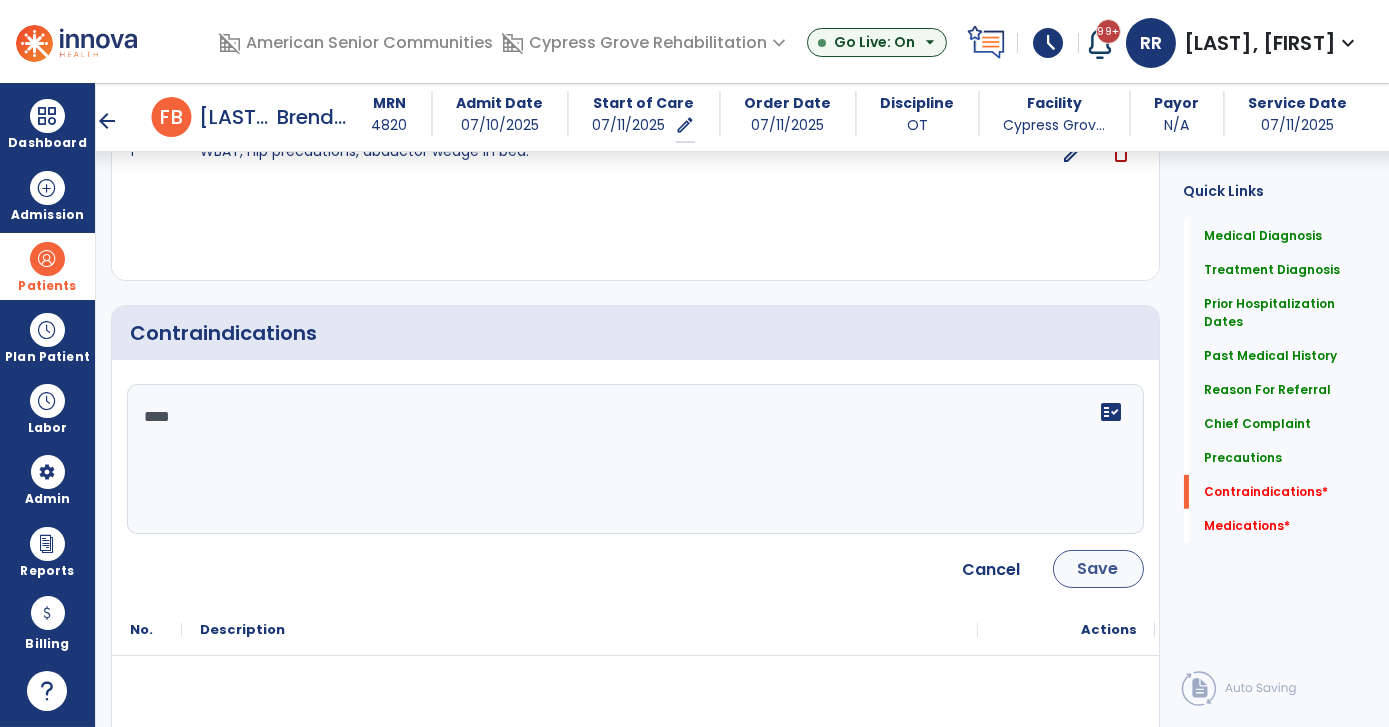 type on "****" 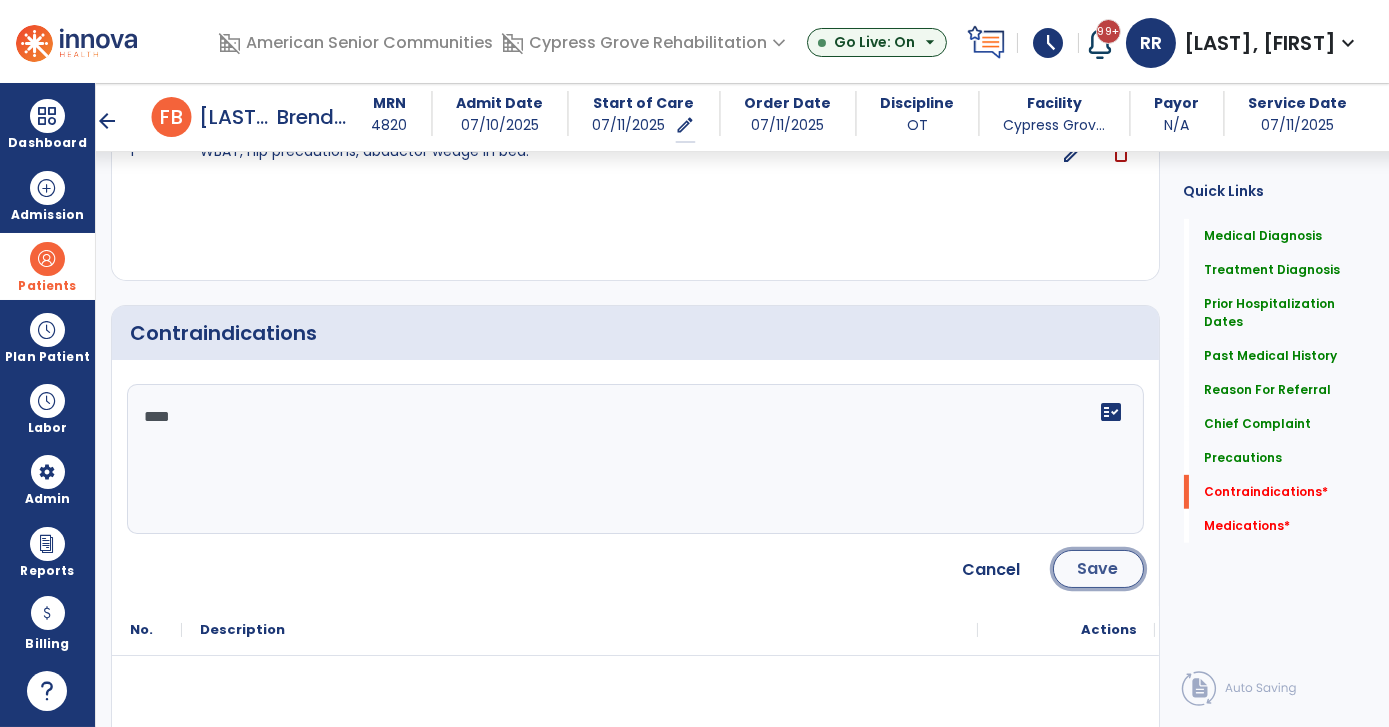 click on "Save" 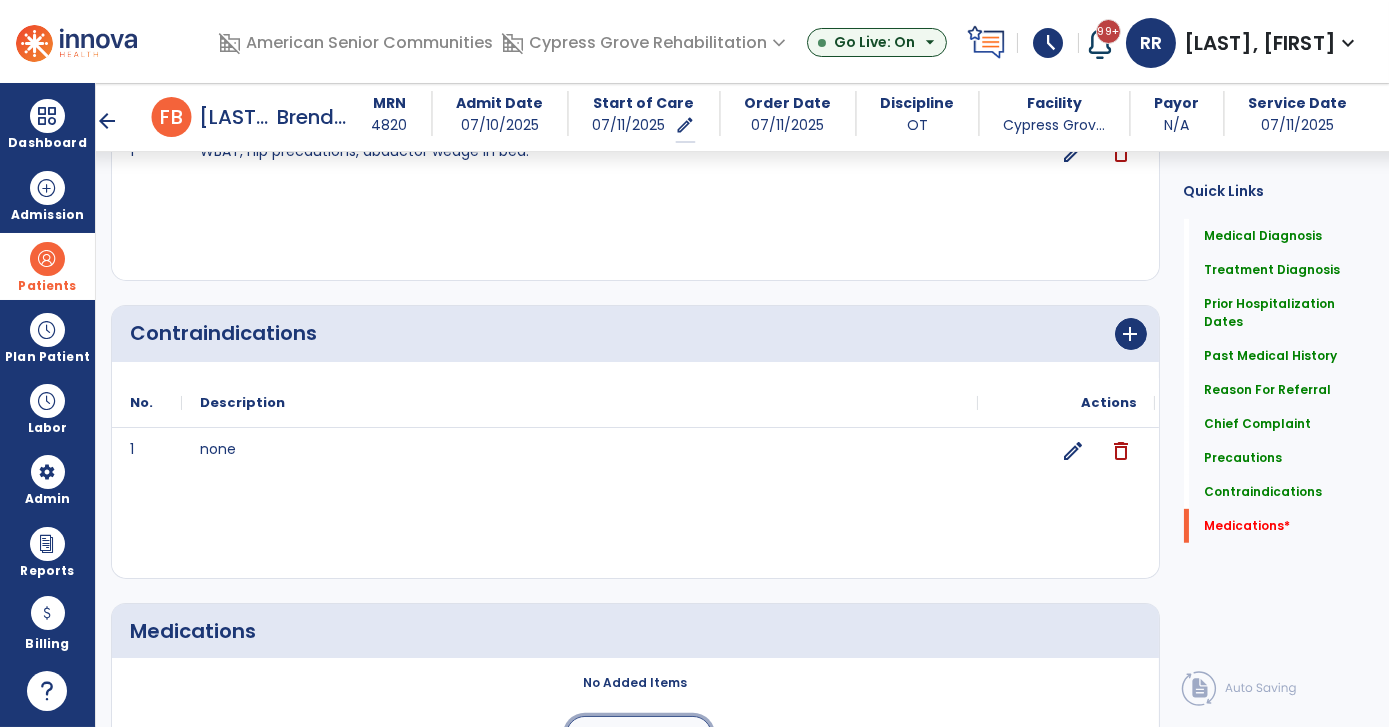 click on "add  Add New" 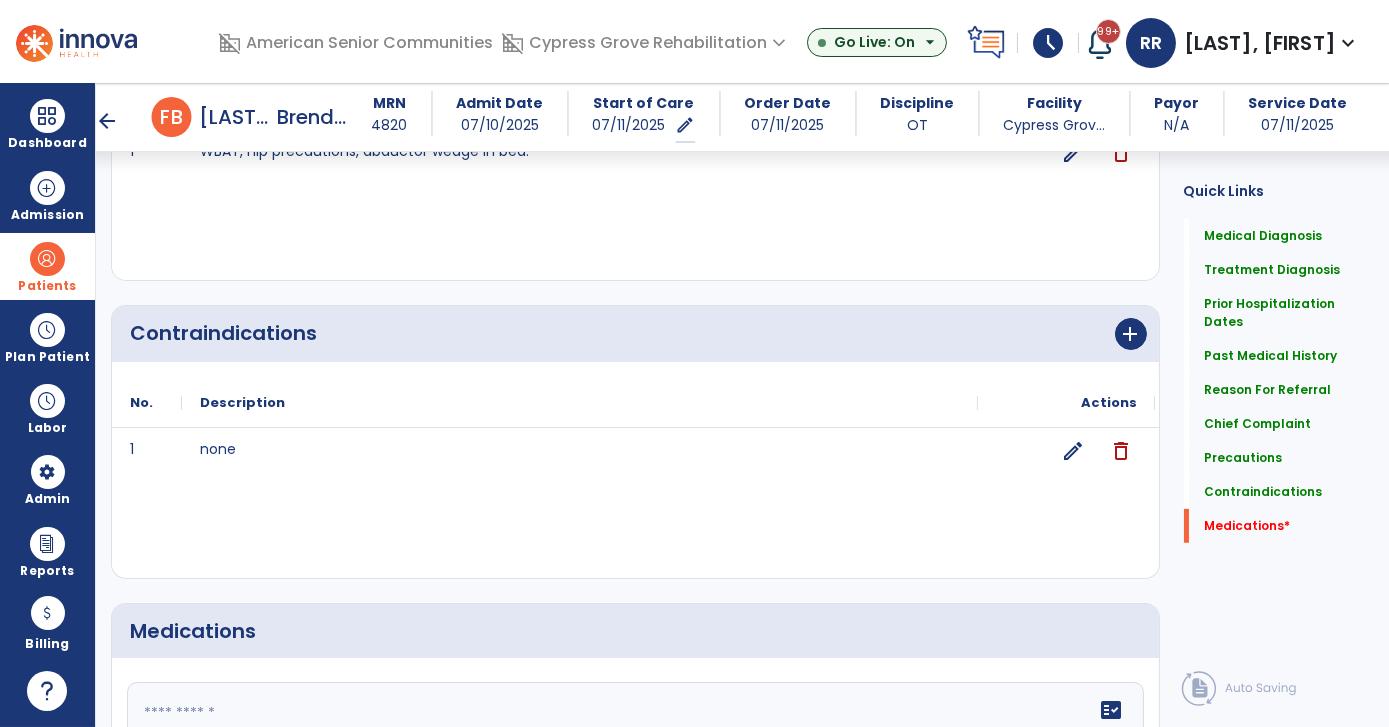 click 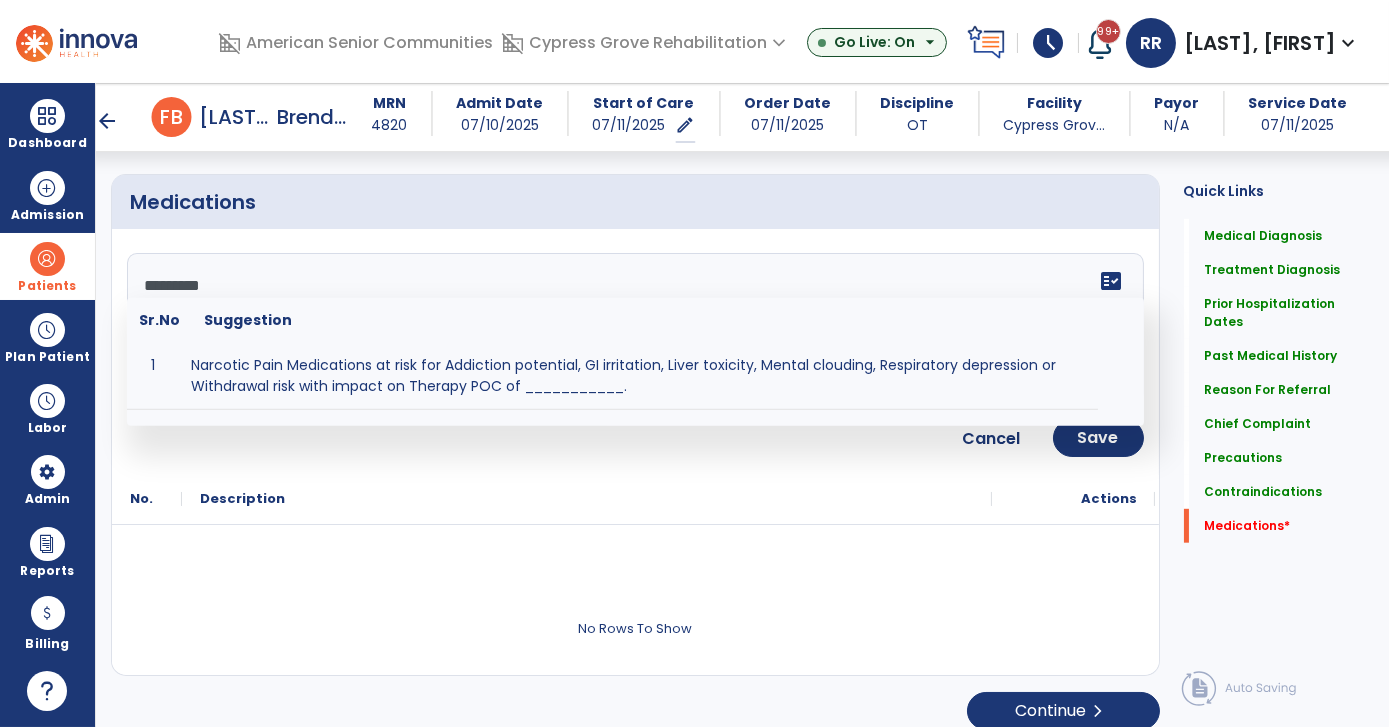 scroll, scrollTop: 2493, scrollLeft: 0, axis: vertical 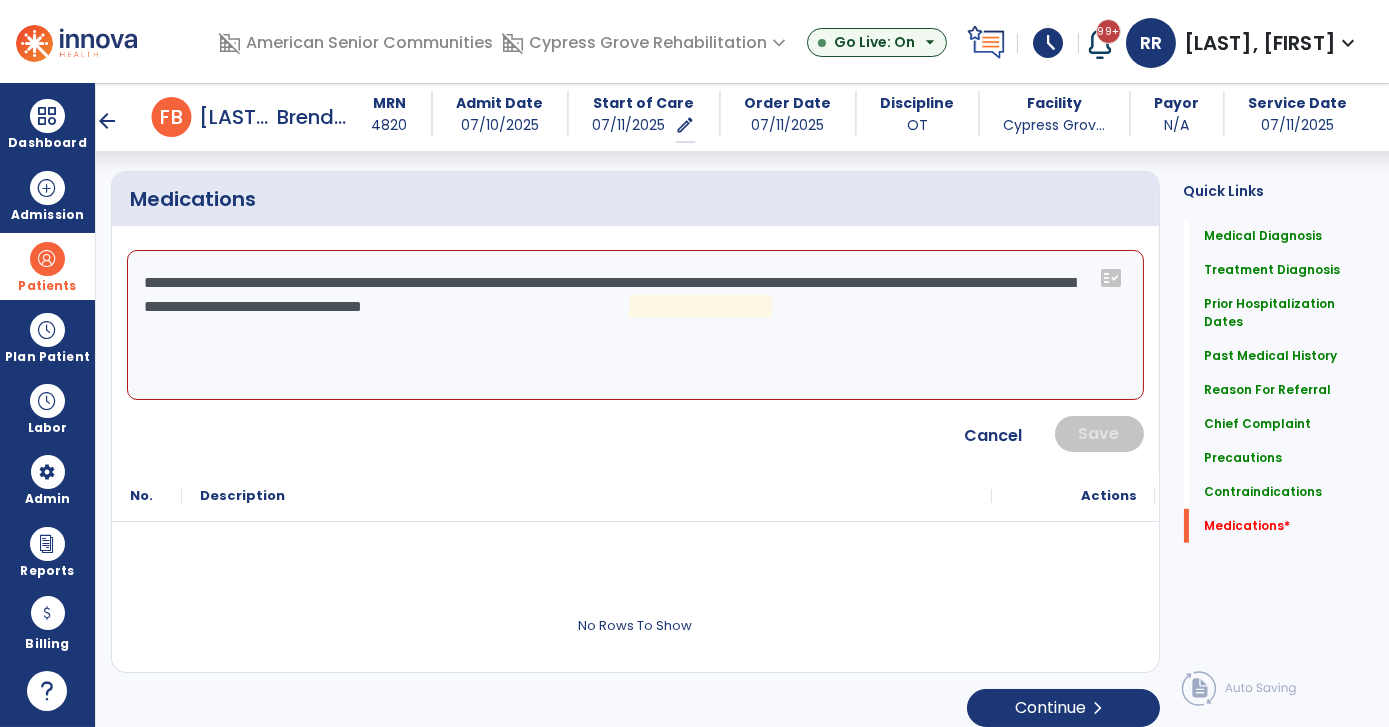click on "**********" 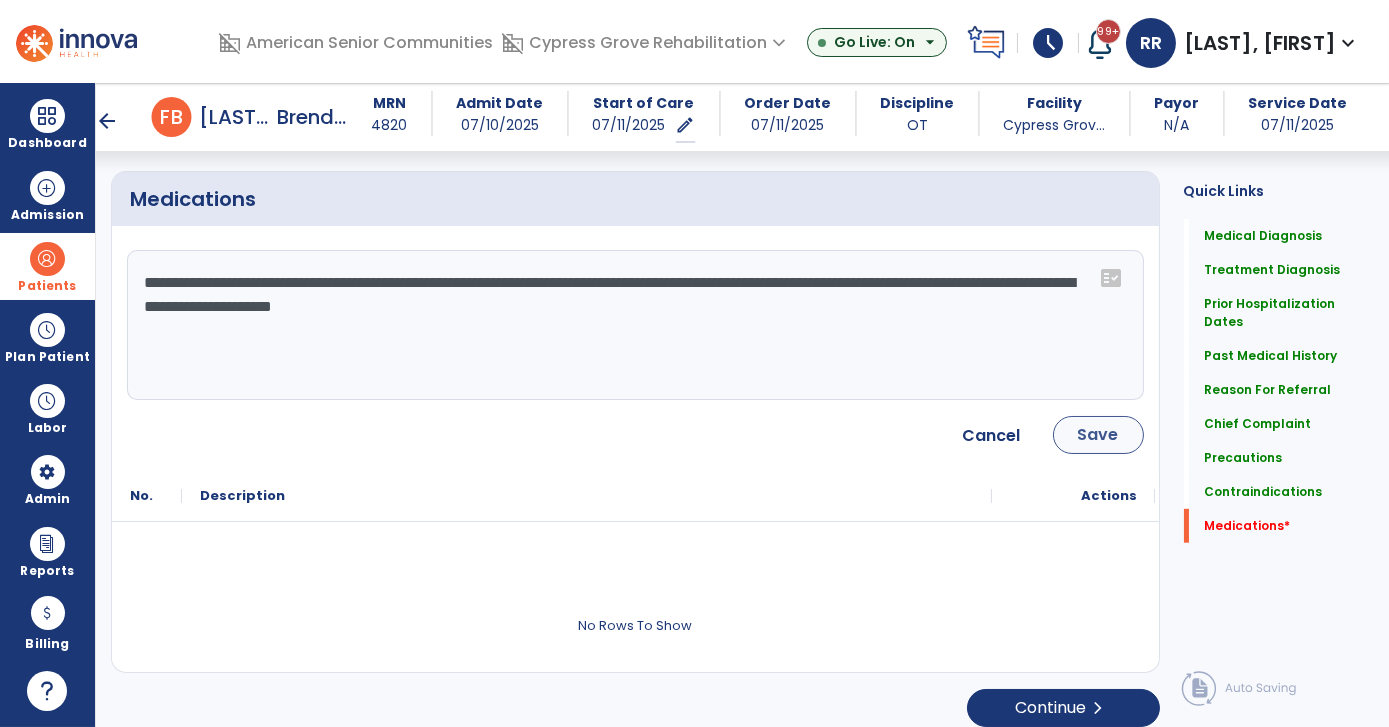 type on "**********" 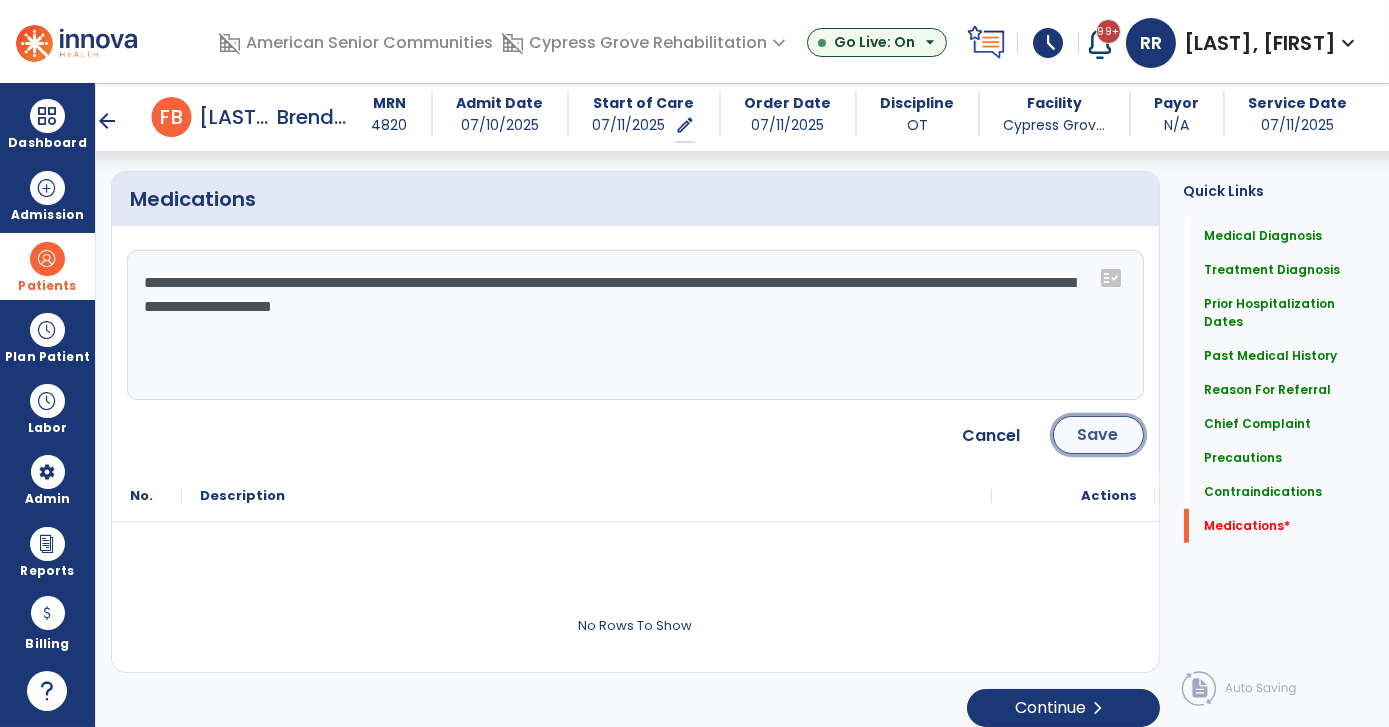 click on "Save" 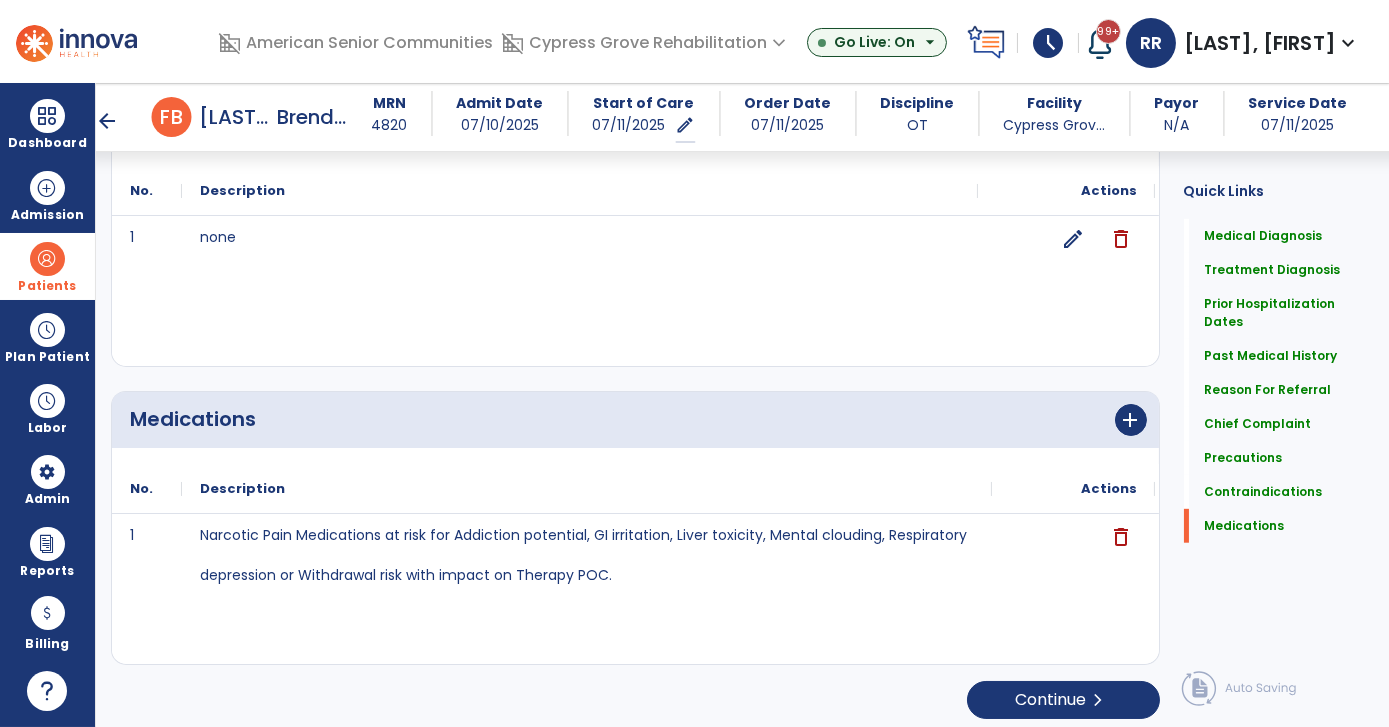 scroll, scrollTop: 2274, scrollLeft: 0, axis: vertical 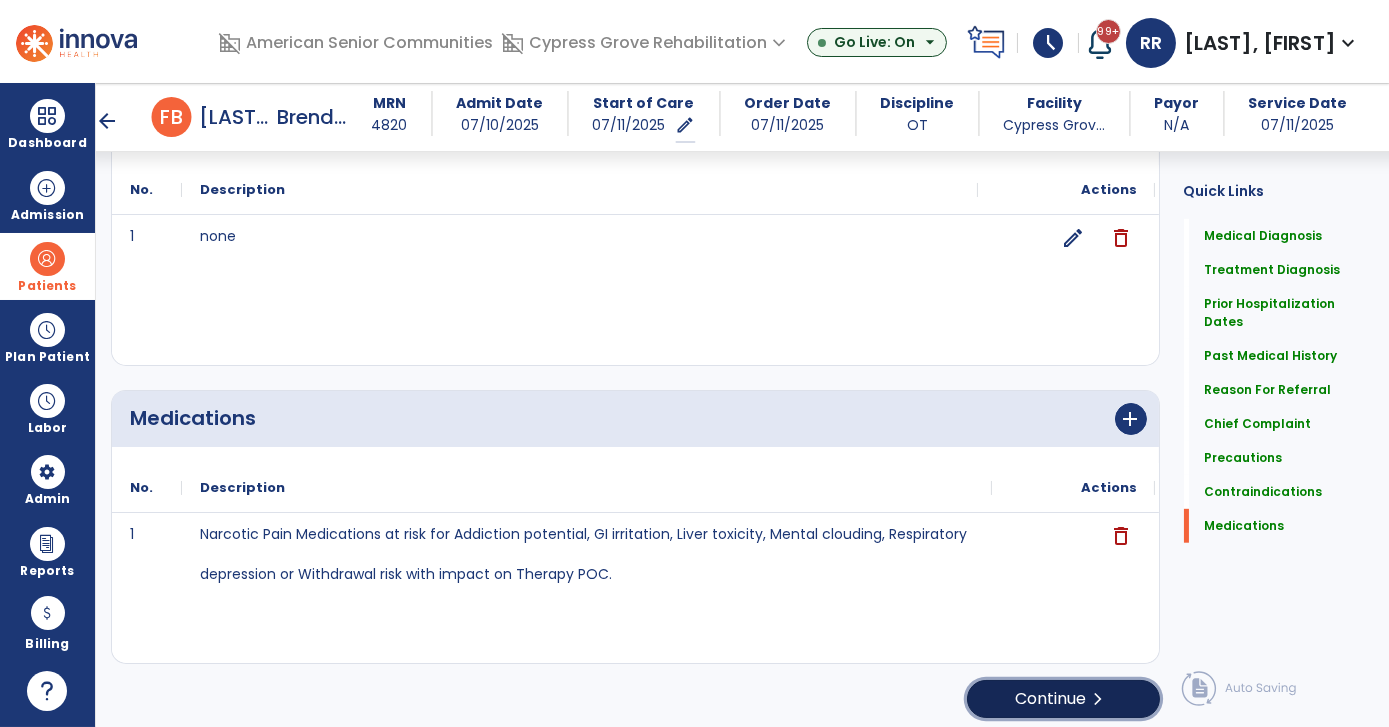 click on "Continue  chevron_right" 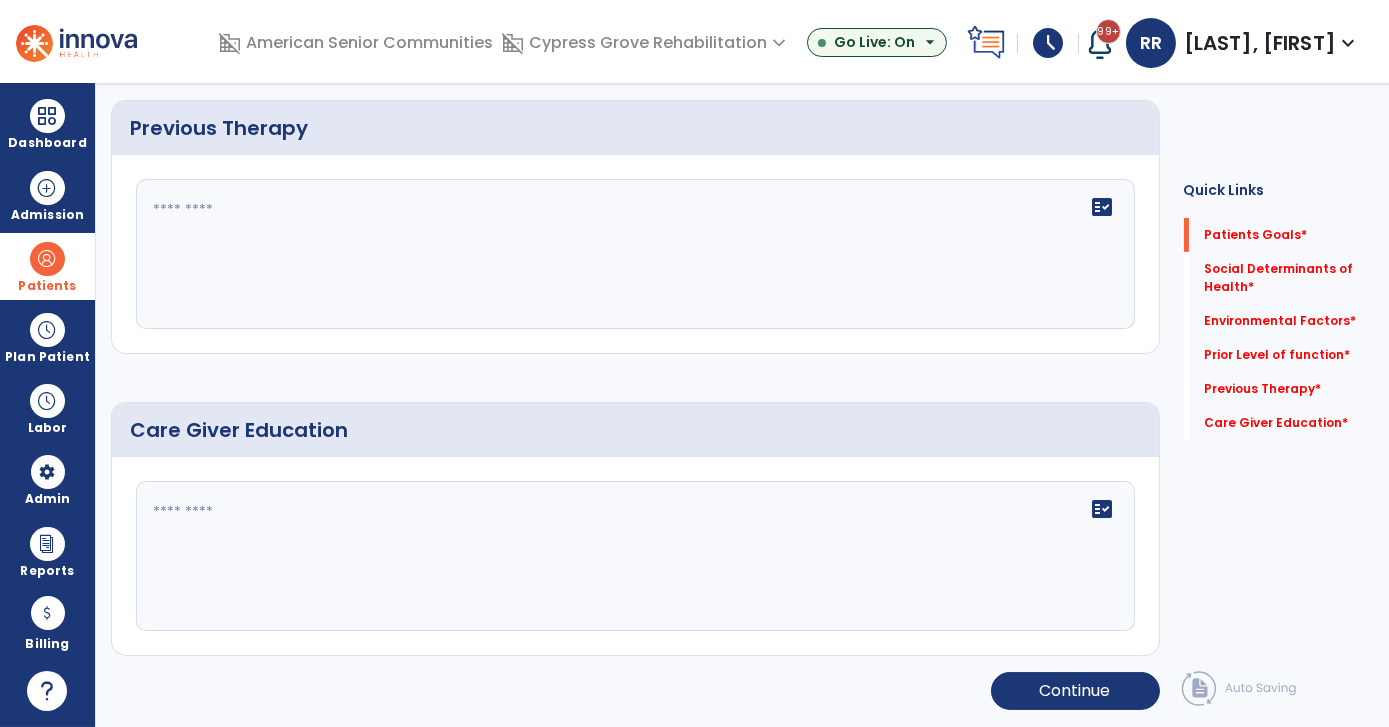 scroll, scrollTop: 0, scrollLeft: 0, axis: both 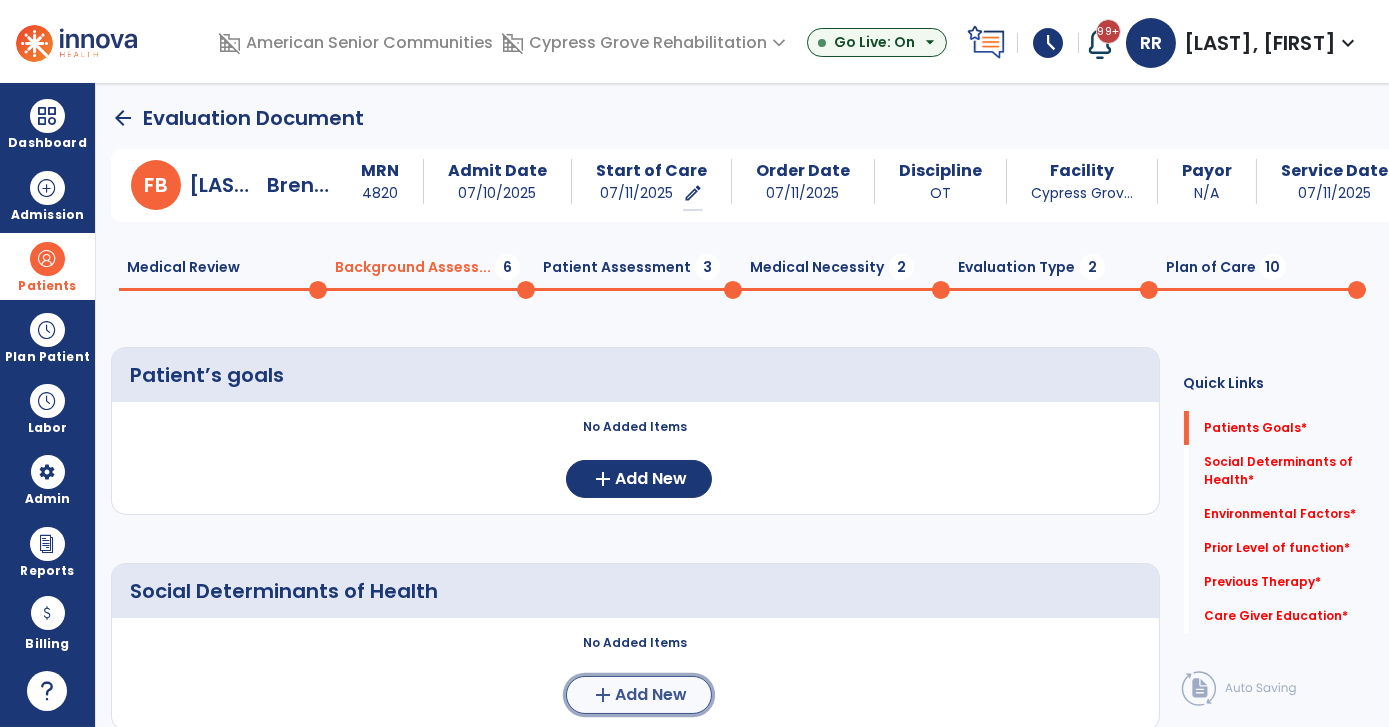 click on "Add New" 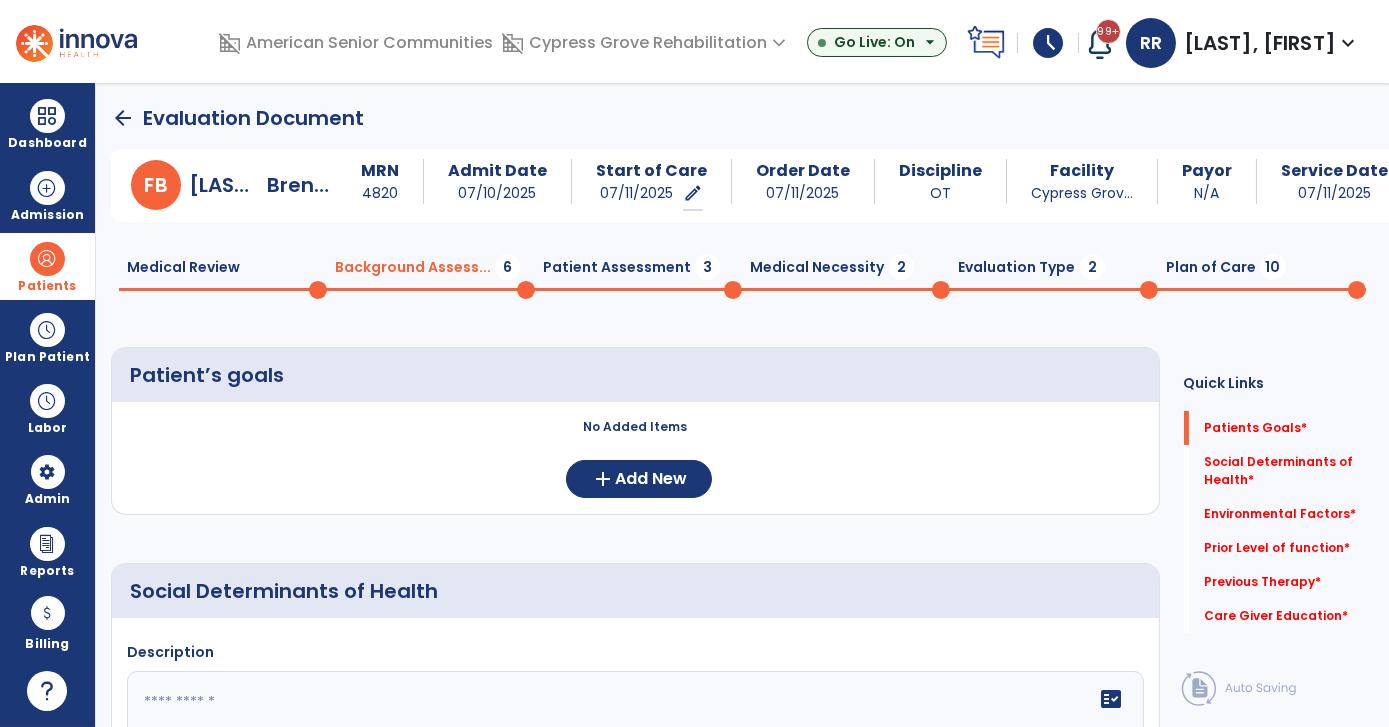 click 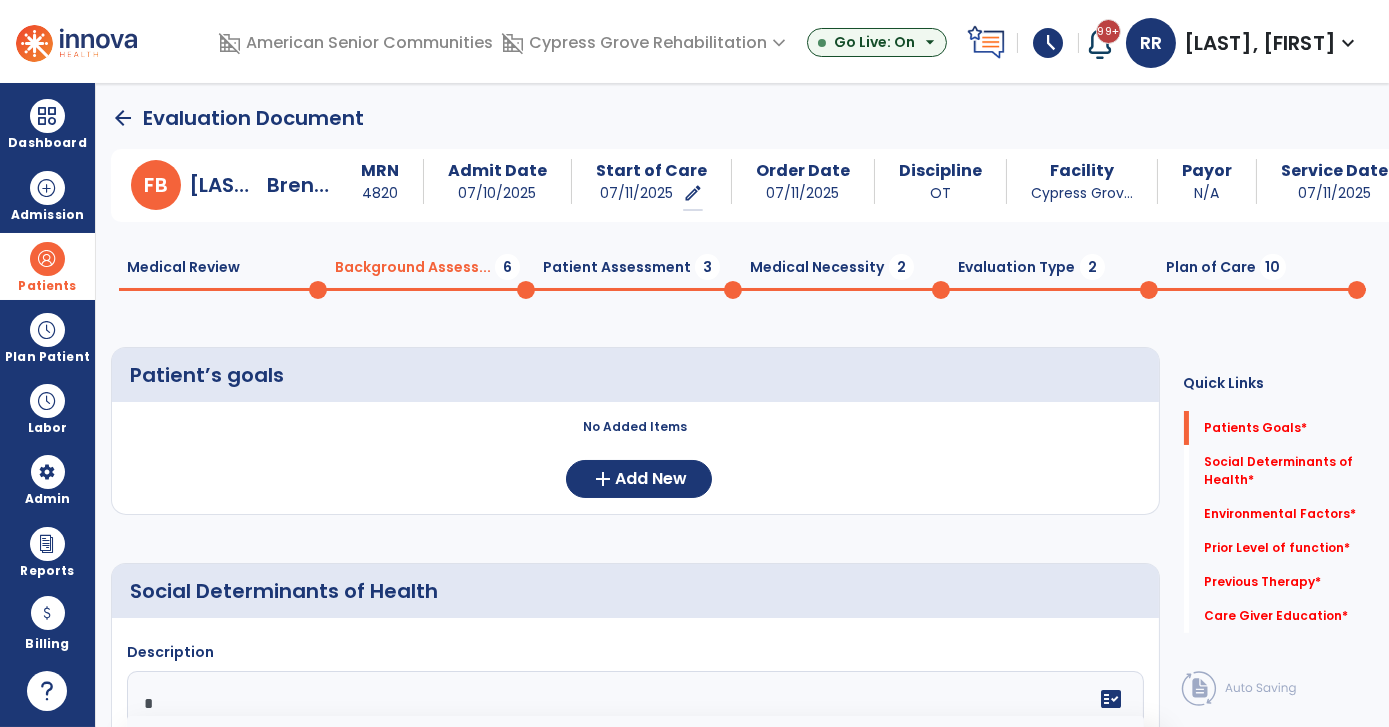 scroll, scrollTop: 24, scrollLeft: 0, axis: vertical 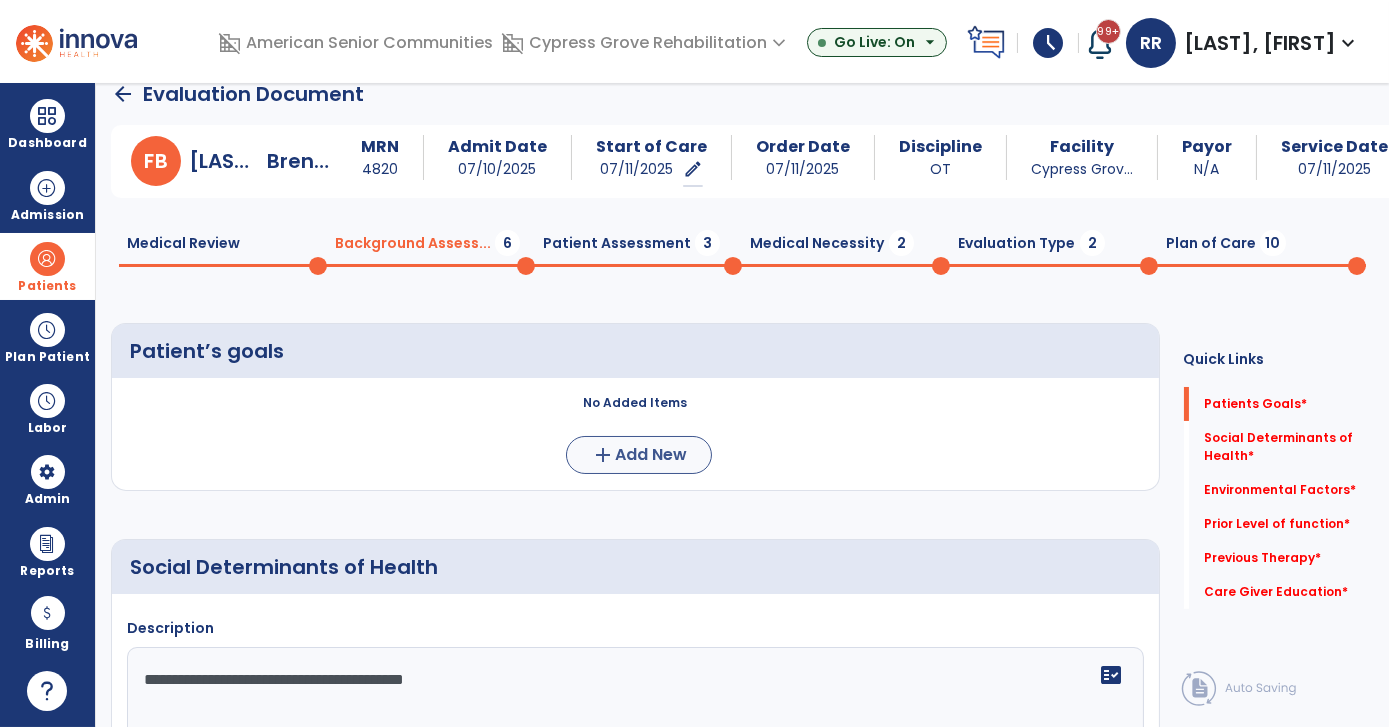 type on "**********" 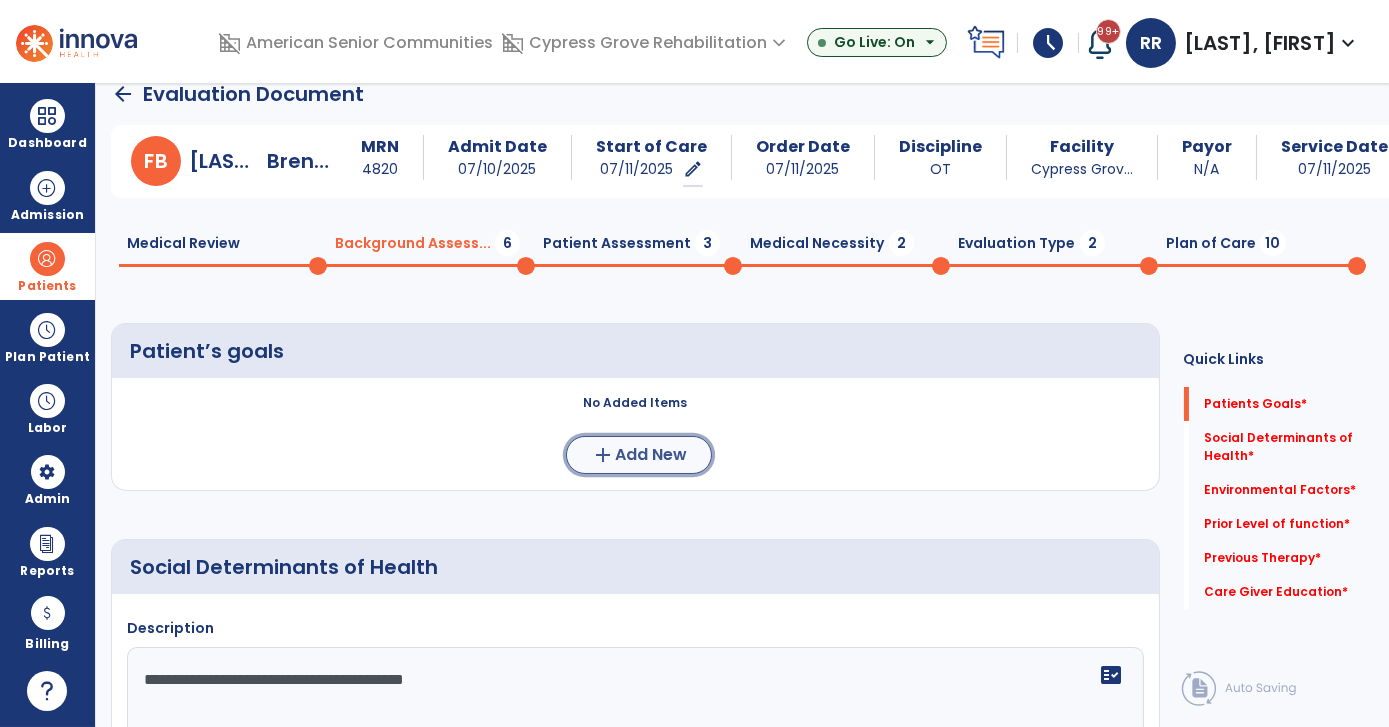 click on "Add New" 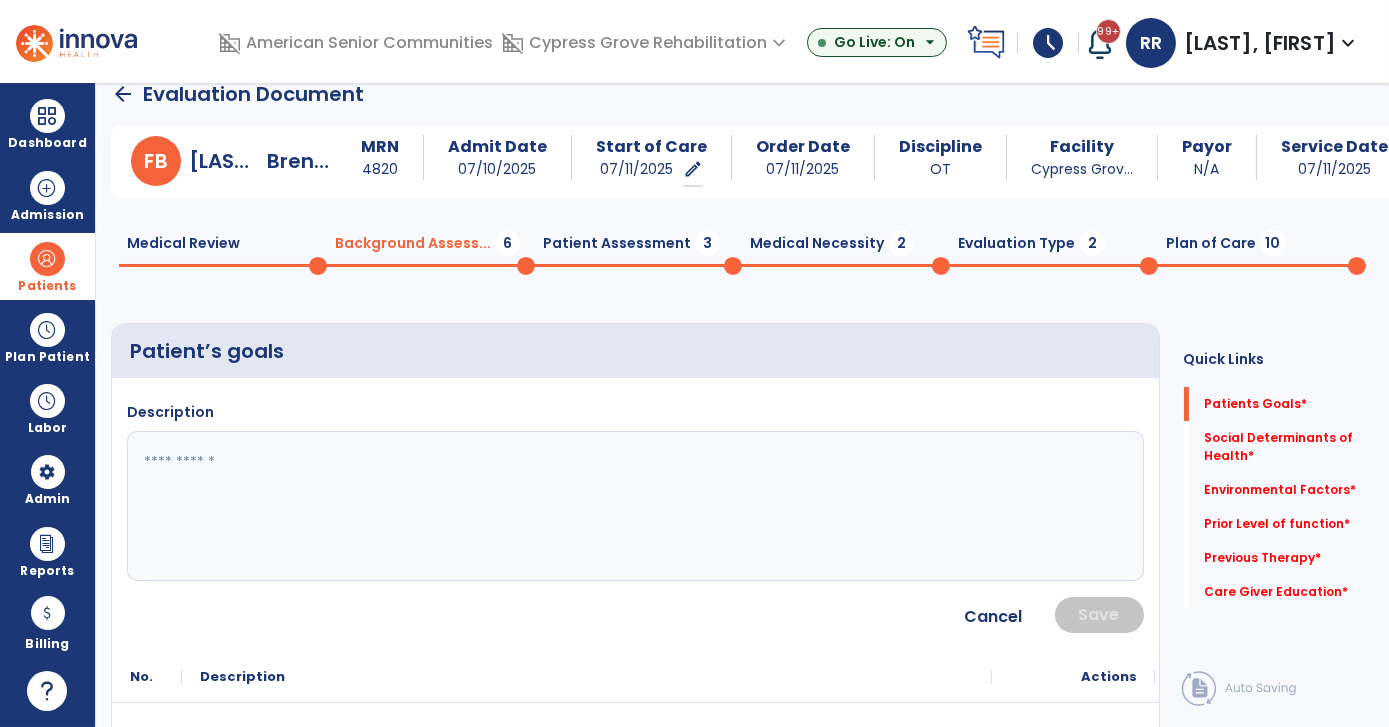 click 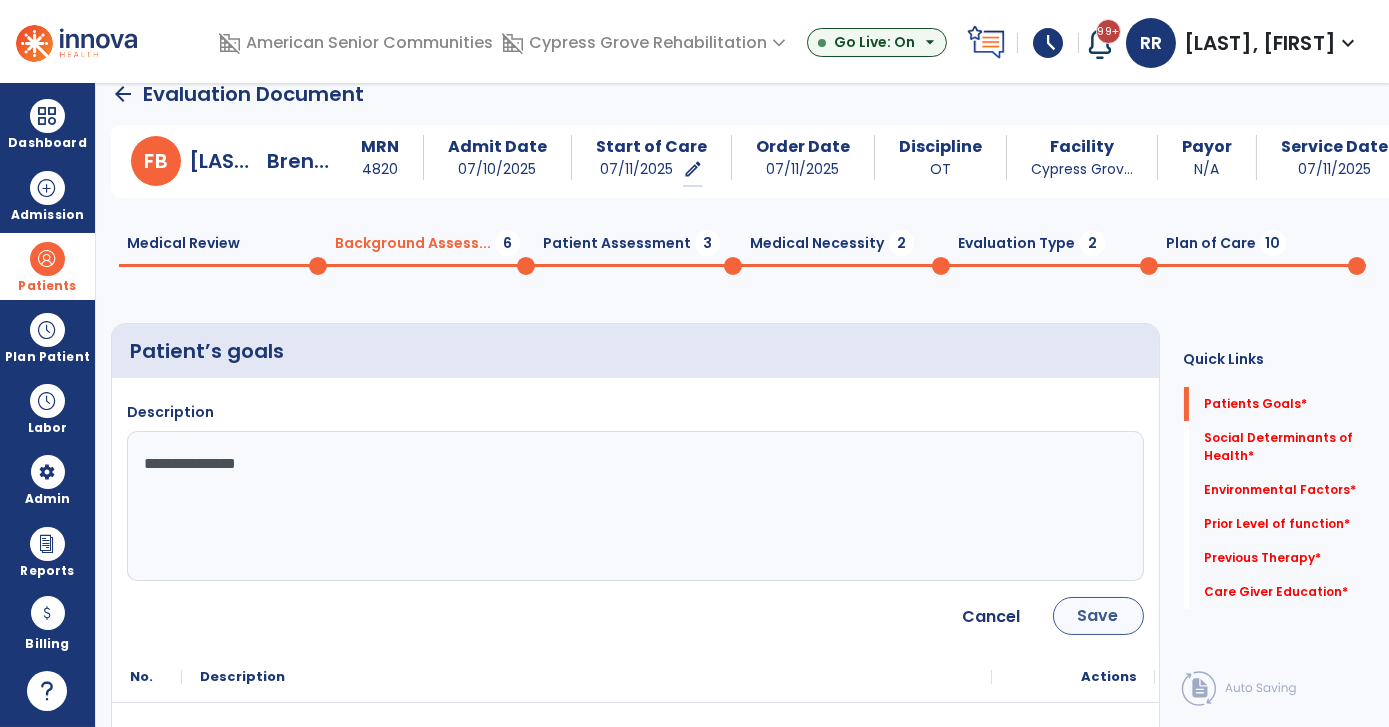 type on "**********" 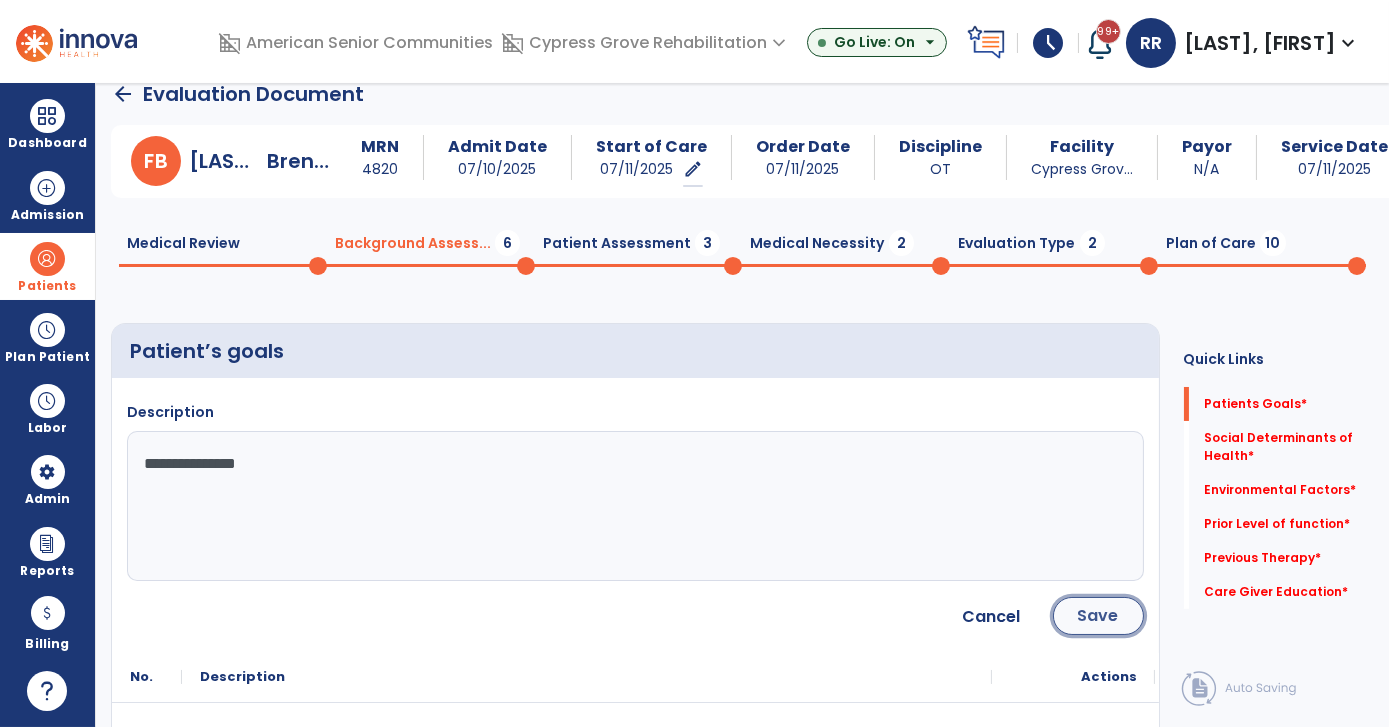 click on "Save" 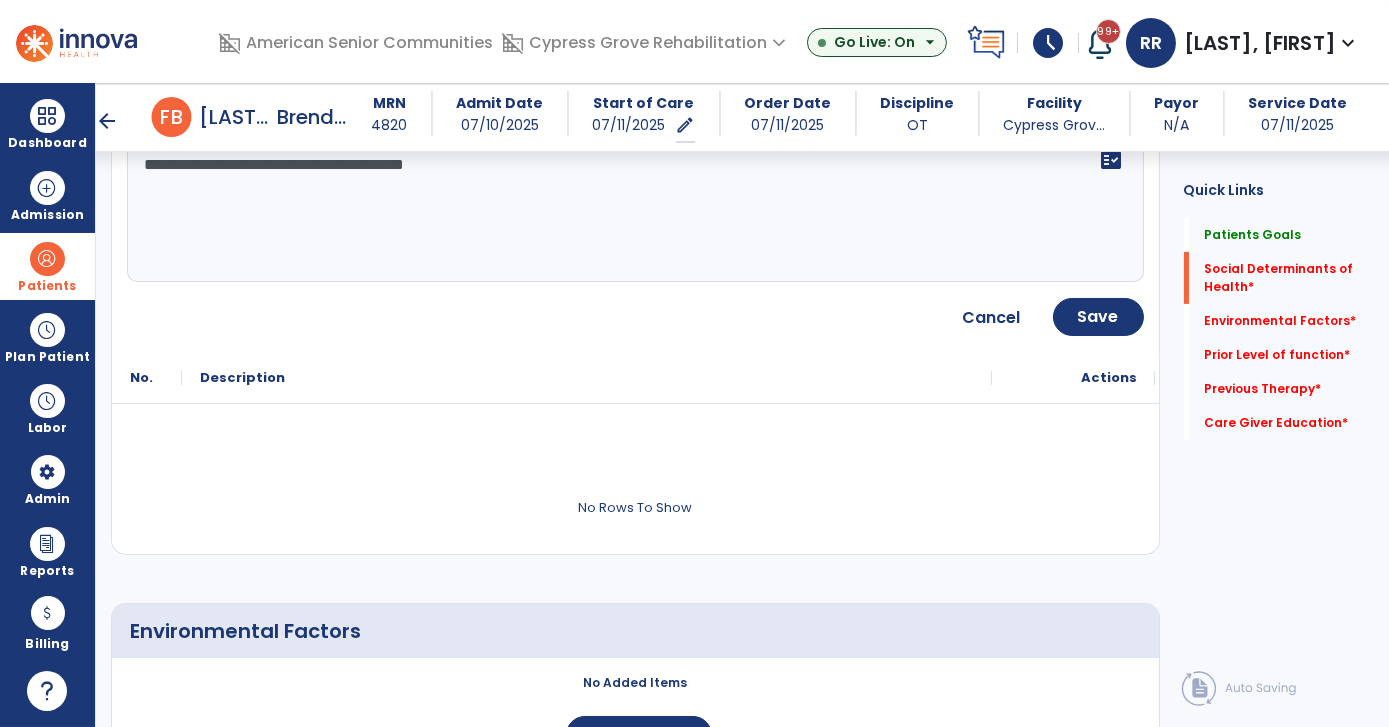 scroll, scrollTop: 633, scrollLeft: 0, axis: vertical 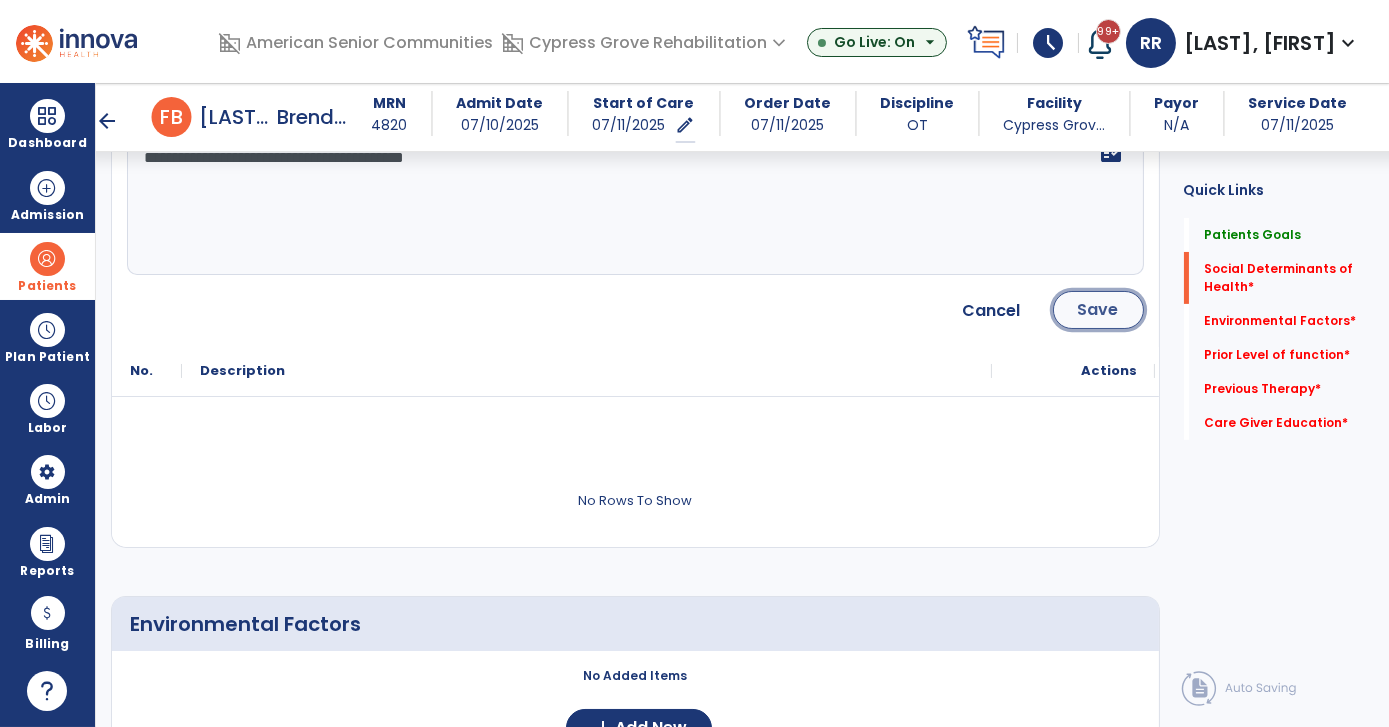 click on "Save" 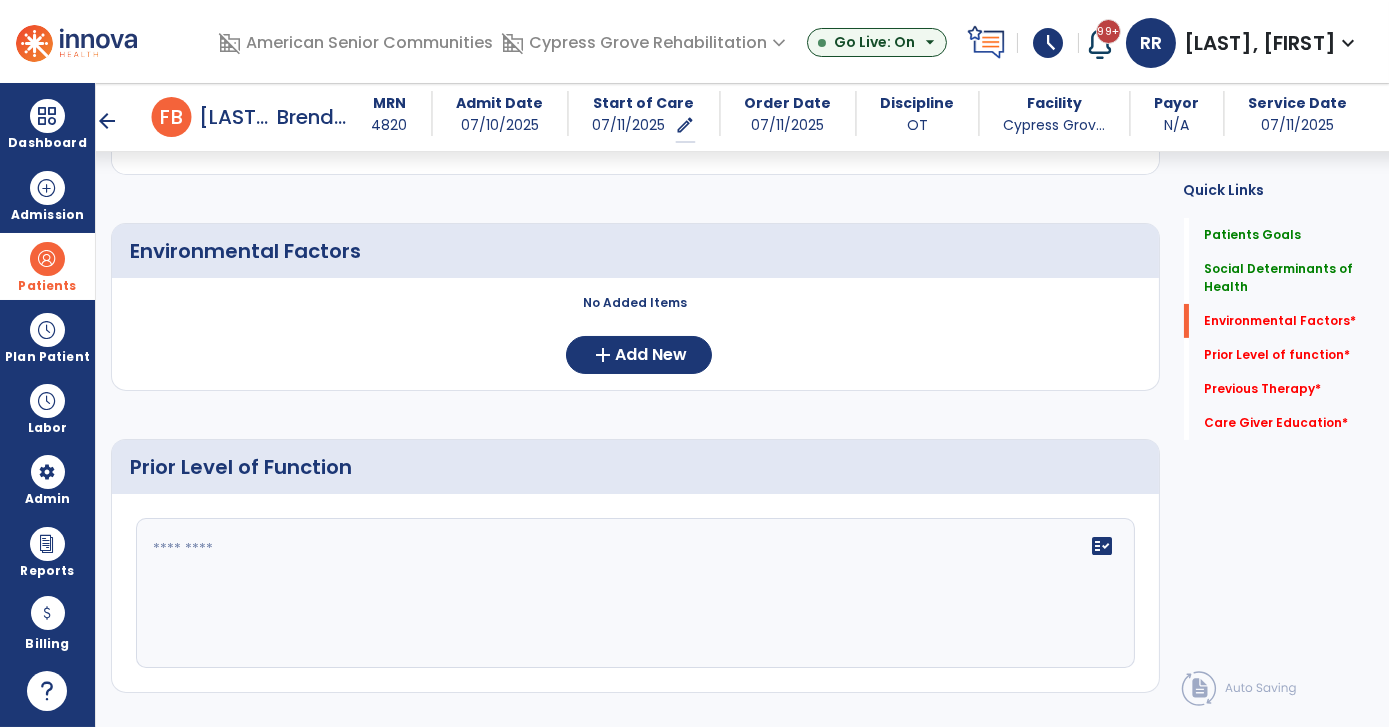 scroll, scrollTop: 739, scrollLeft: 0, axis: vertical 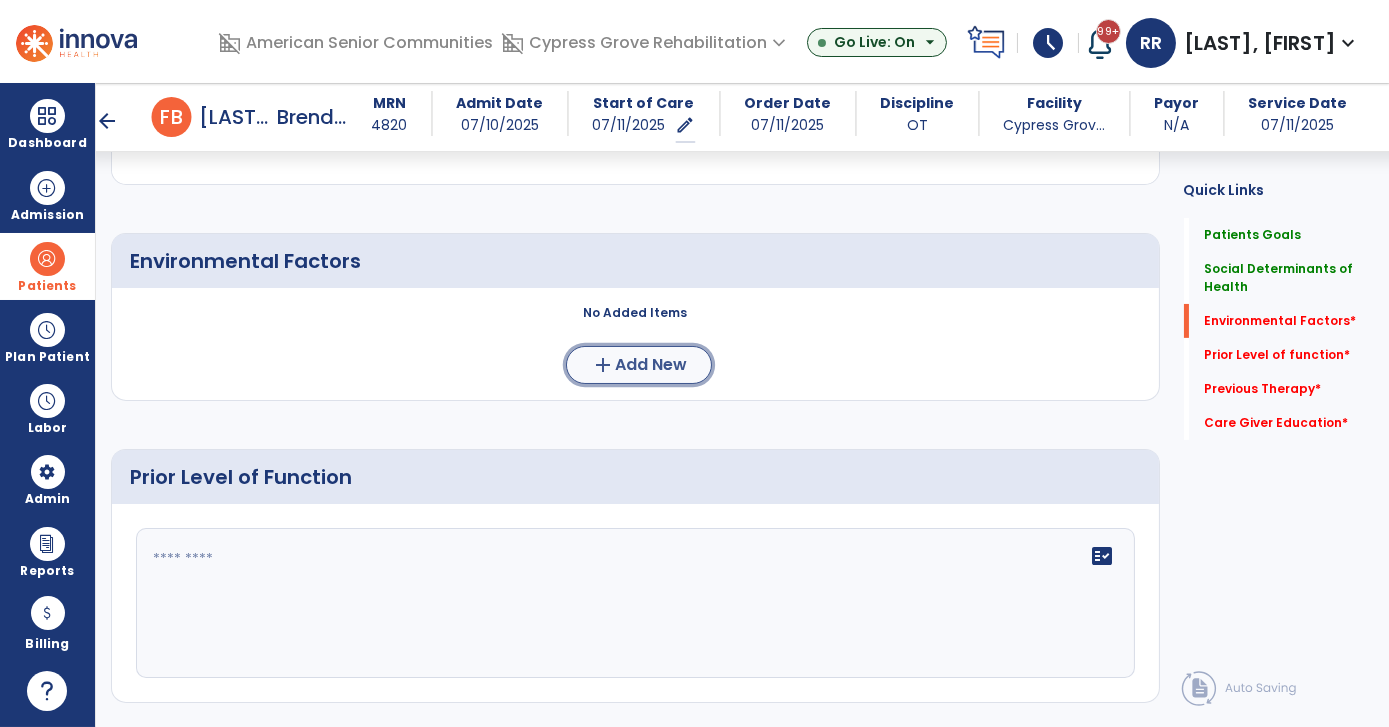 click on "Add New" 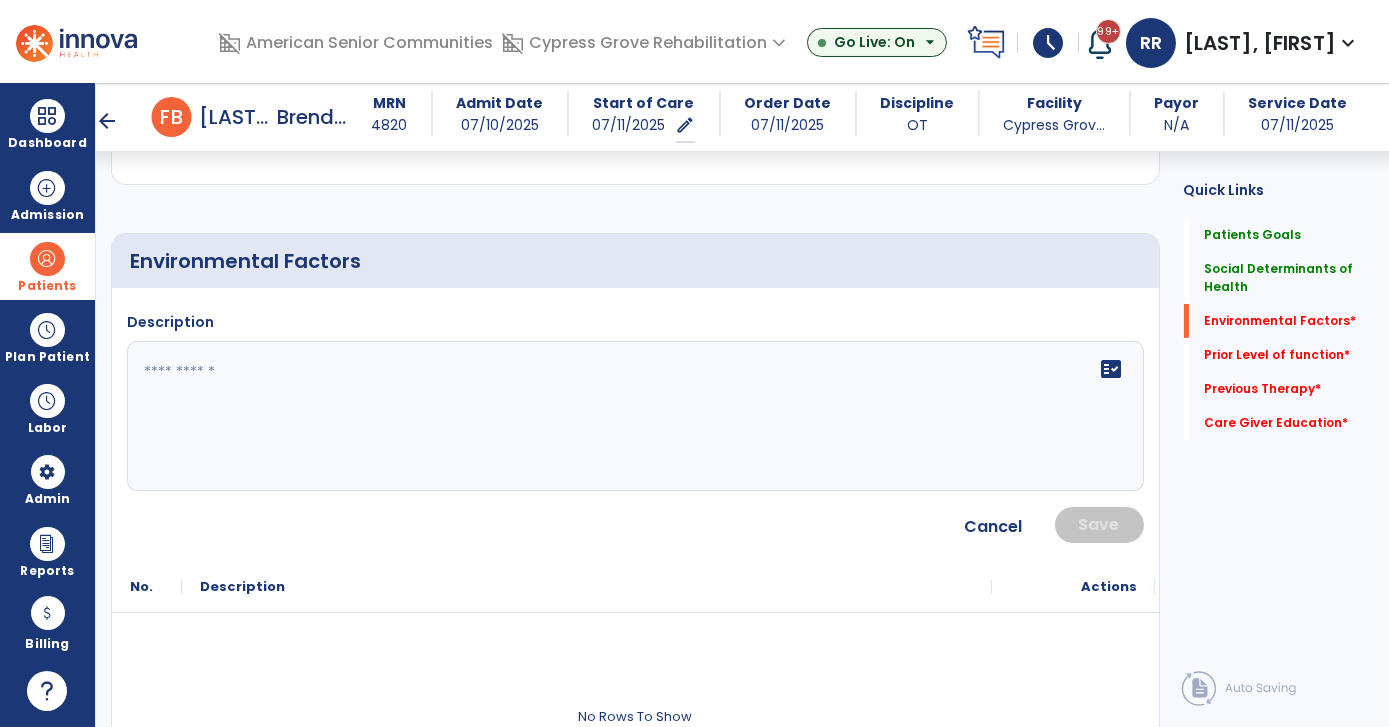 click on "Description   fact_check" 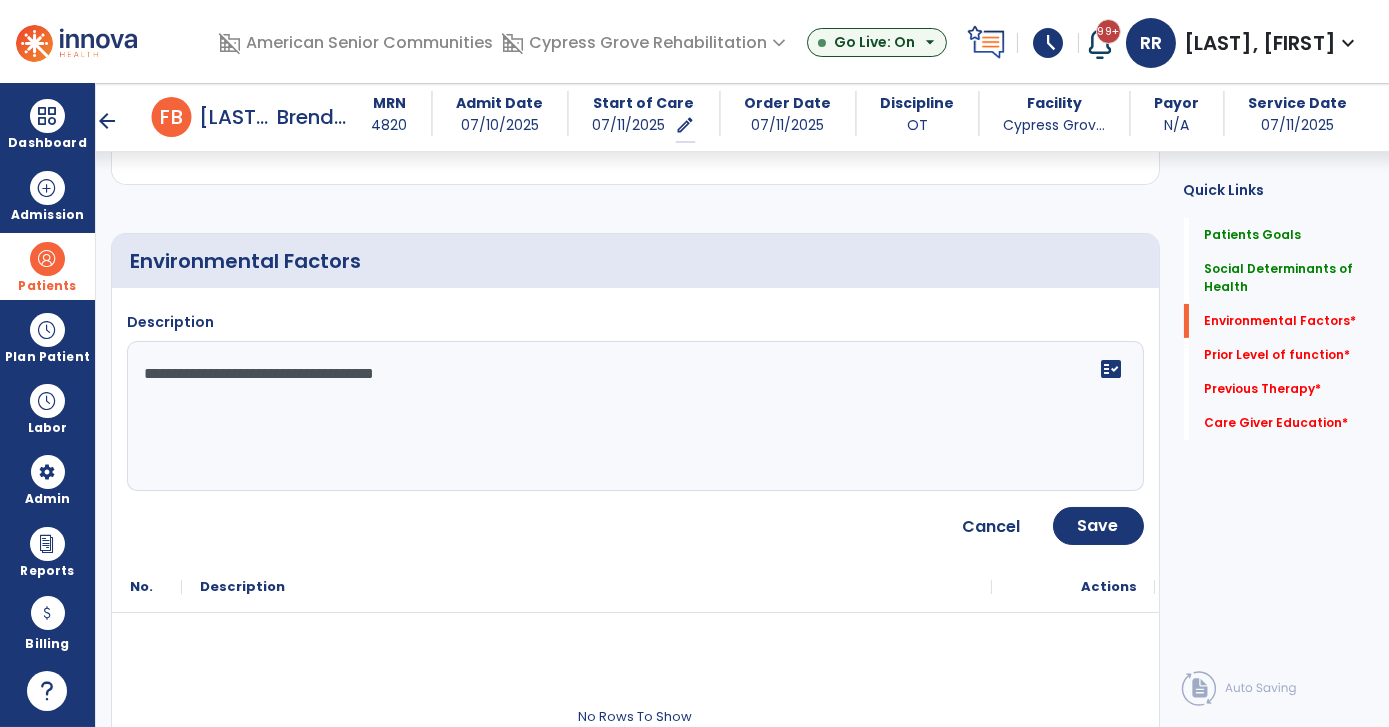 click 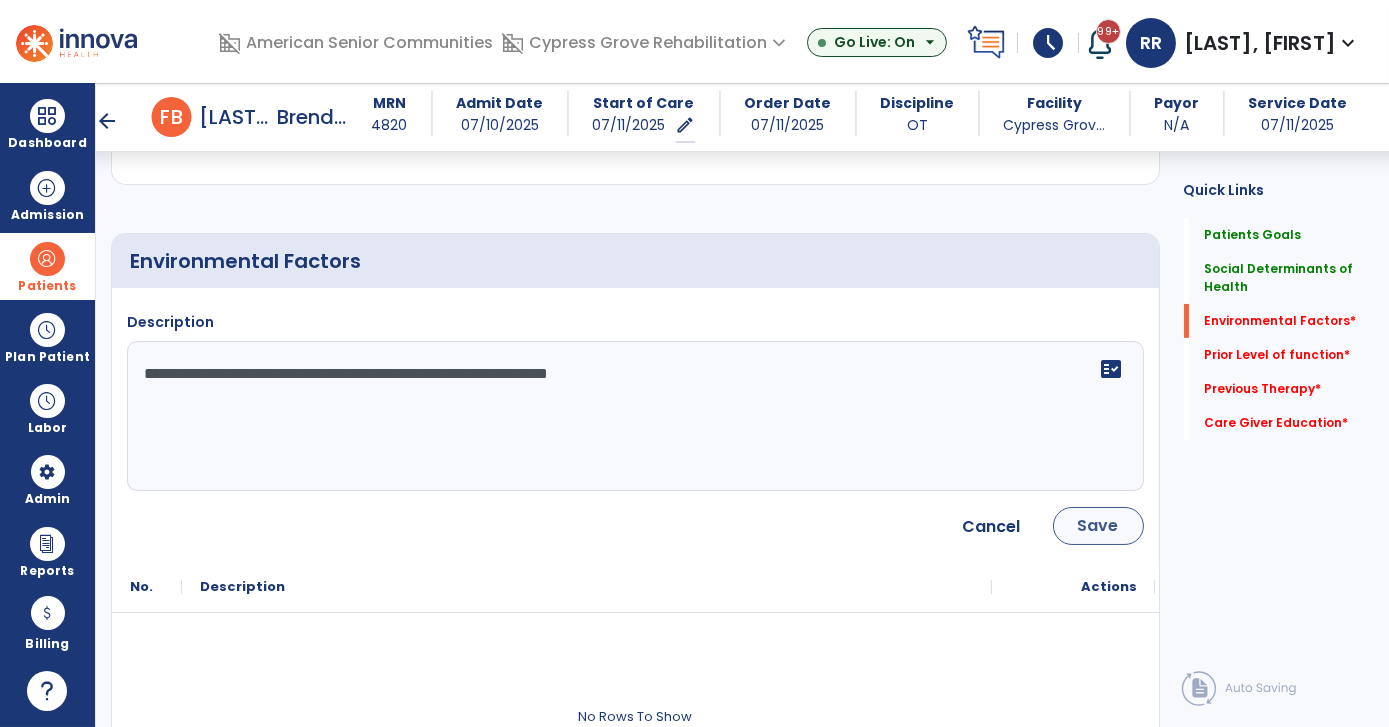 type on "**********" 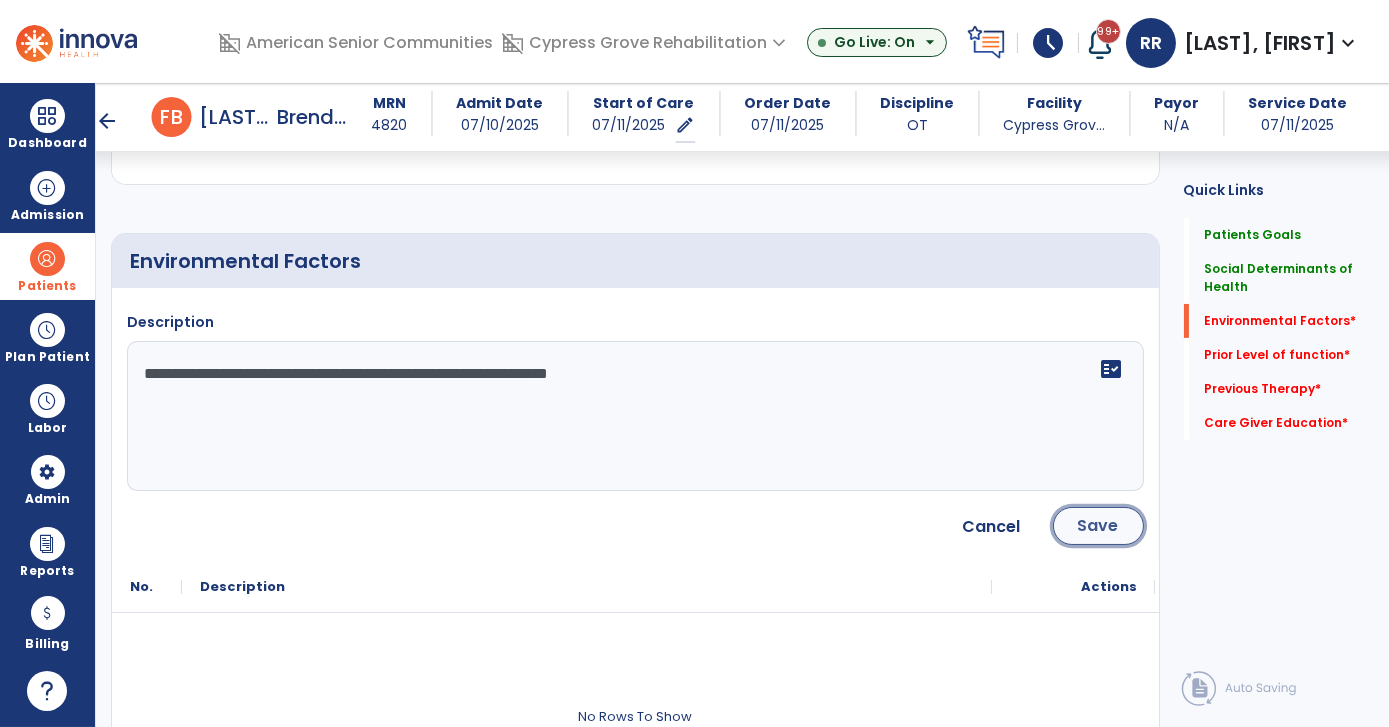 click on "Save" 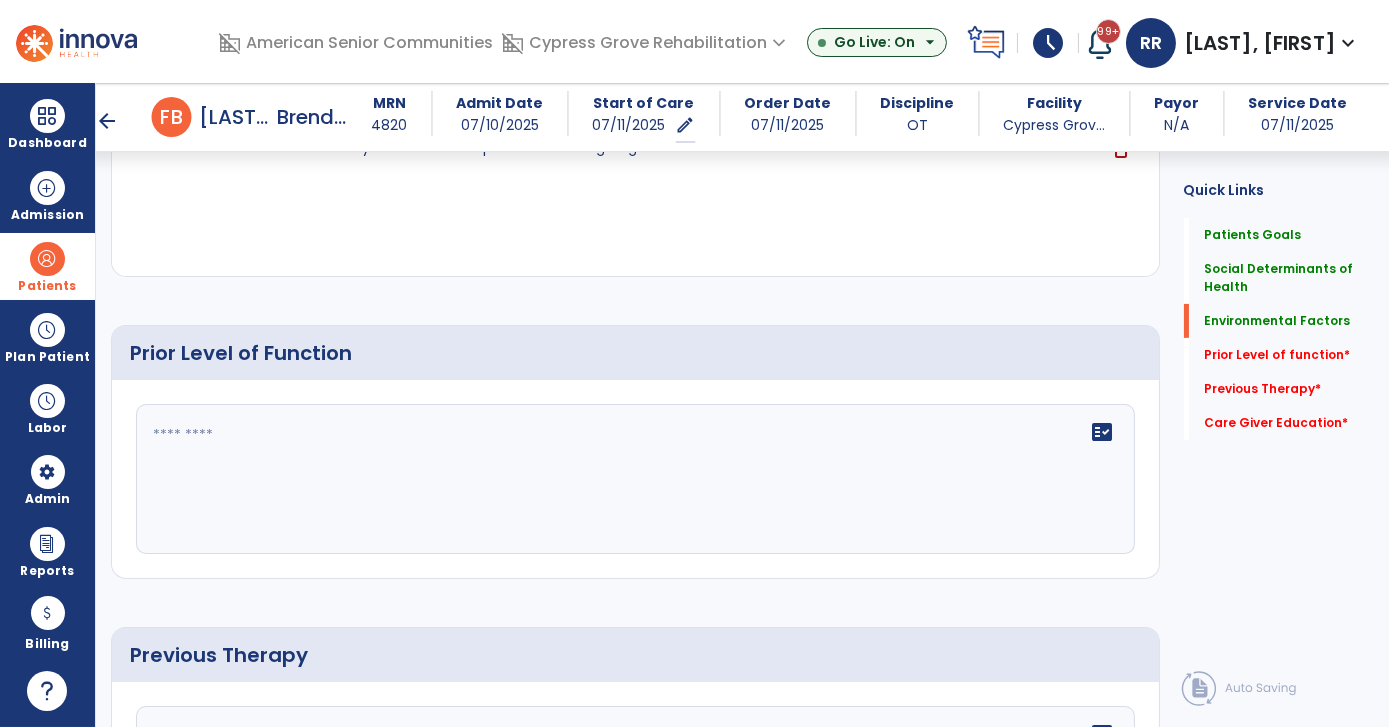 scroll, scrollTop: 1026, scrollLeft: 0, axis: vertical 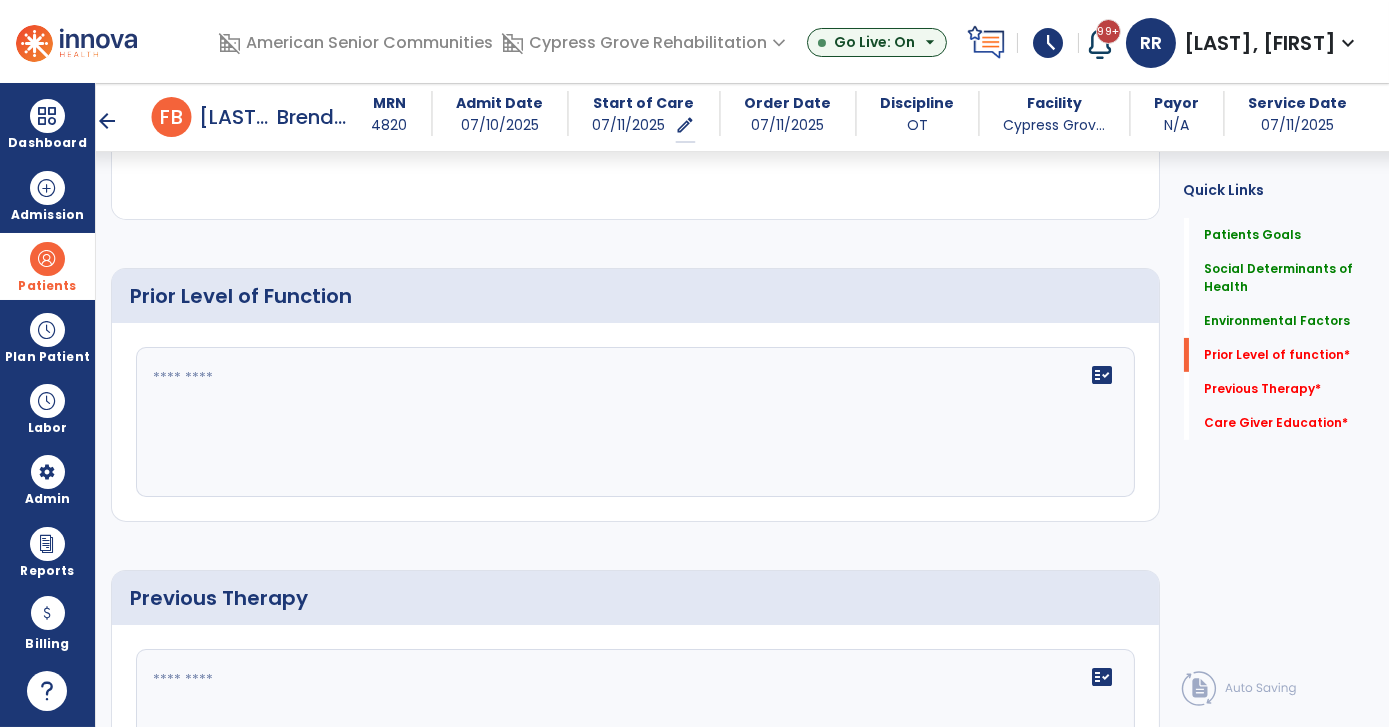 click 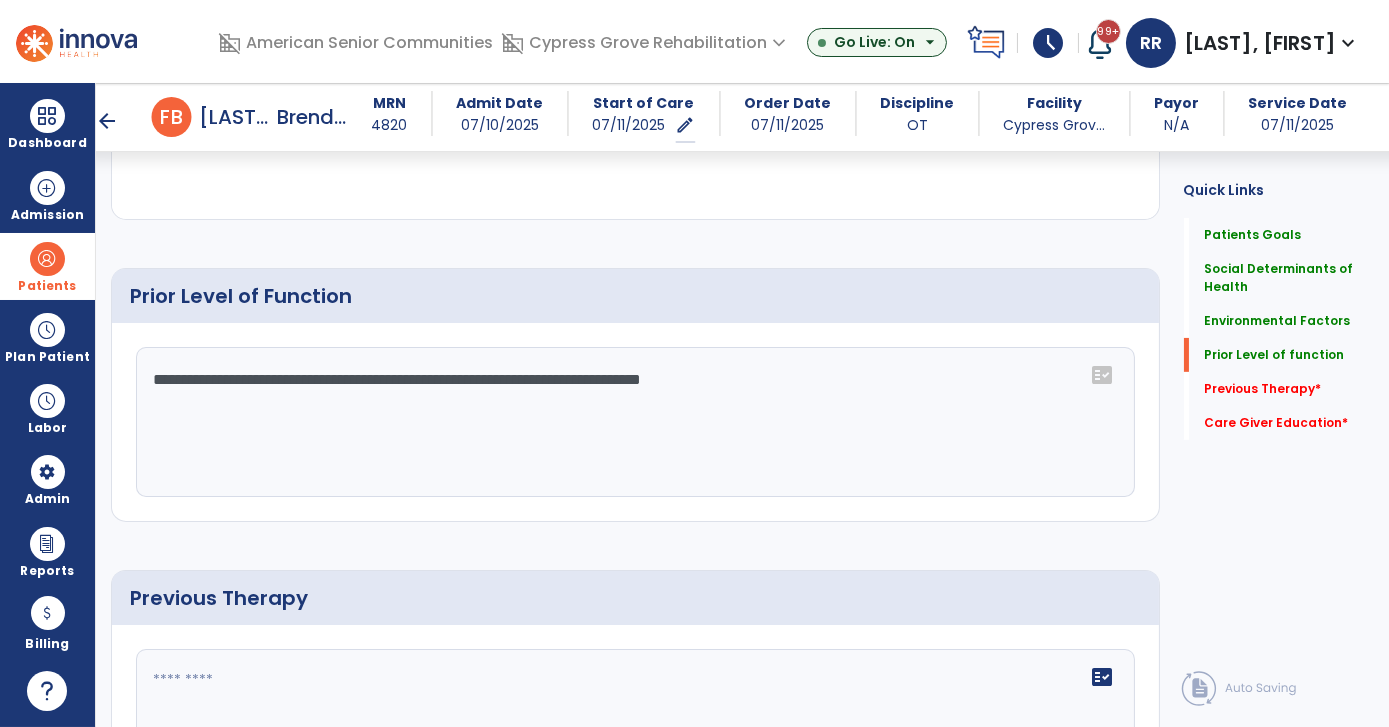 type on "**********" 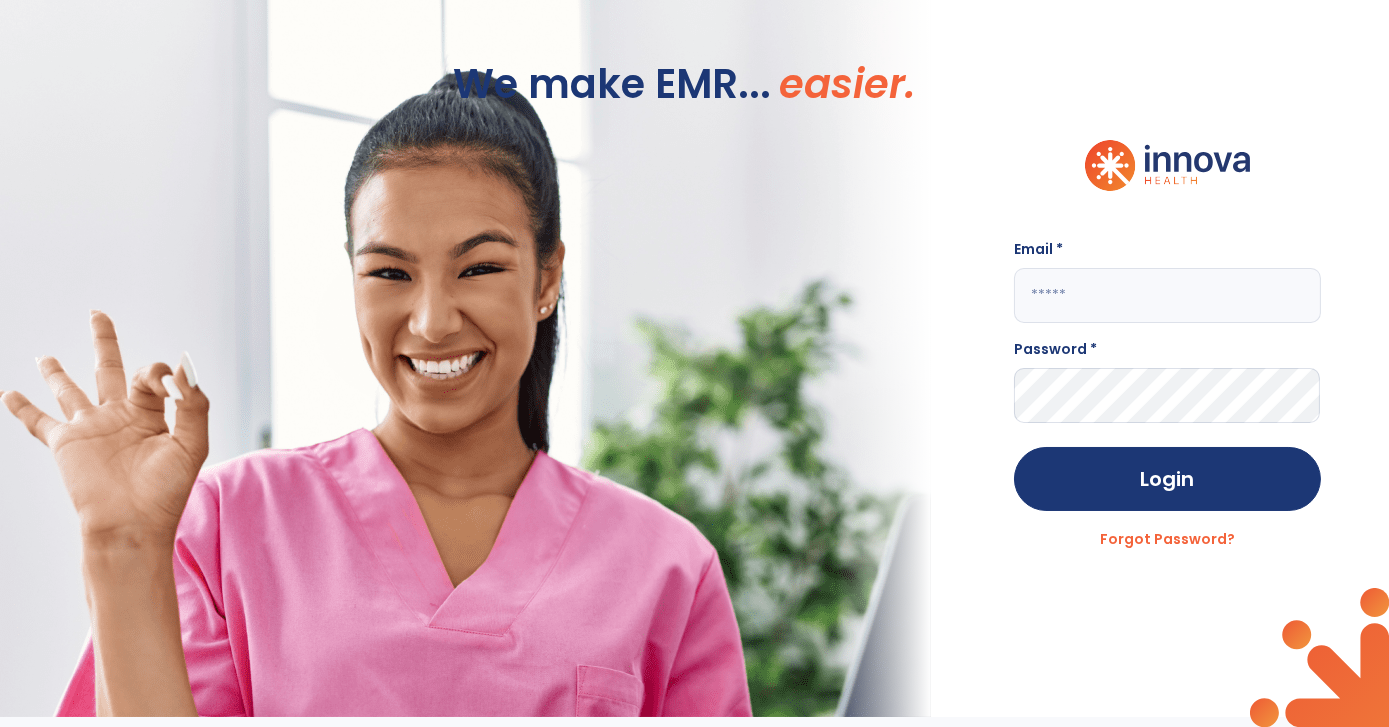 type on "**********" 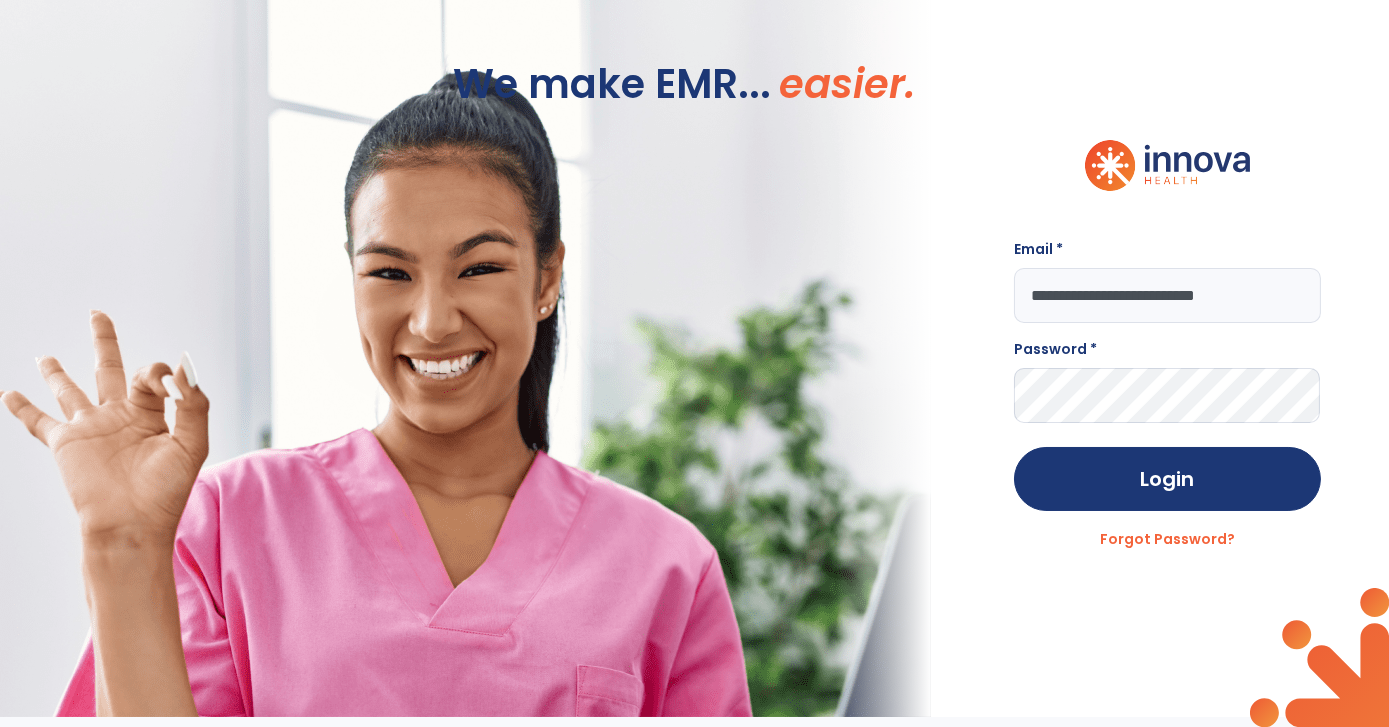 scroll, scrollTop: 0, scrollLeft: 0, axis: both 